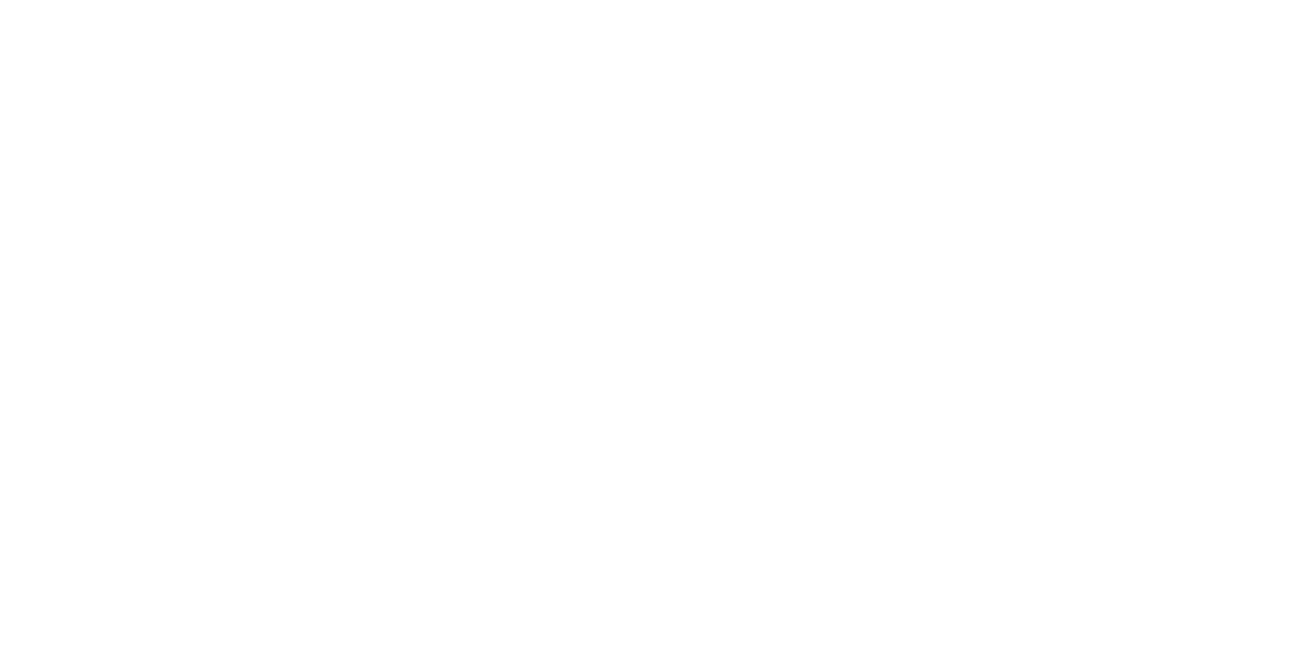scroll, scrollTop: 0, scrollLeft: 0, axis: both 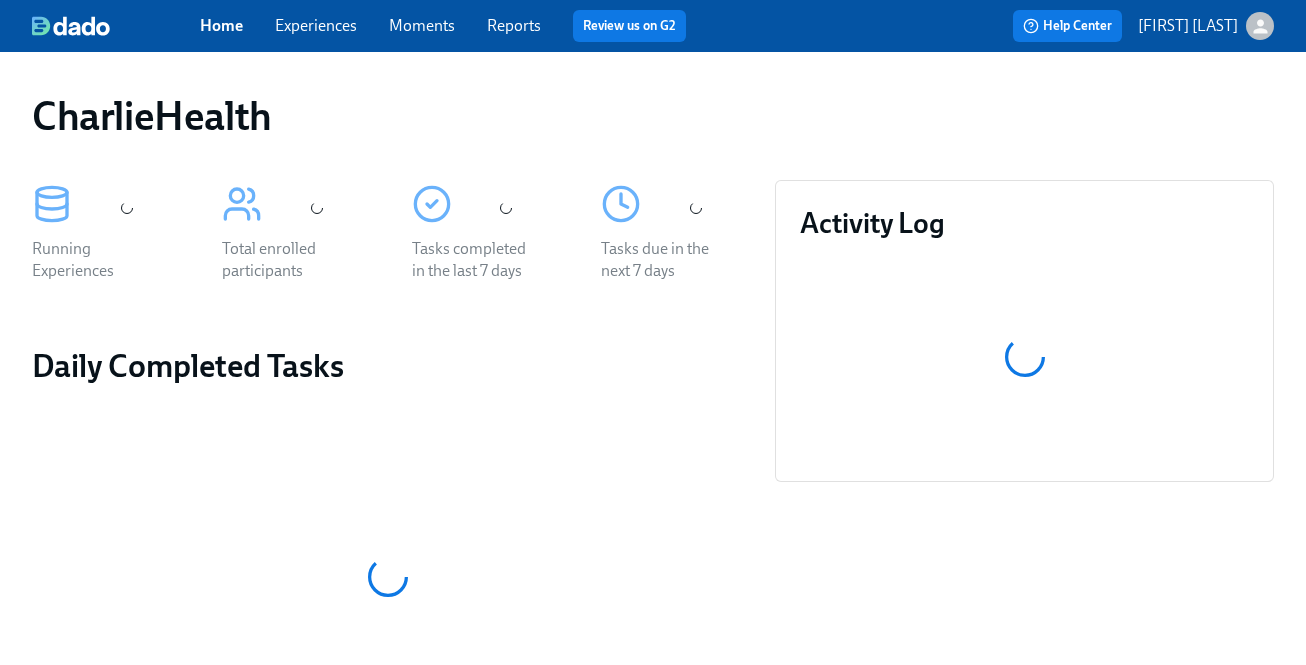 click on "Experiences" at bounding box center [316, 25] 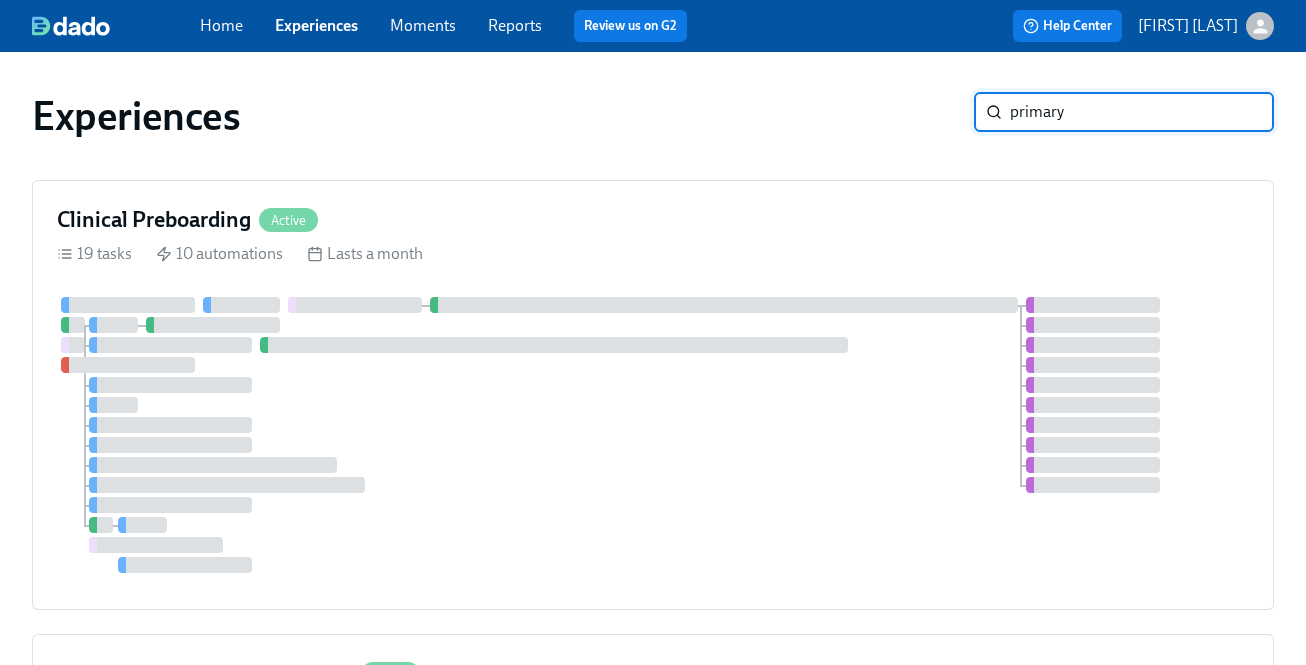 type on "primary" 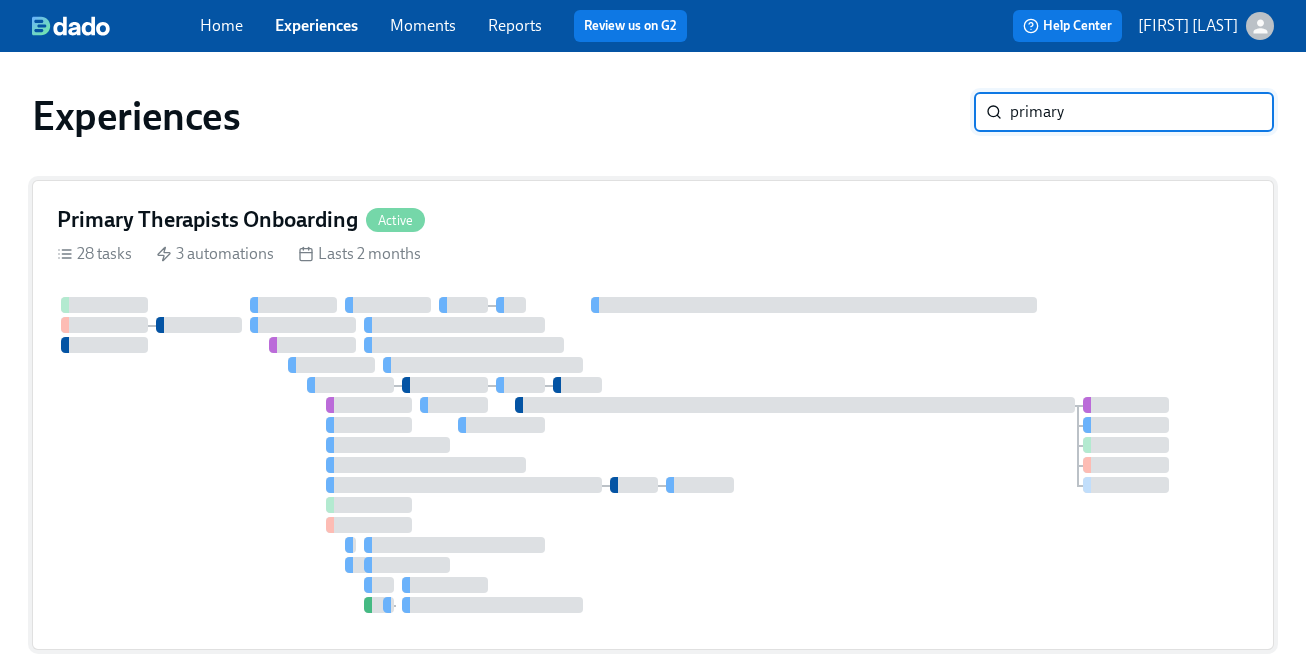 click on "Primary Therapists Onboarding Active 28 tasks   3 automations   Lasts   2 months" at bounding box center (653, 415) 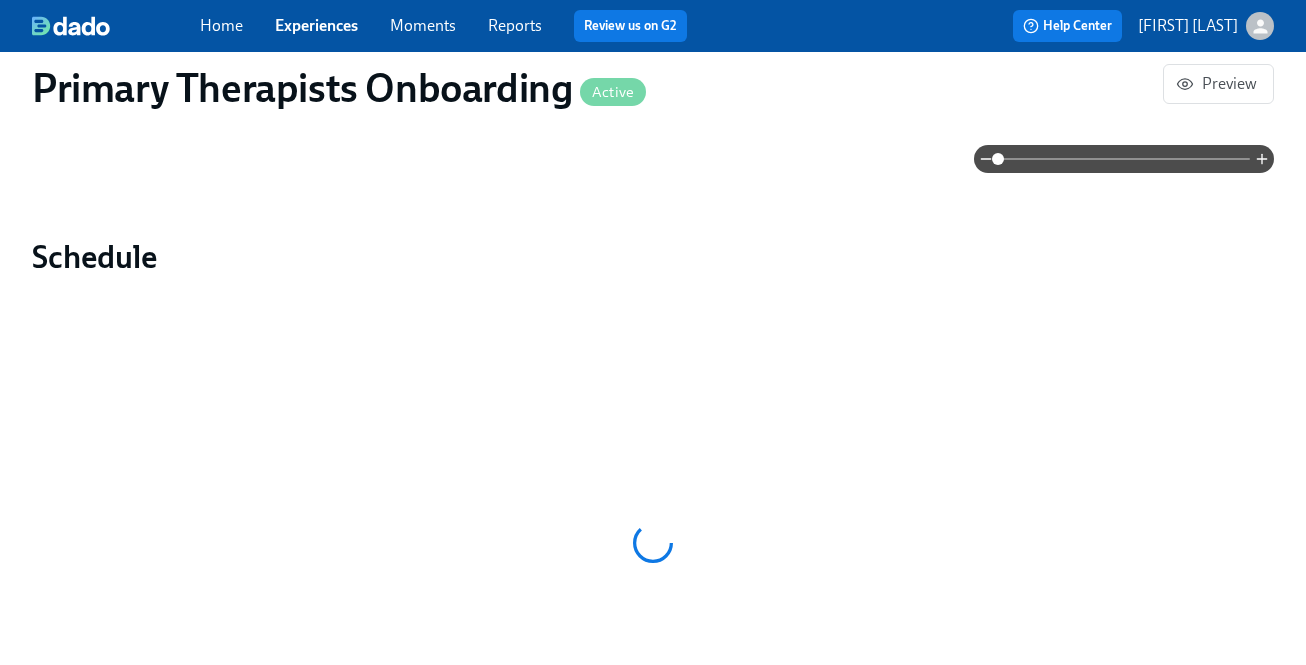scroll, scrollTop: 1502, scrollLeft: 0, axis: vertical 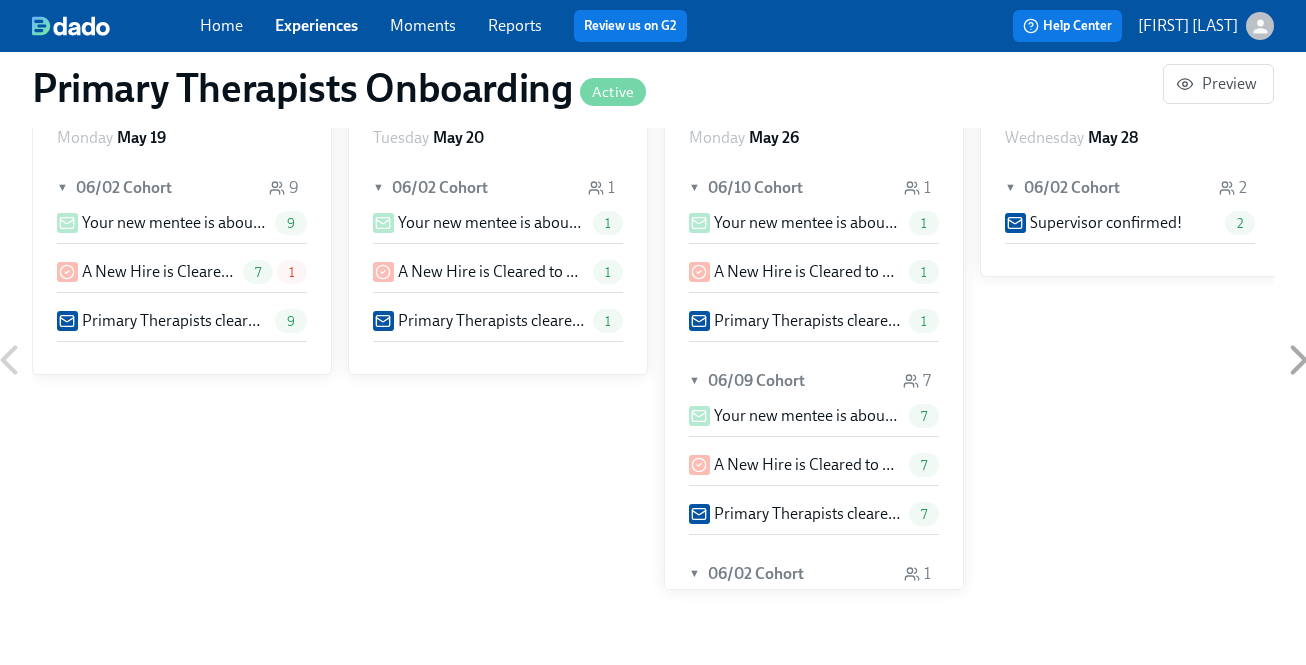 click at bounding box center (1142, 861) 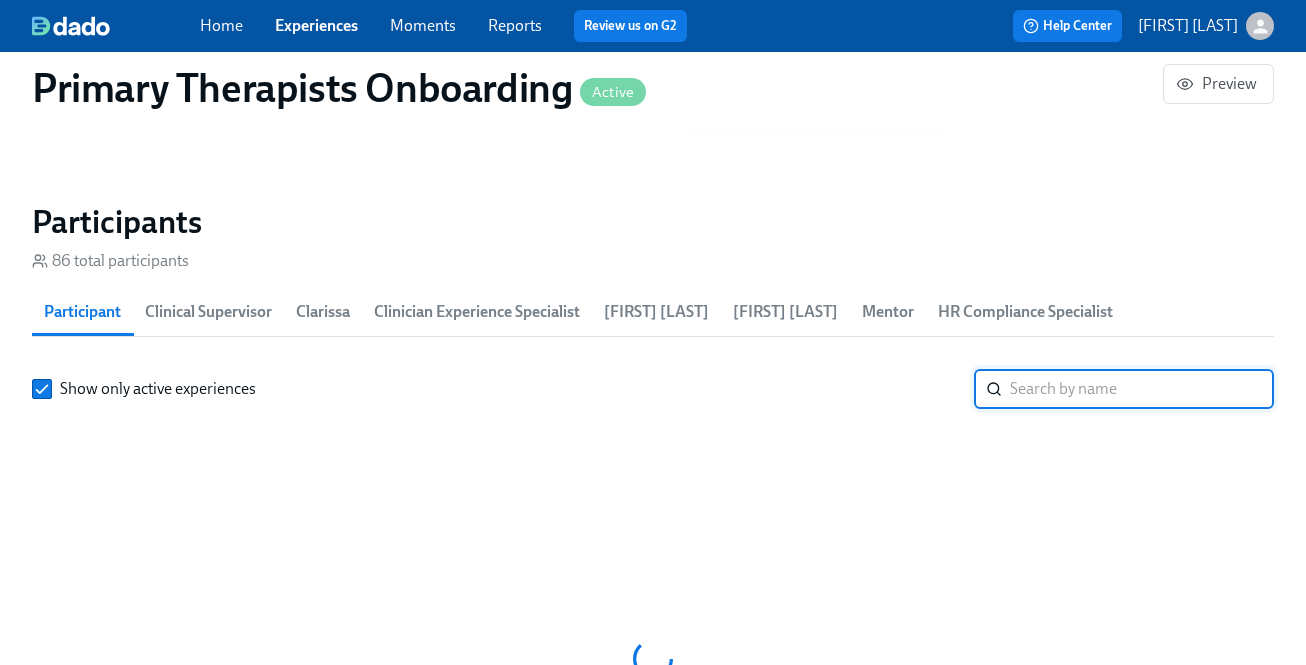 scroll, scrollTop: 0, scrollLeft: 23060, axis: horizontal 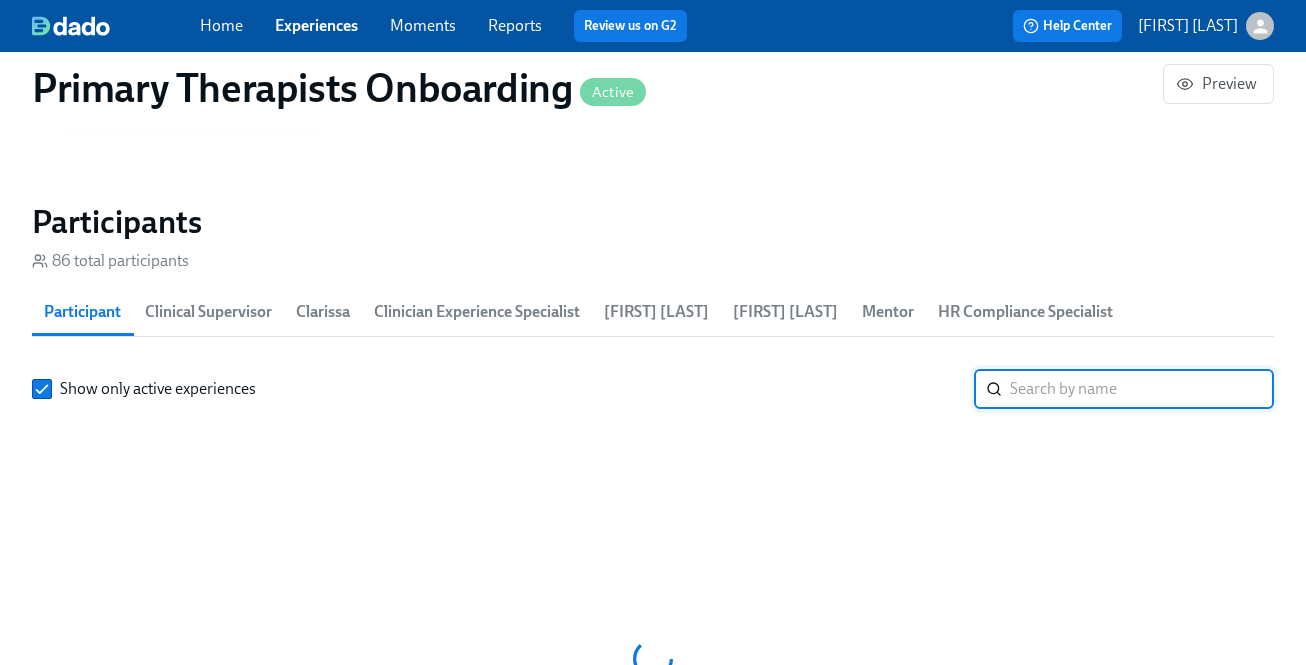 click at bounding box center [1142, 389] 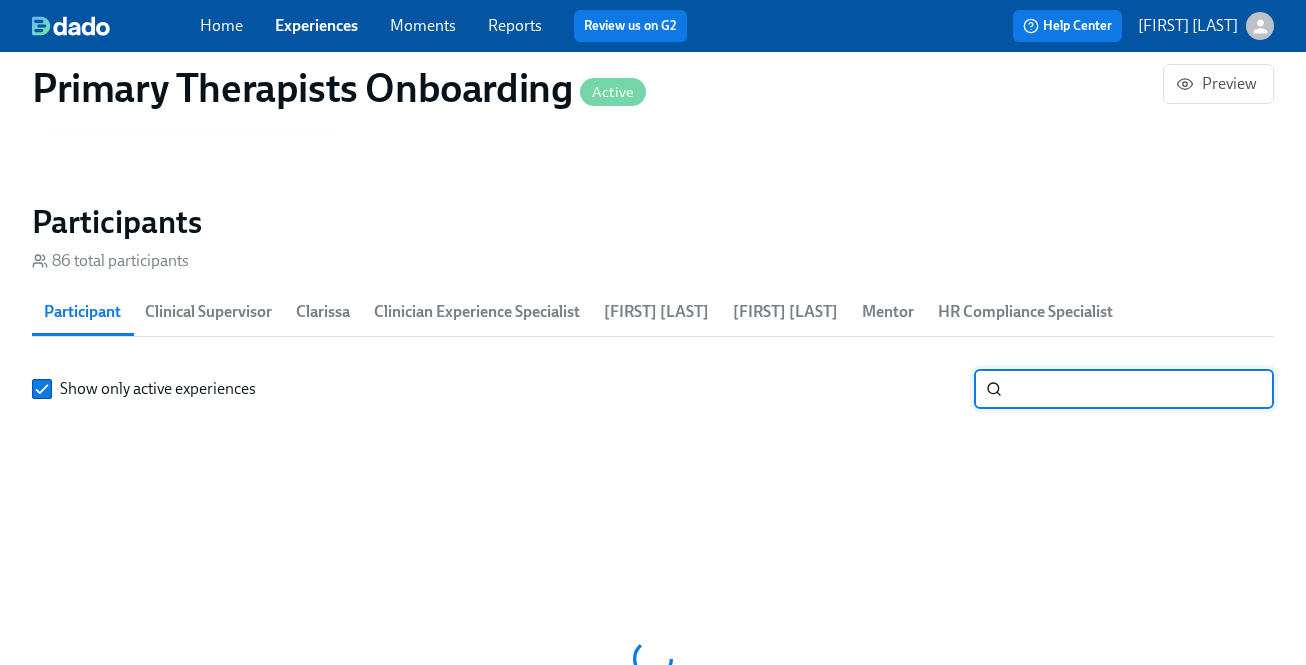 type on "b" 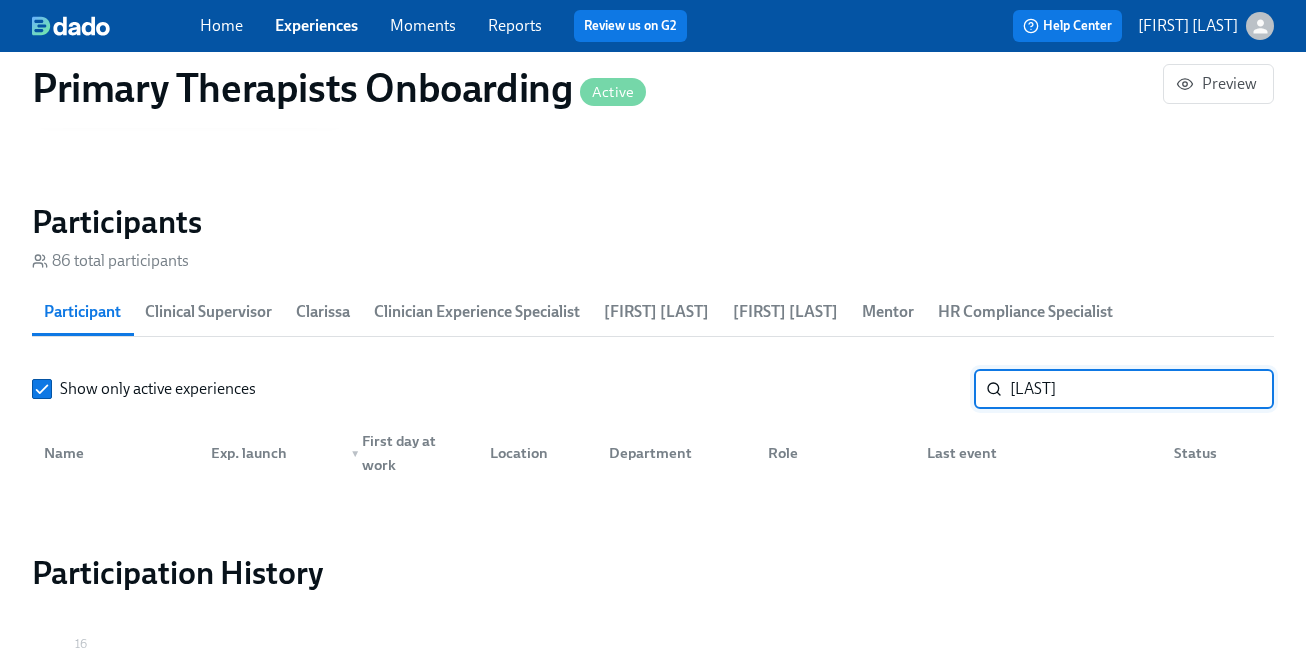 click on "bahm" at bounding box center [1142, 389] 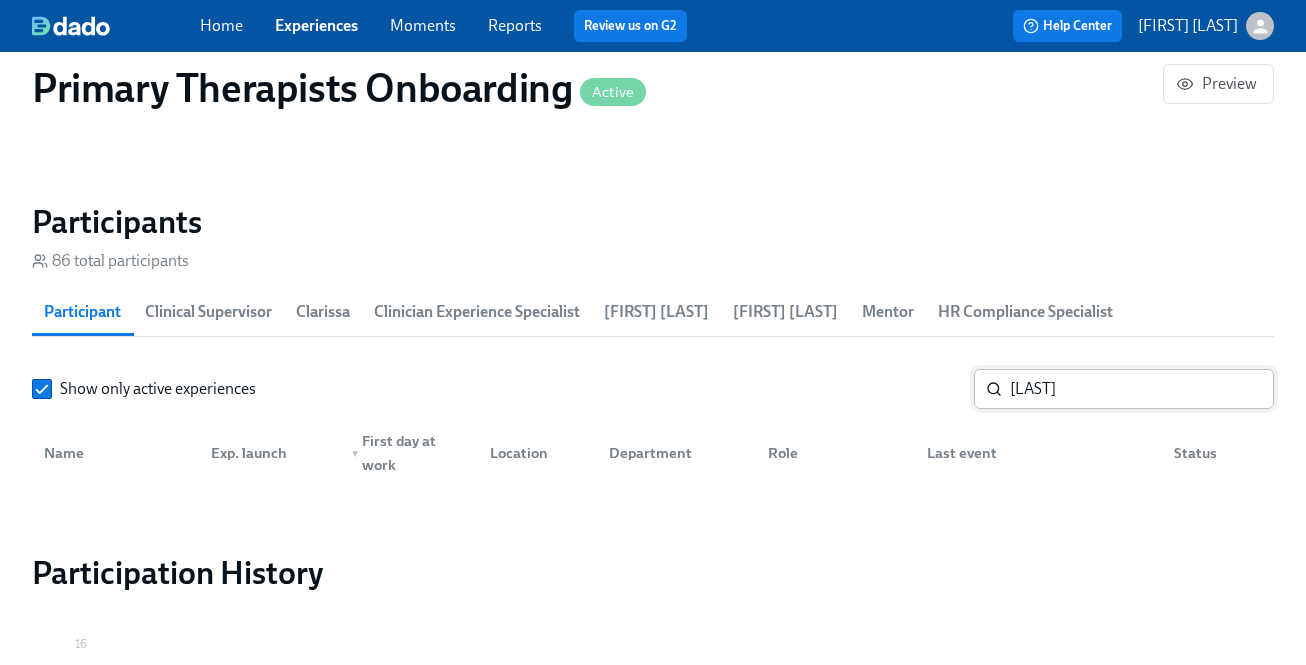 click on "bahm ​" at bounding box center (1124, 389) 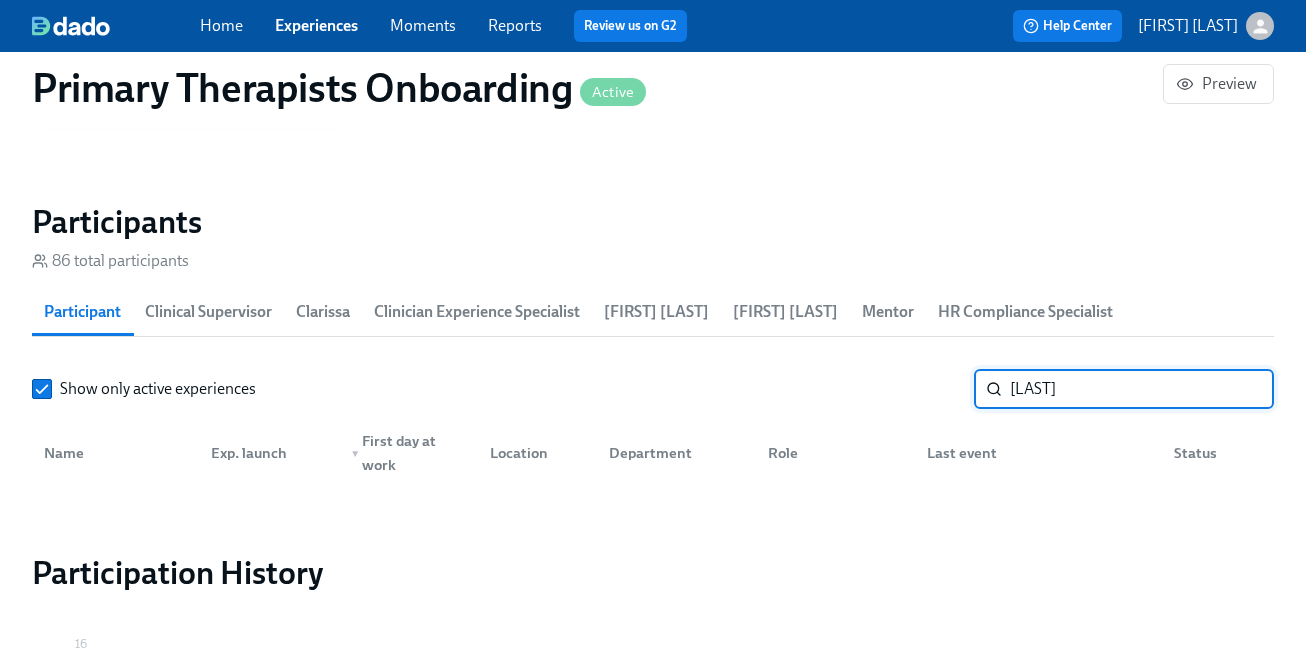 click on "bahm ​" at bounding box center [1124, 389] 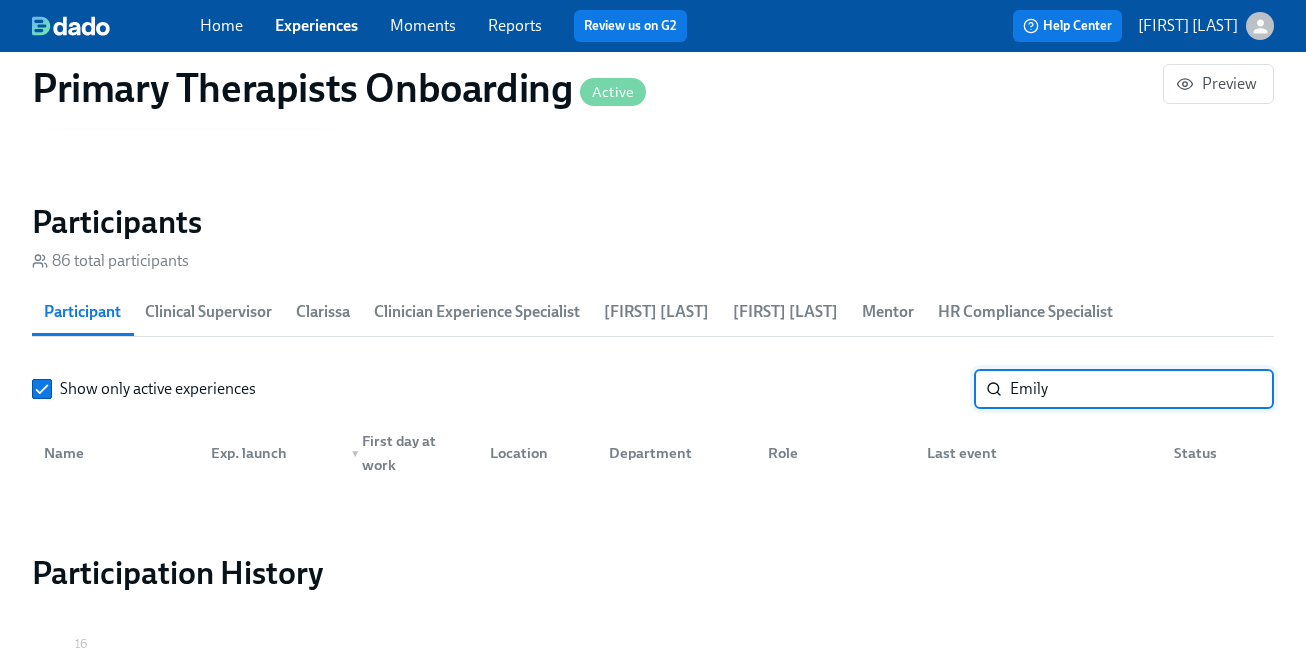 click on "HR Compliance Specialist" at bounding box center (1025, 312) 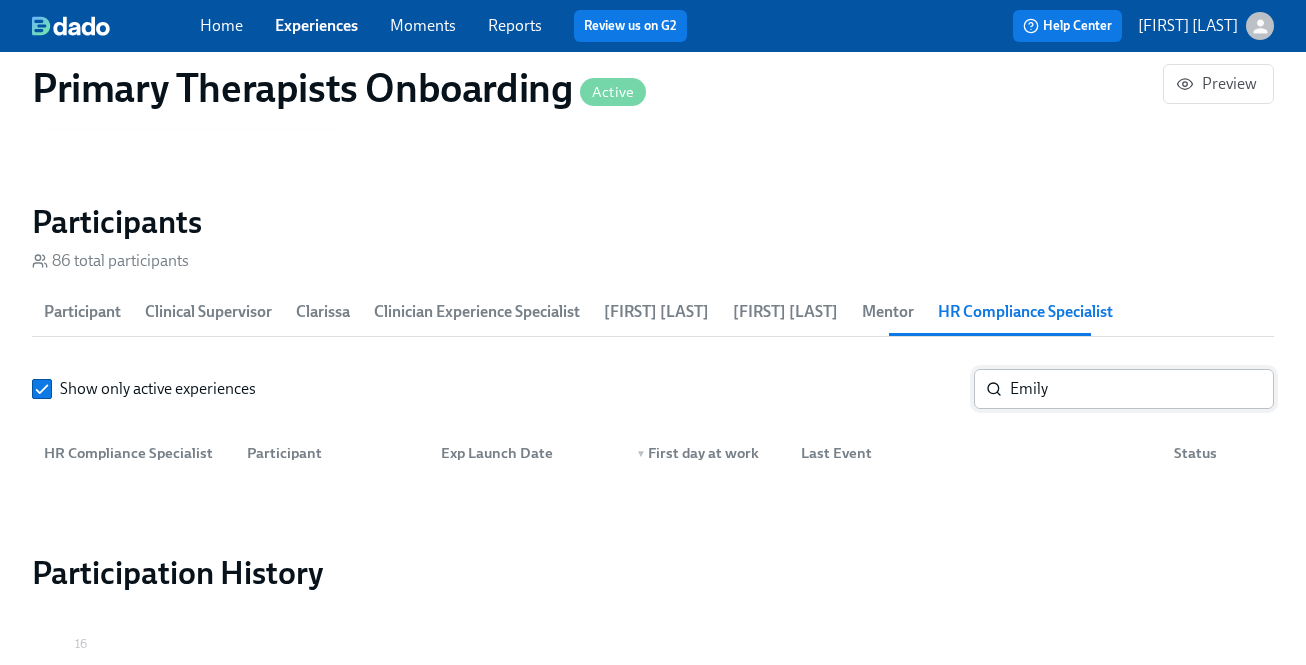 click on "Emily" at bounding box center (1142, 389) 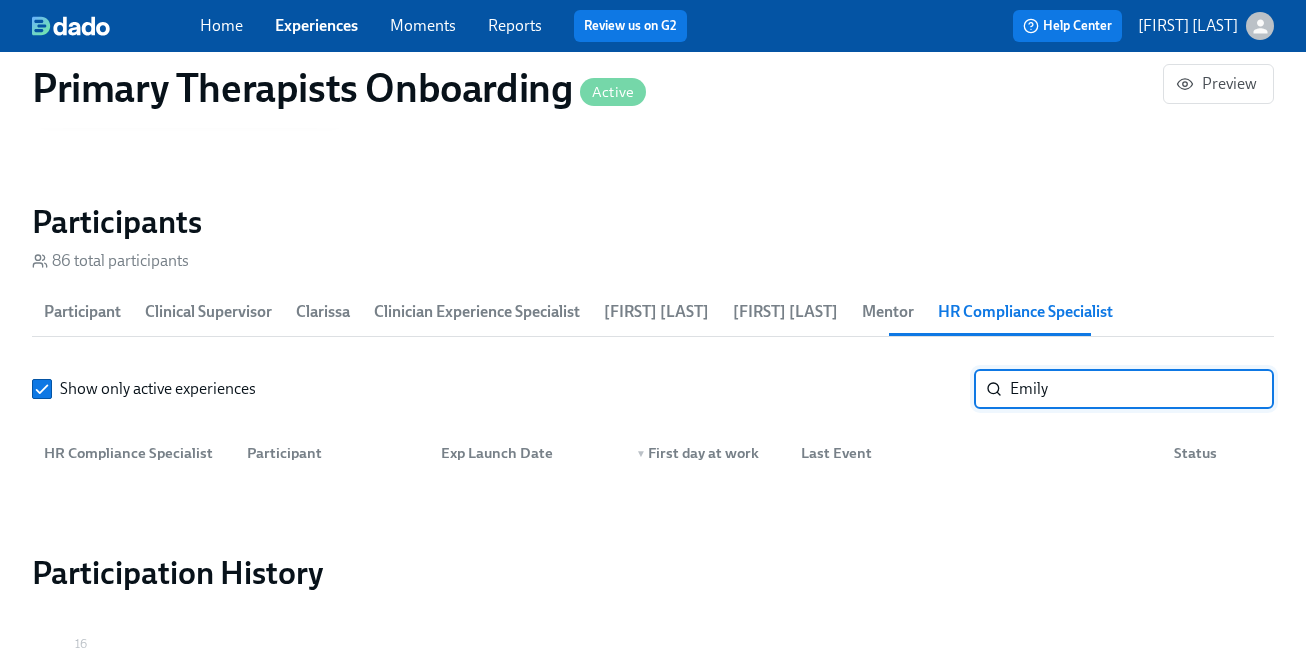 click on "Emily" at bounding box center [1142, 389] 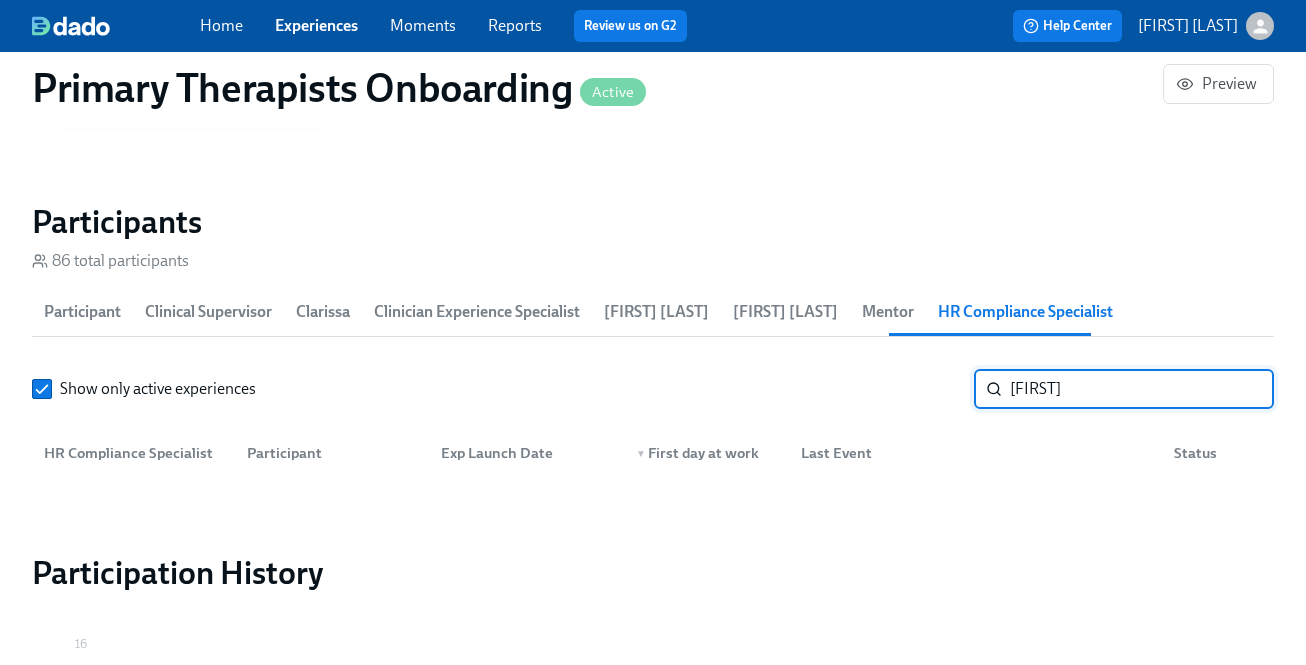 type on "kristy" 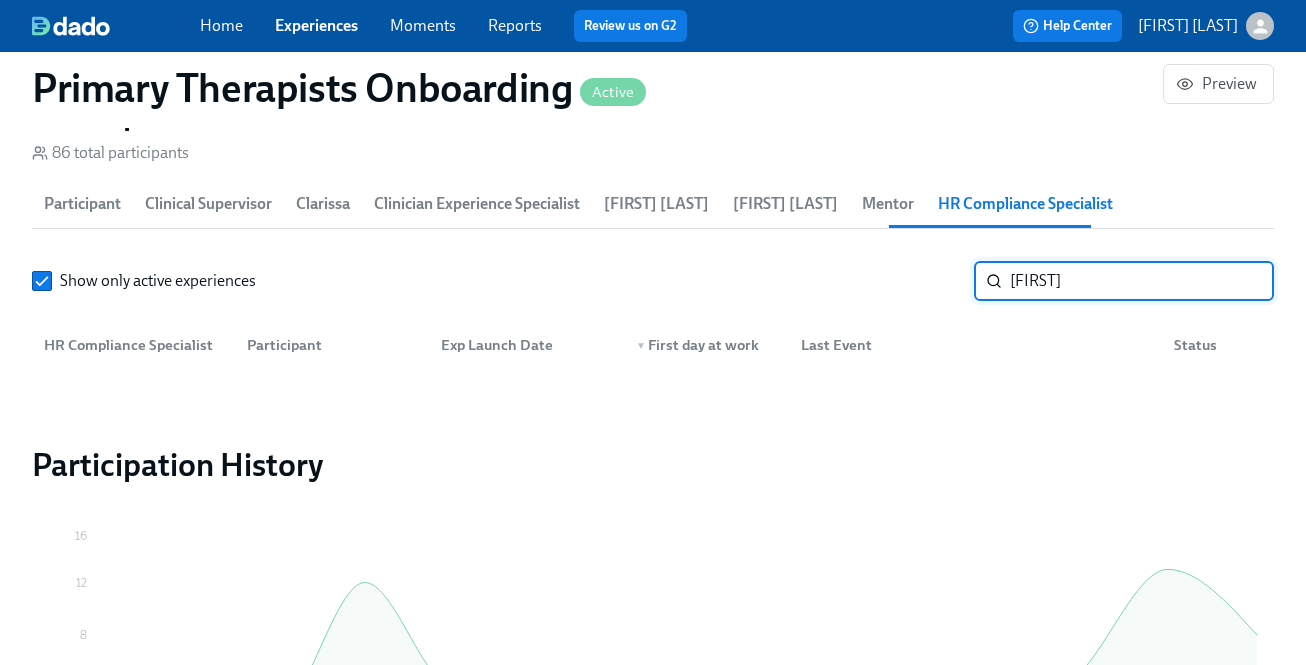 scroll, scrollTop: 1997, scrollLeft: 0, axis: vertical 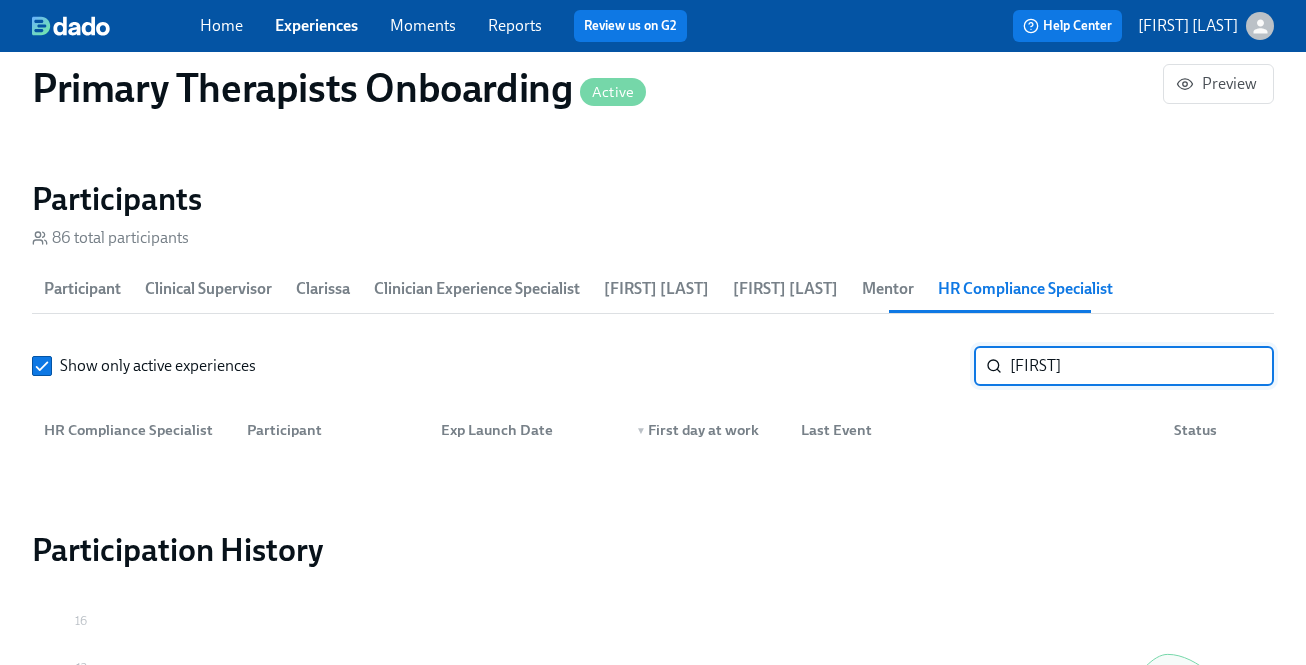 click on "kristy" at bounding box center [1142, 366] 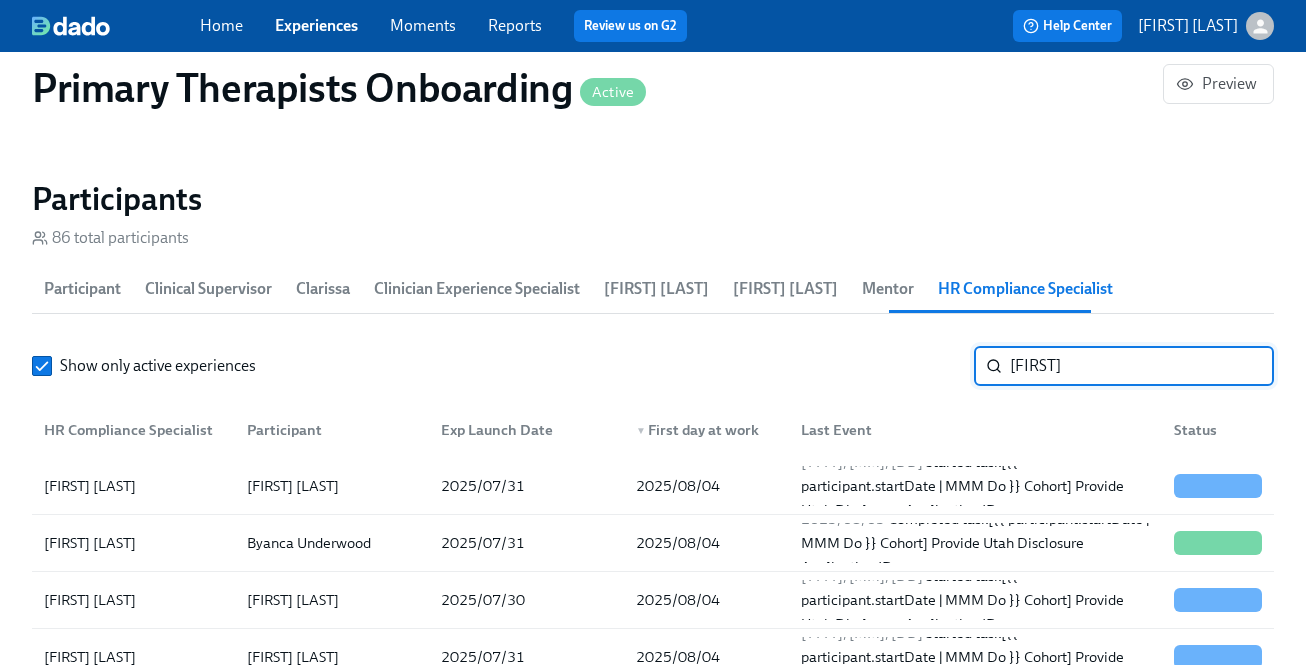type on "kristy" 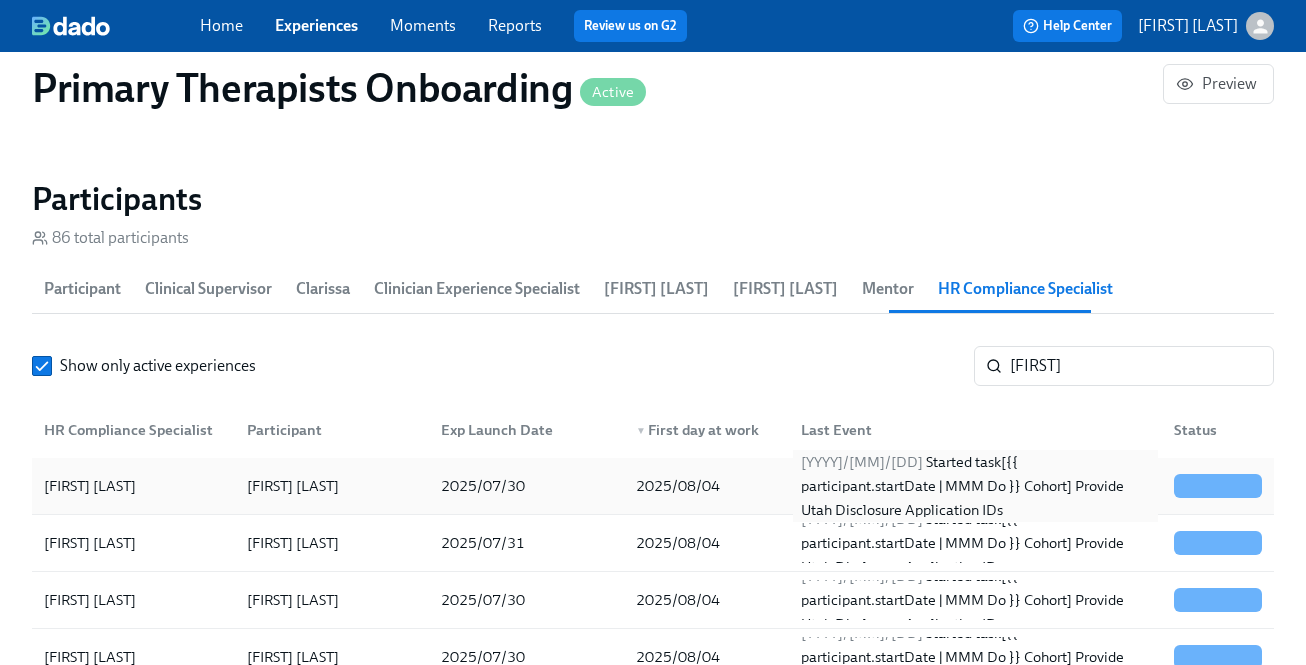 click on "2025/08/06   Started task  [{{ participant.startDate | MMM Do }} Cohort] Provide Utah Disclosure Application IDs" at bounding box center (975, 486) 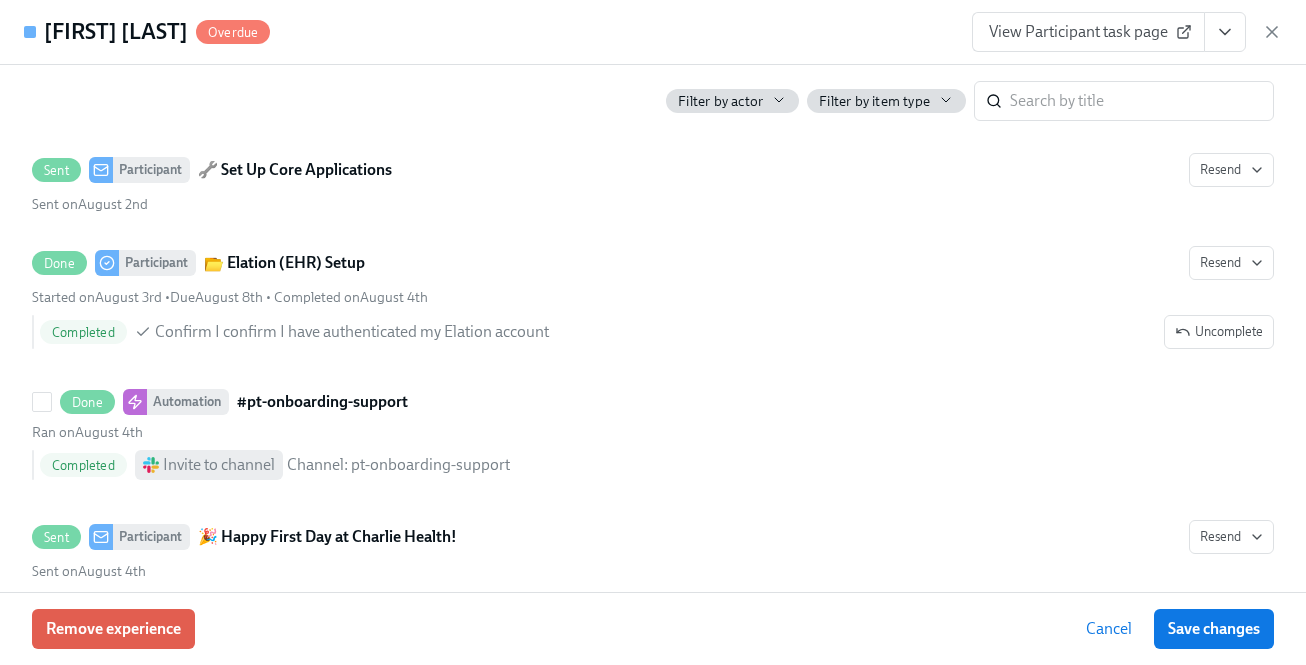 scroll, scrollTop: 2000, scrollLeft: 0, axis: vertical 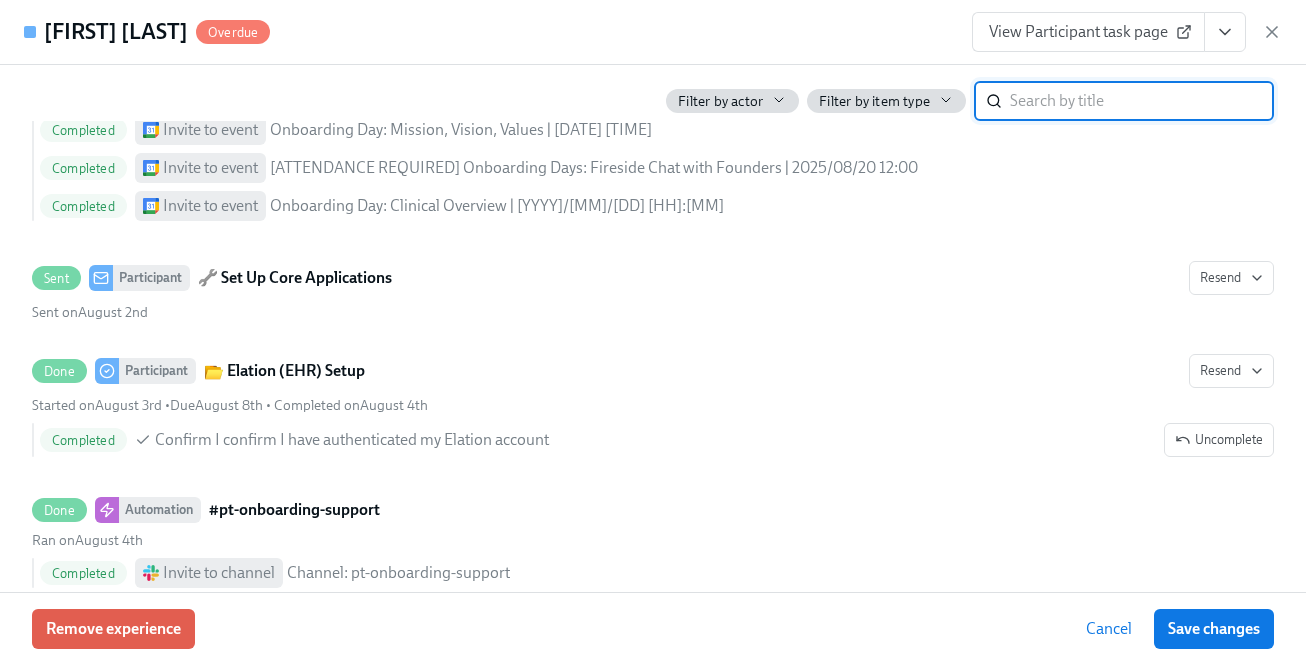 click at bounding box center [1142, 101] 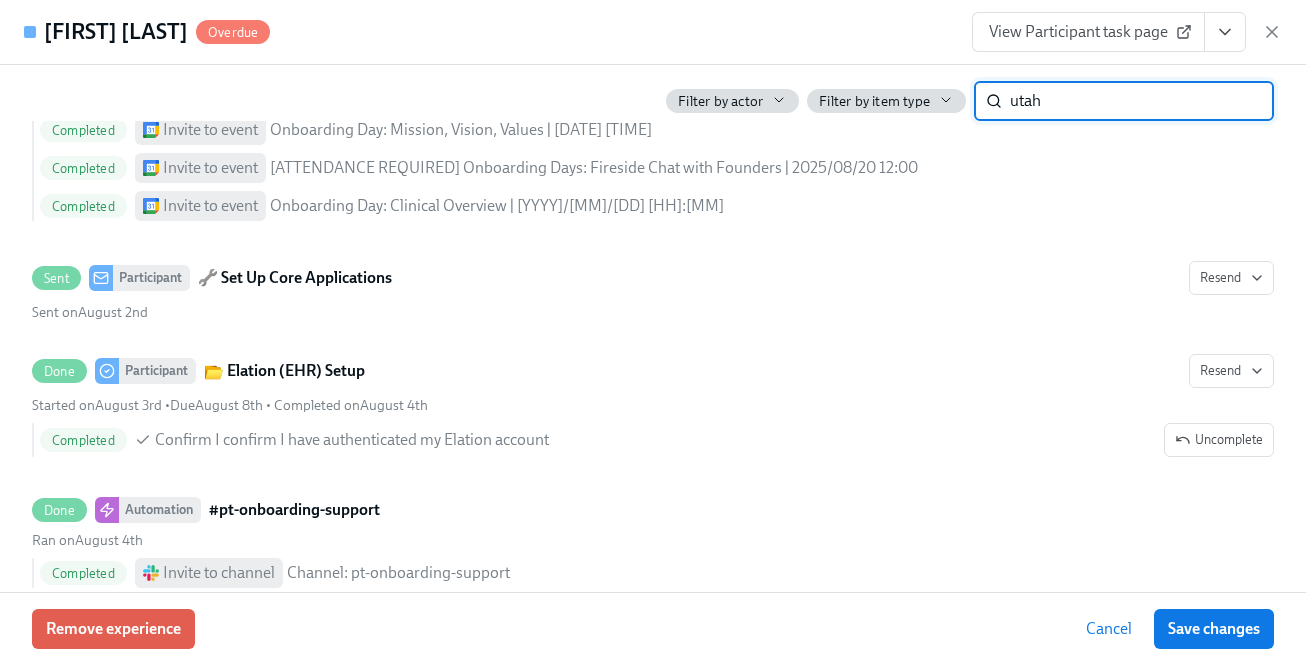 type on "utah" 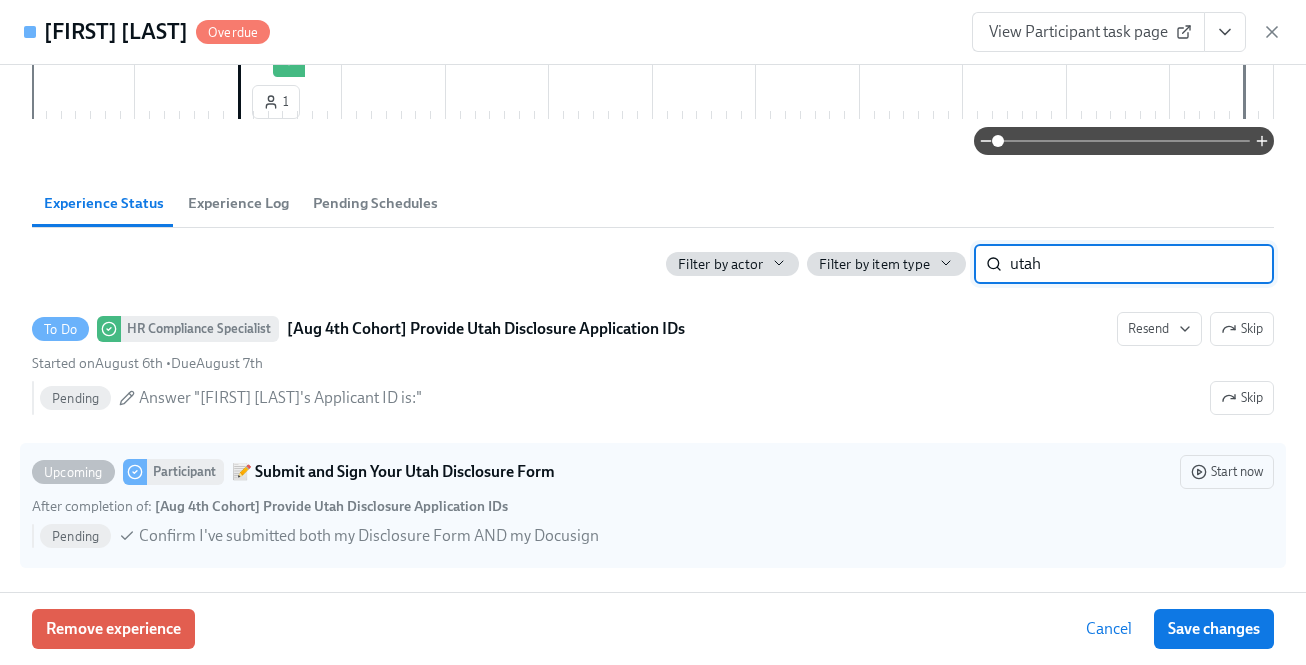 click on "Skip" at bounding box center (1242, 329) 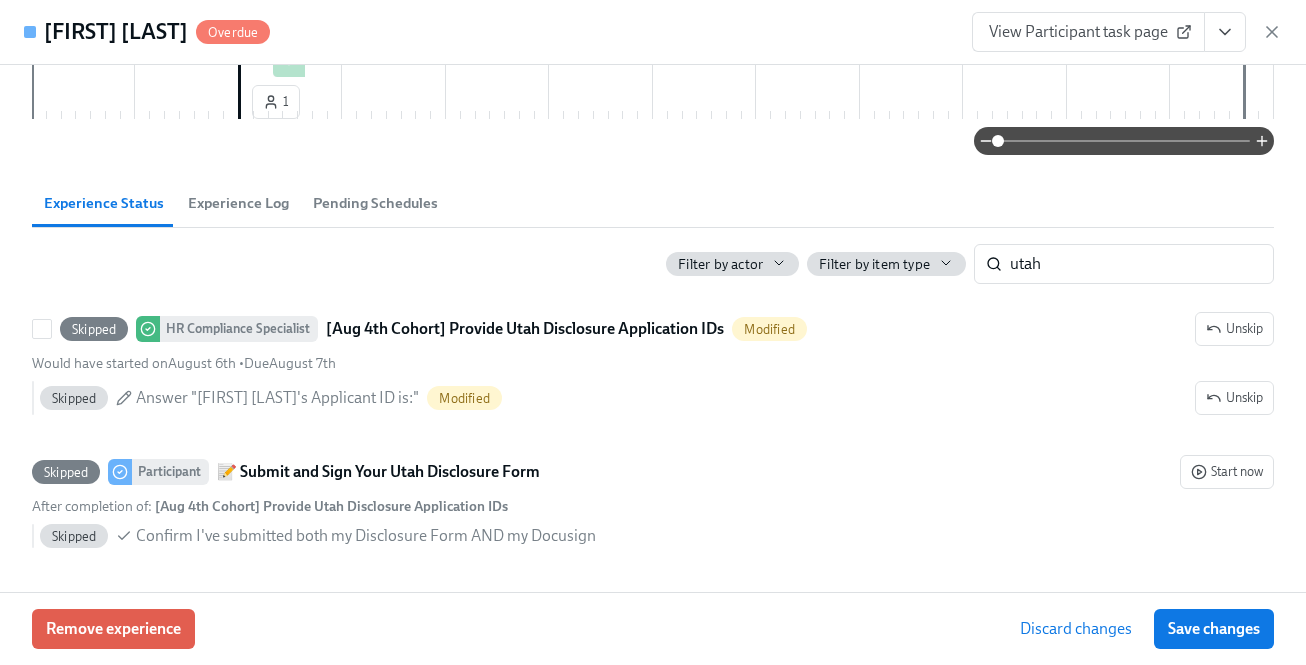 click on "Save changes" at bounding box center [1214, 629] 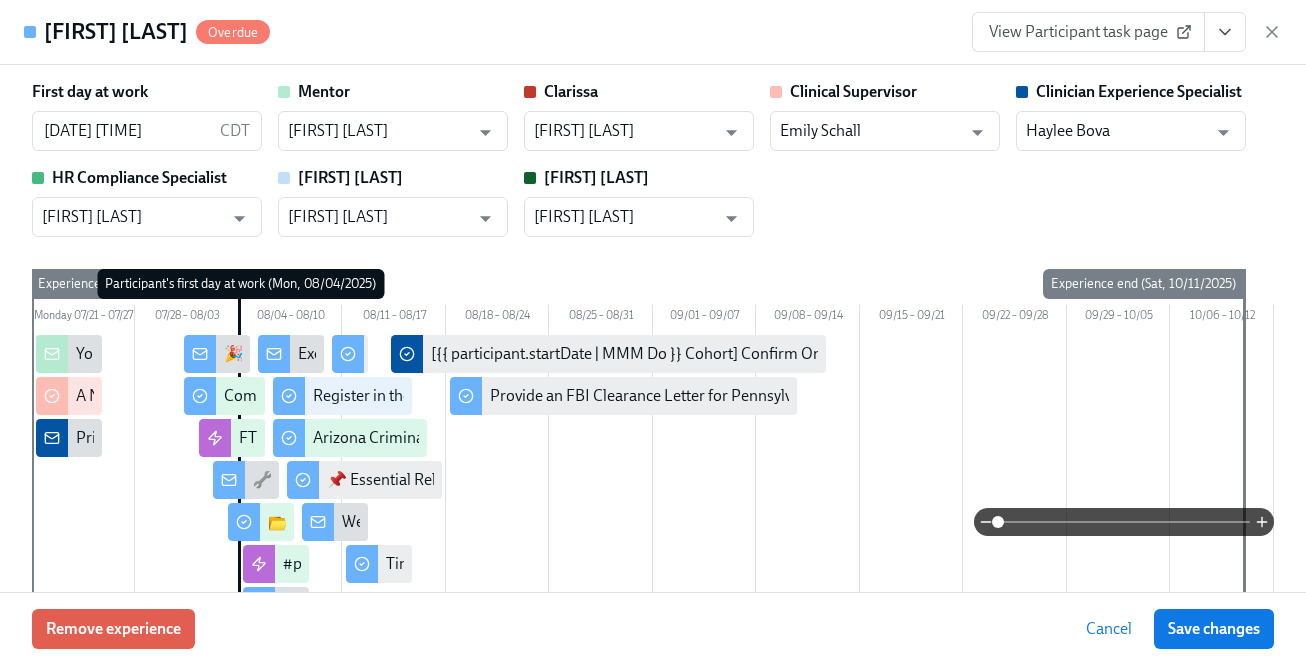 click at bounding box center (1142, 1316) 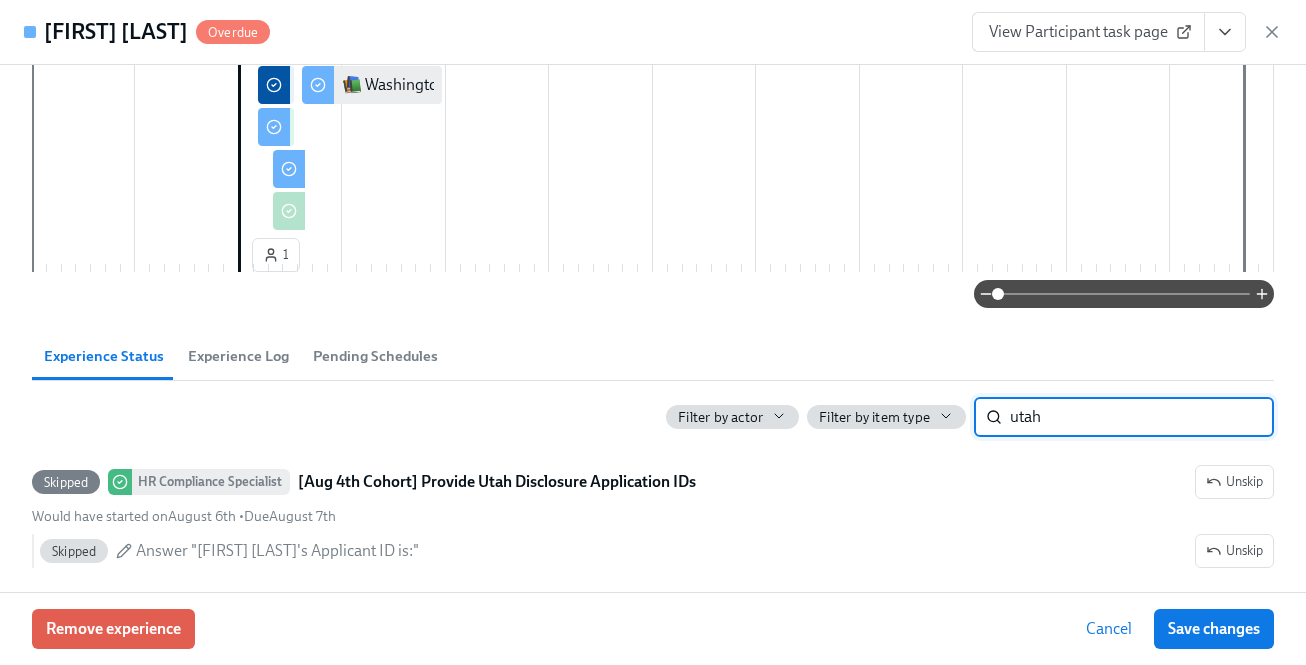 scroll, scrollTop: 0, scrollLeft: 23543, axis: horizontal 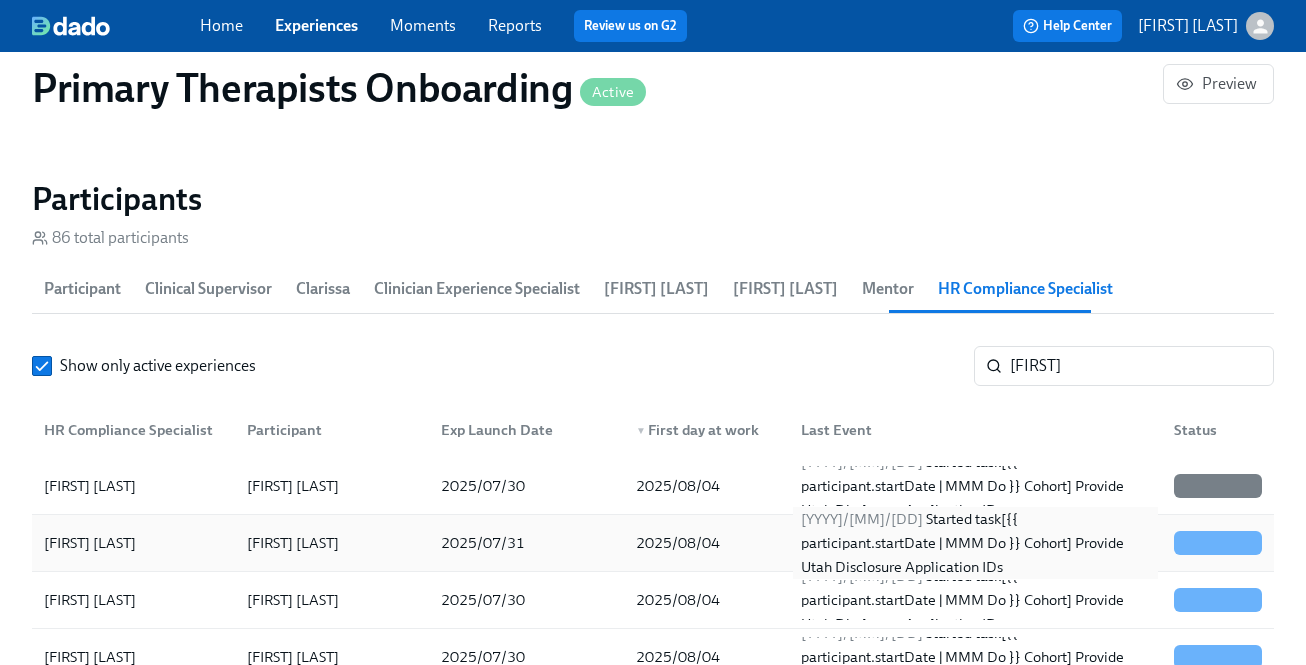 click on "2025/08/06   Started task  [{{ participant.startDate | MMM Do }} Cohort] Provide Utah Disclosure Application IDs" at bounding box center [975, 543] 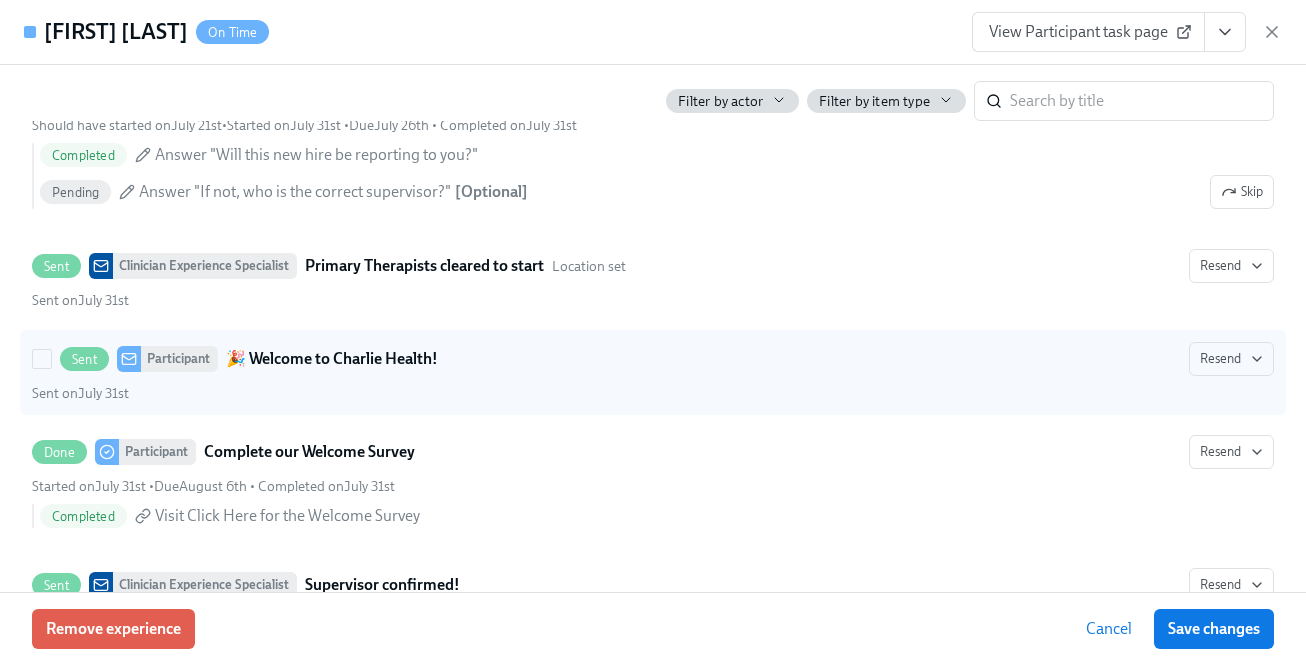 scroll, scrollTop: 1356, scrollLeft: 0, axis: vertical 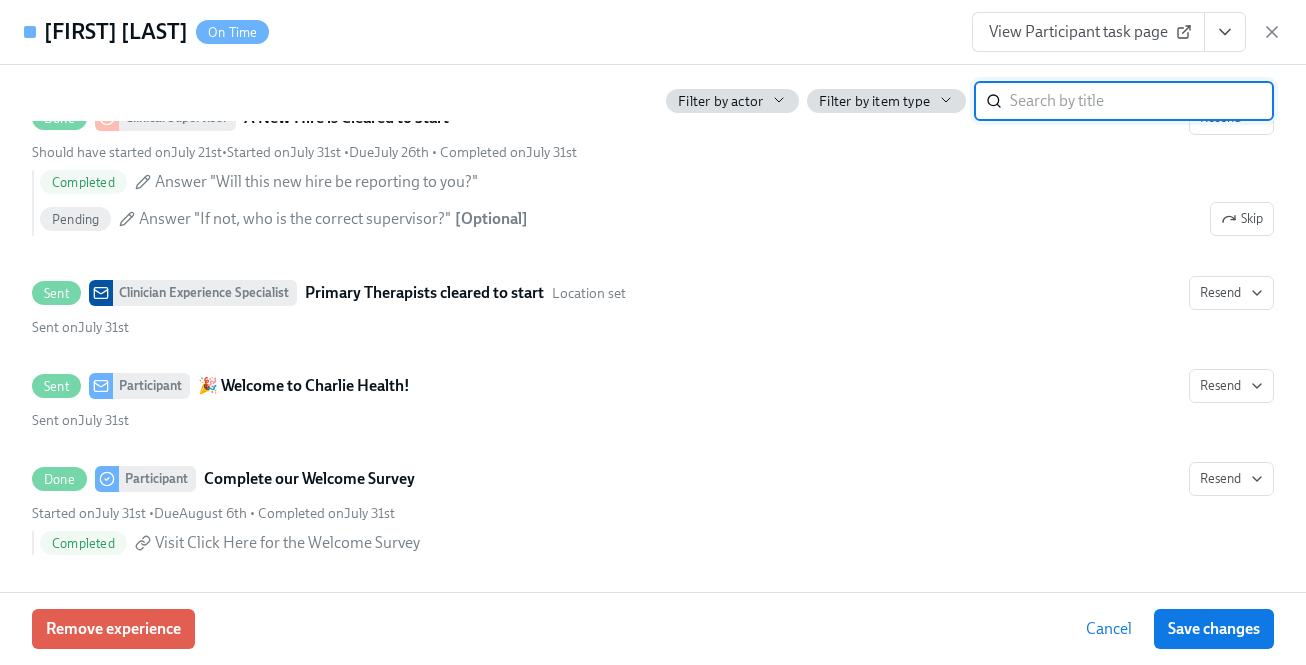 click at bounding box center (1142, 101) 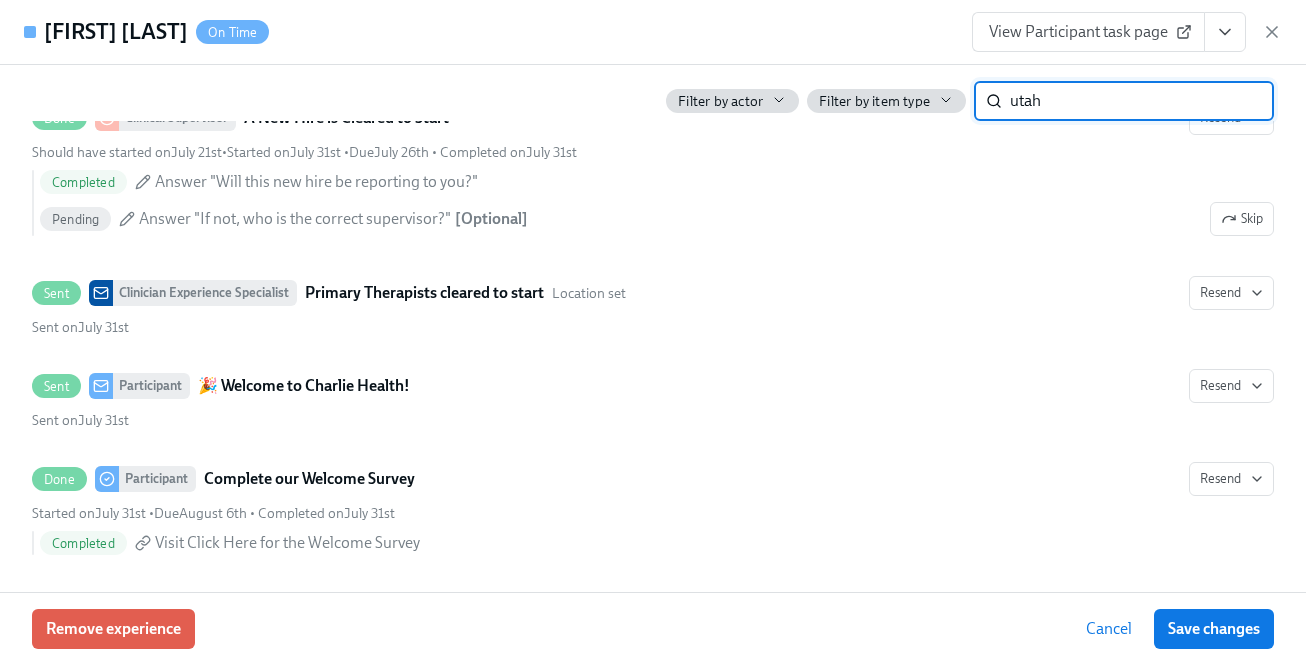 type on "utah" 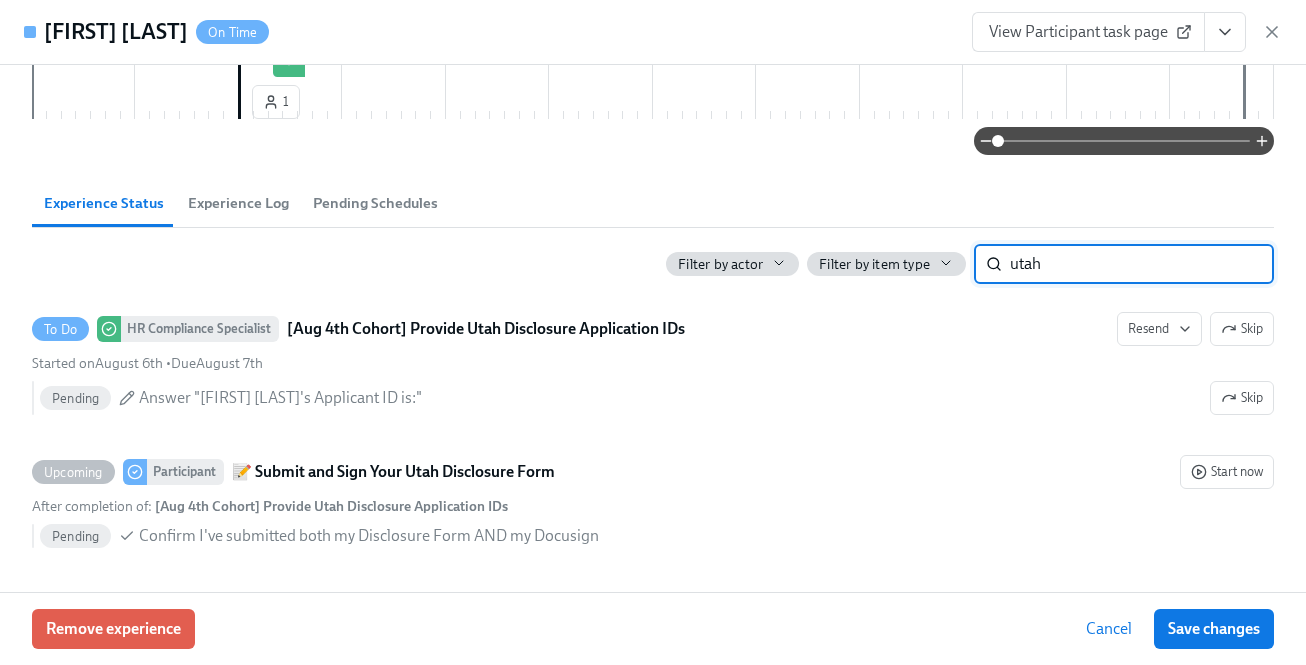 scroll, scrollTop: 1052, scrollLeft: 0, axis: vertical 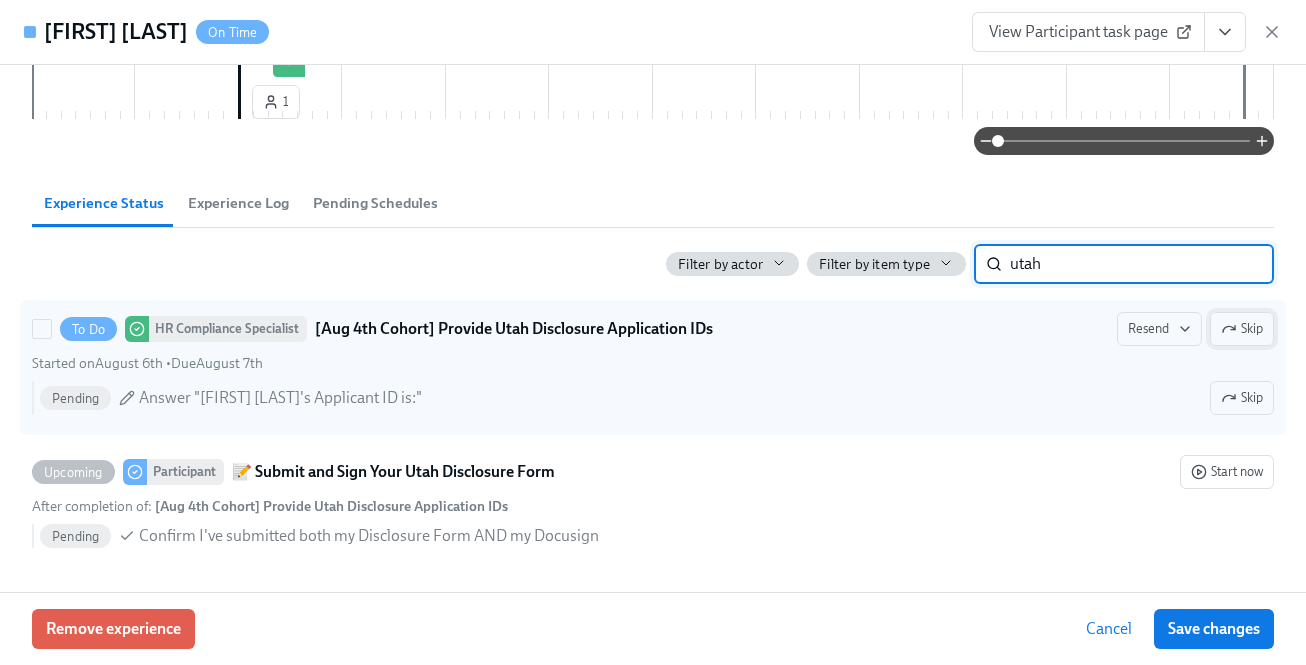 click on "Skip" at bounding box center [1242, 329] 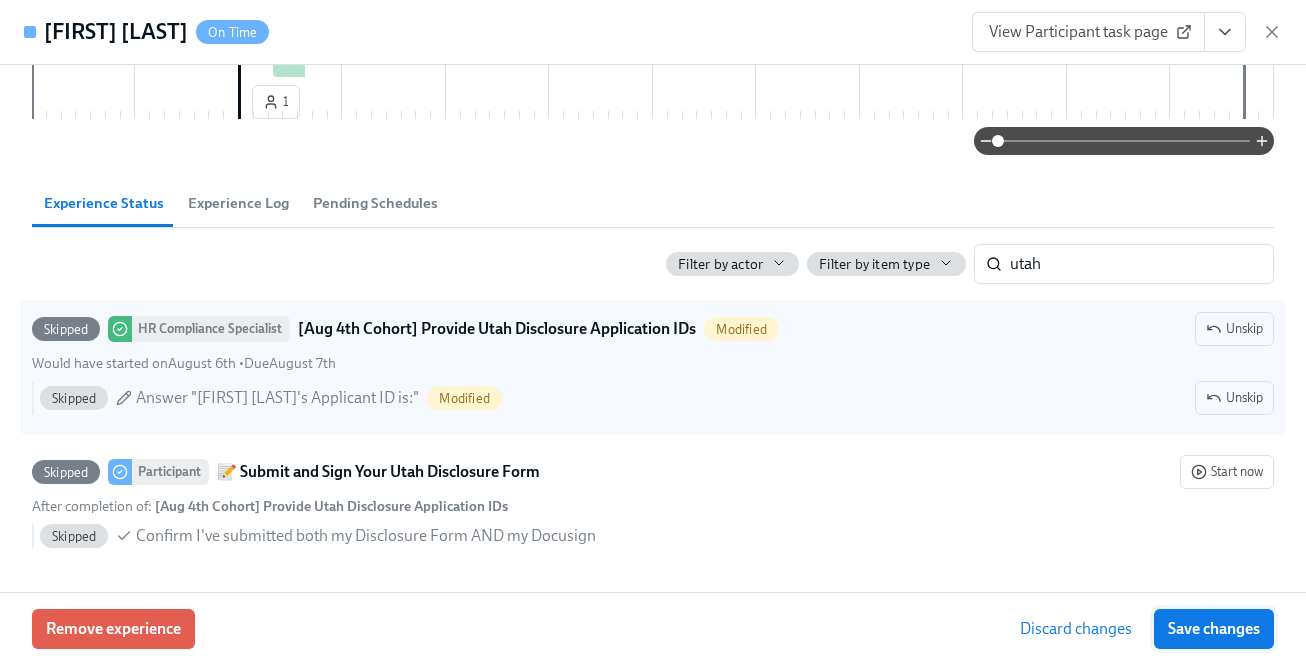click on "Save changes" at bounding box center [1214, 629] 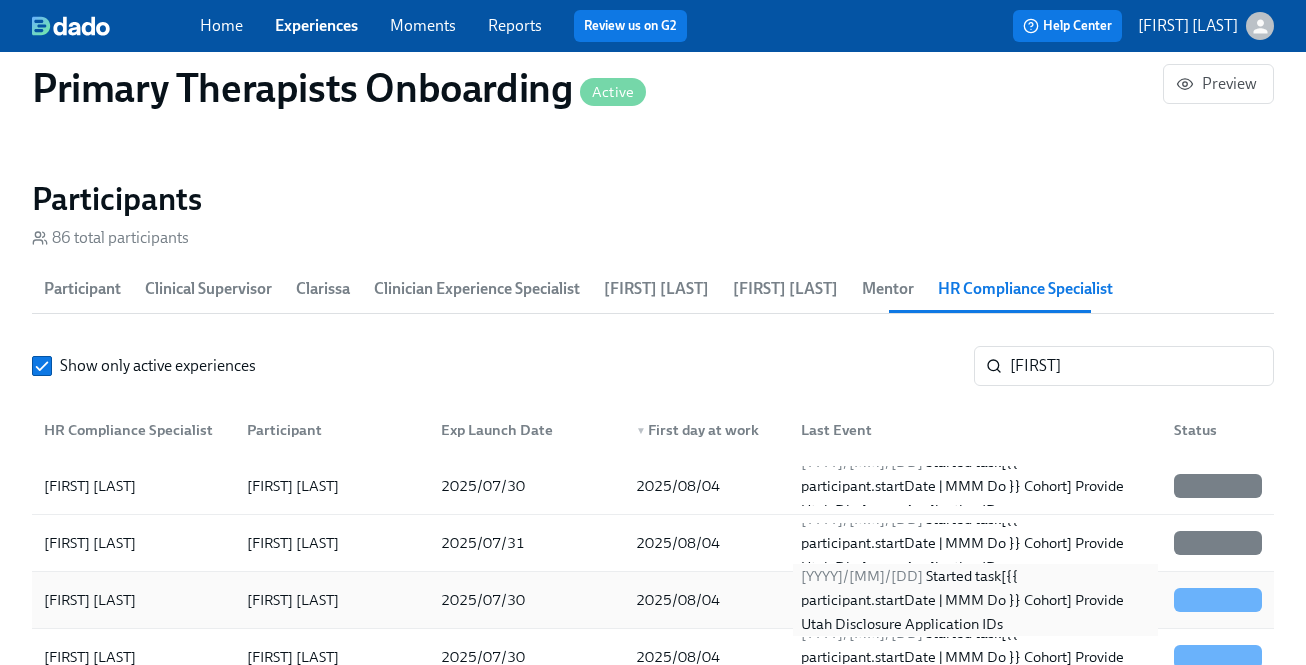 click on "2025/08/06   Started task  [{{ participant.startDate | MMM Do }} Cohort] Provide Utah Disclosure Application IDs" at bounding box center (975, 600) 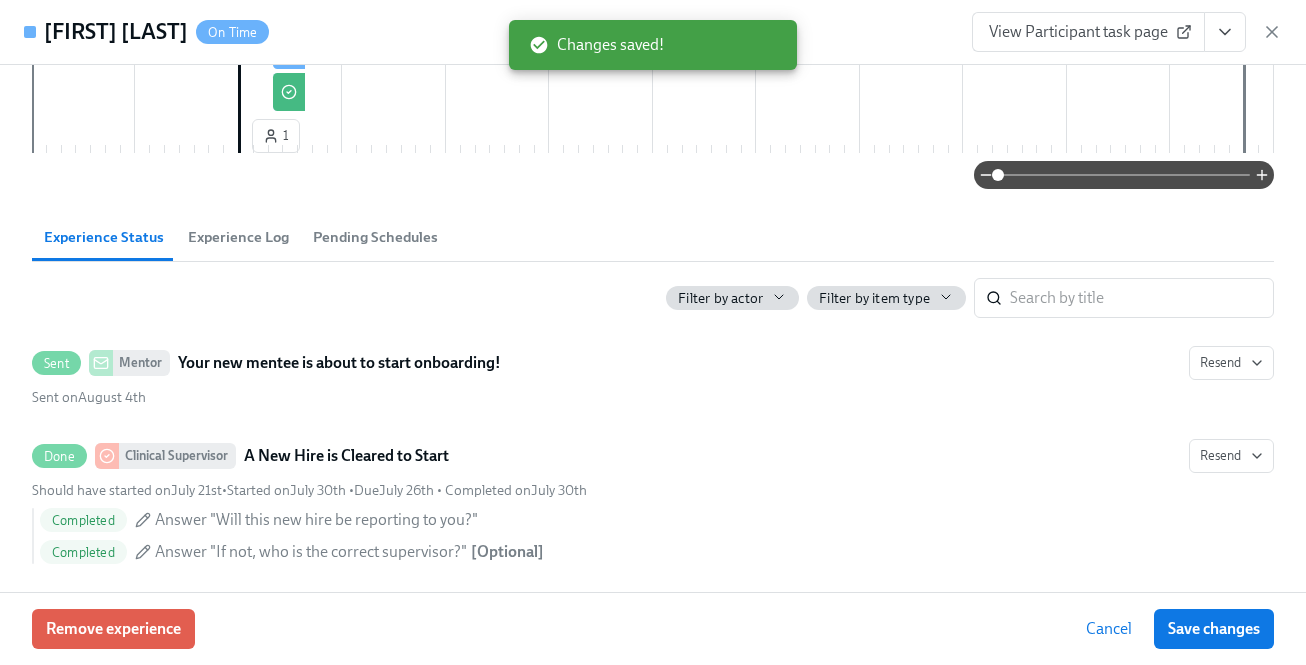 scroll, scrollTop: 1084, scrollLeft: 0, axis: vertical 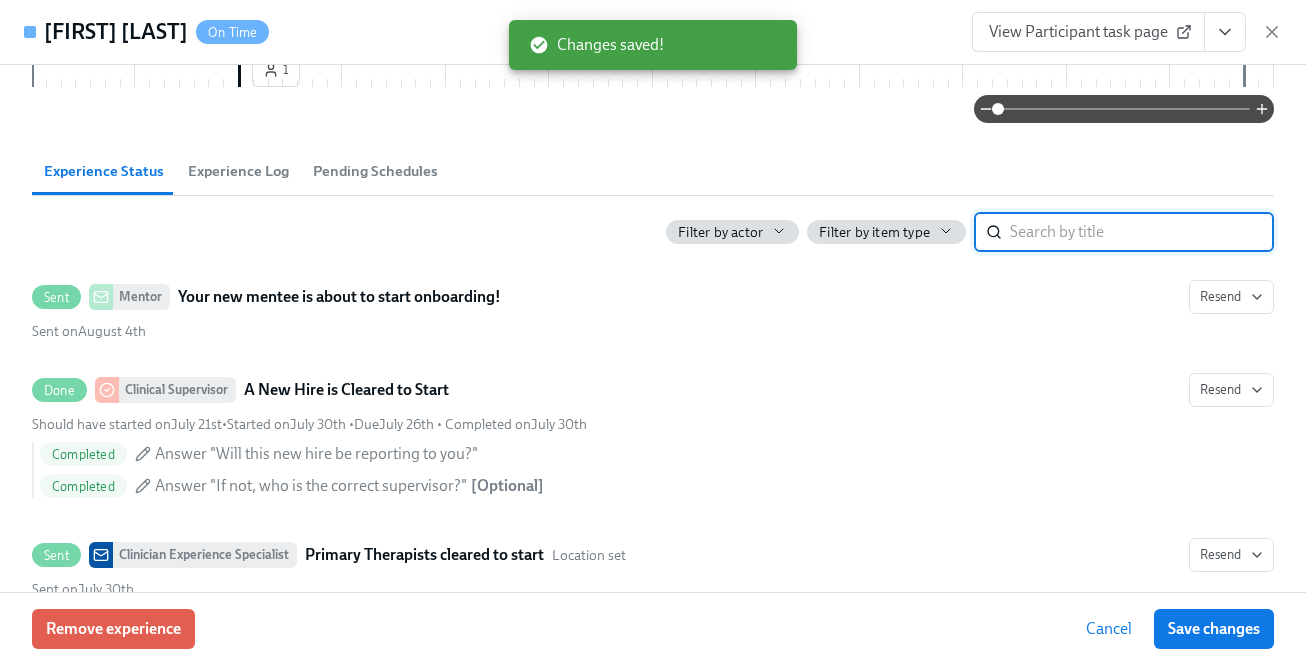 click at bounding box center [1142, 232] 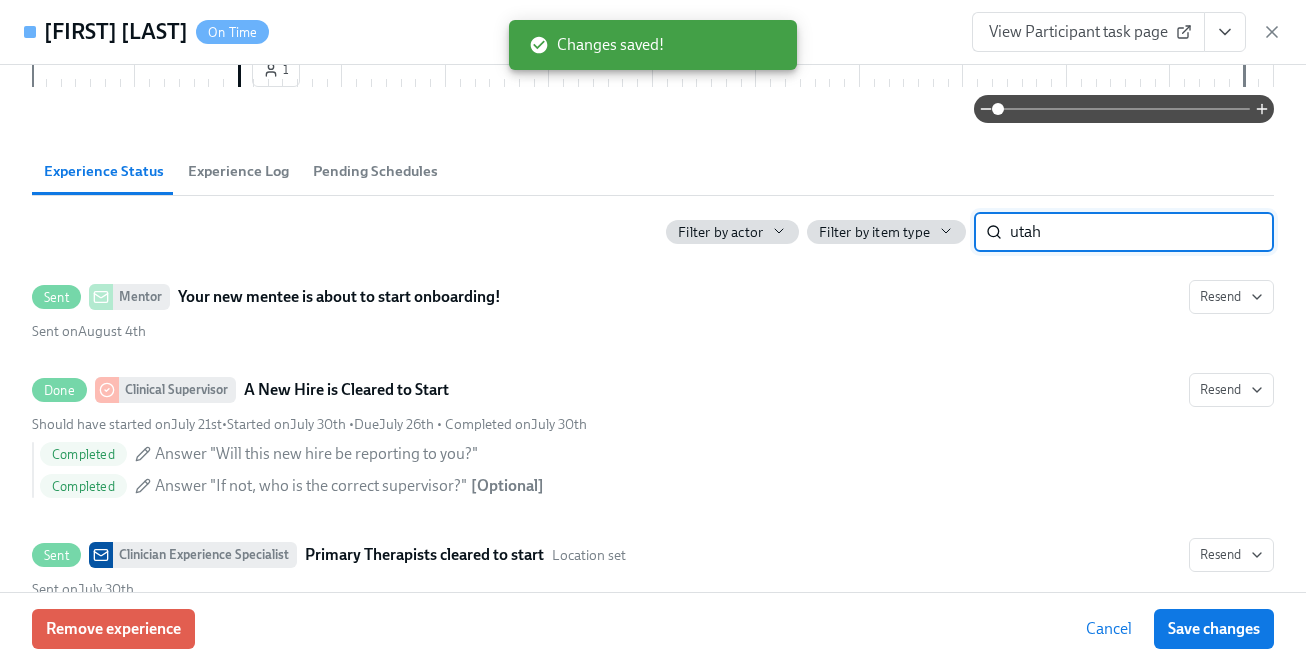 type on "utah" 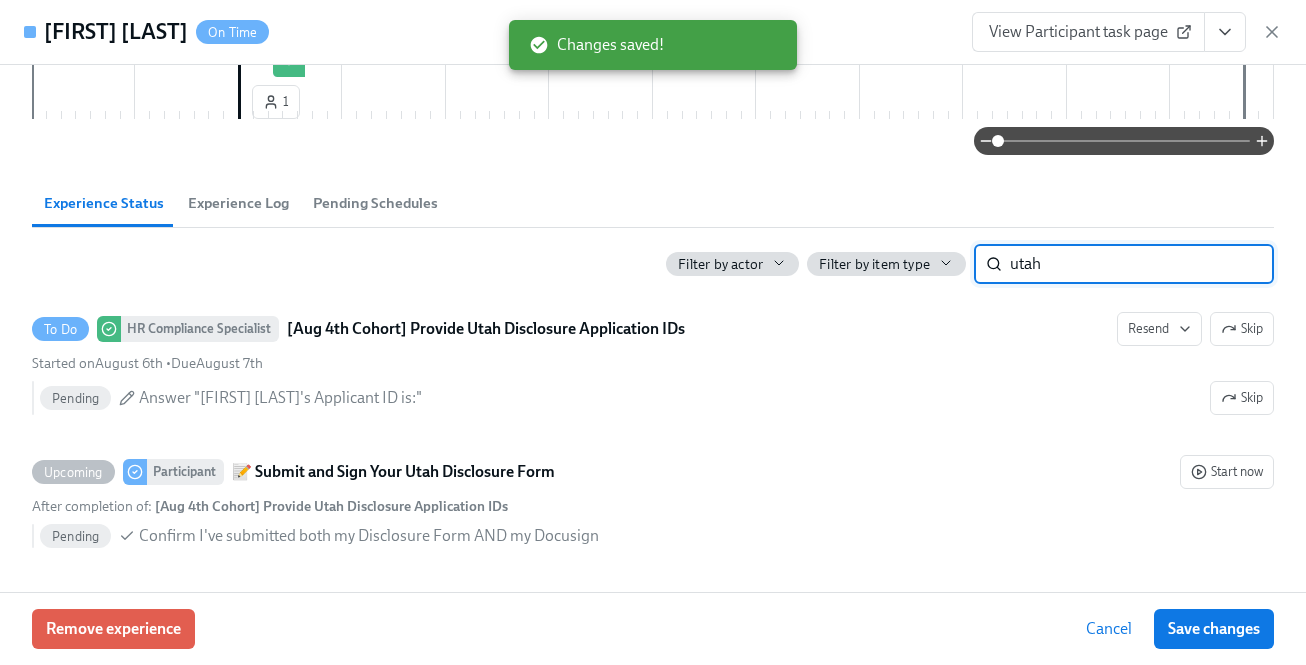 scroll, scrollTop: 1052, scrollLeft: 0, axis: vertical 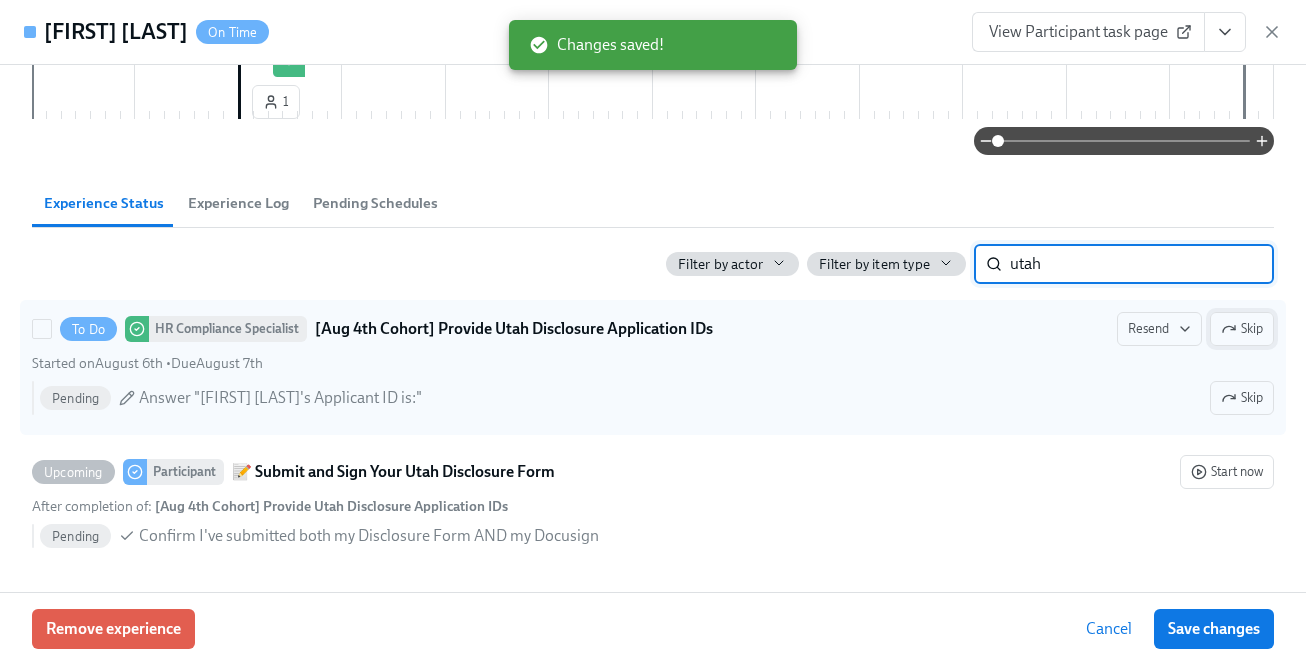 click on "Skip" at bounding box center (1242, 329) 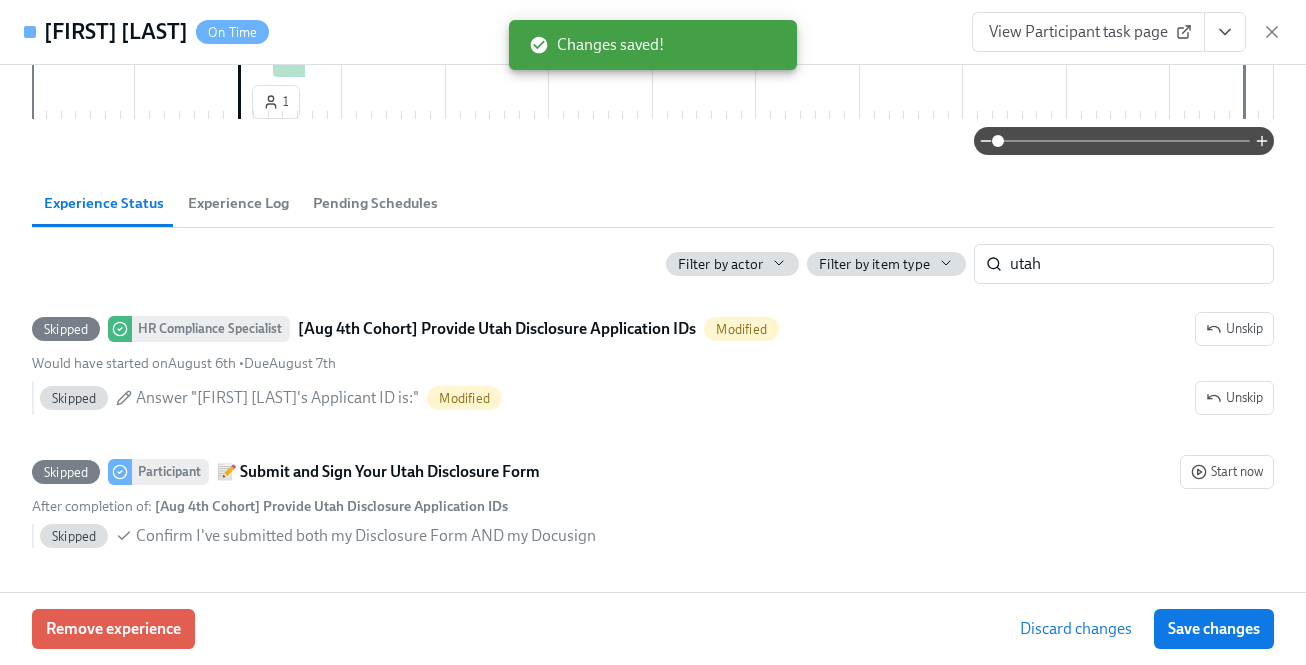click on "Save changes" at bounding box center [1214, 629] 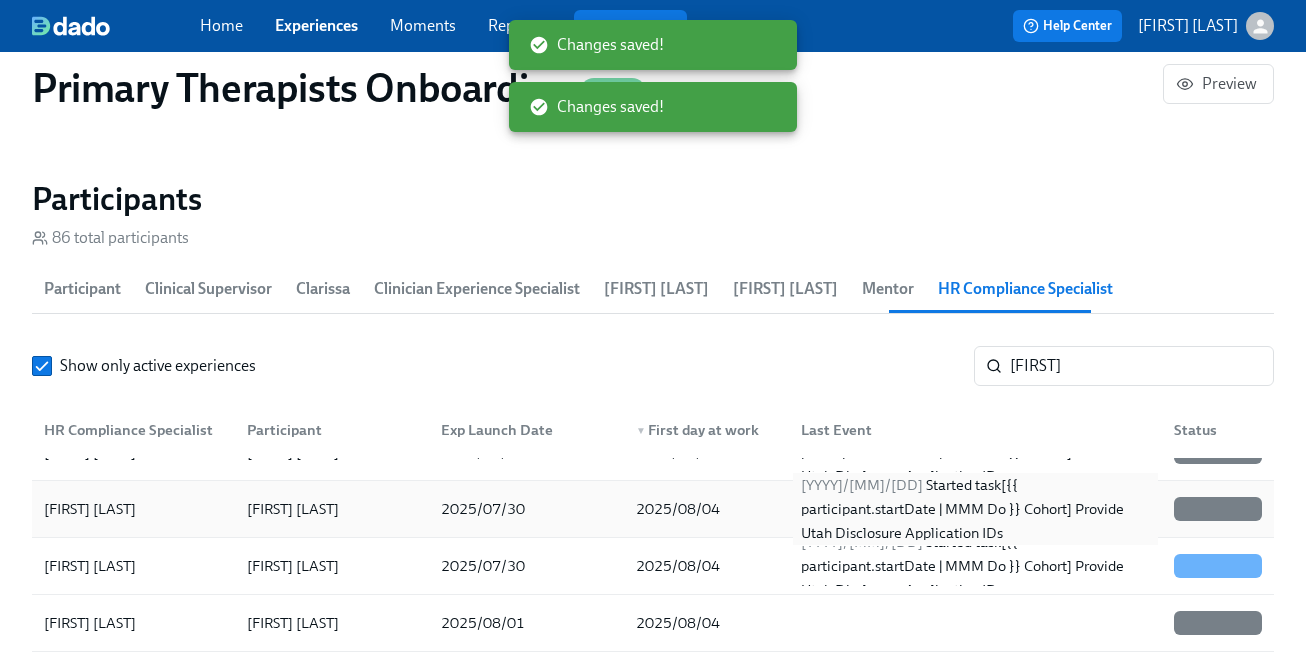 scroll, scrollTop: 120, scrollLeft: 0, axis: vertical 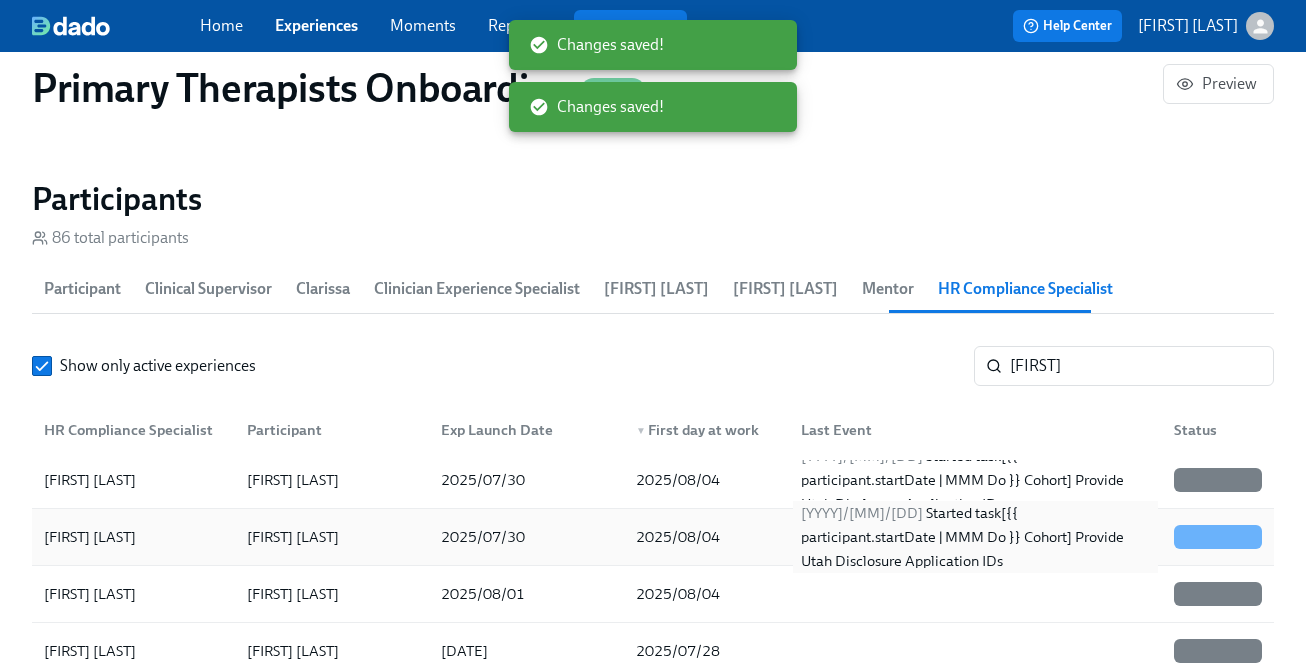 click on "2025/08/06   Started task  [{{ participant.startDate | MMM Do }} Cohort] Provide Utah Disclosure Application IDs" at bounding box center [975, 537] 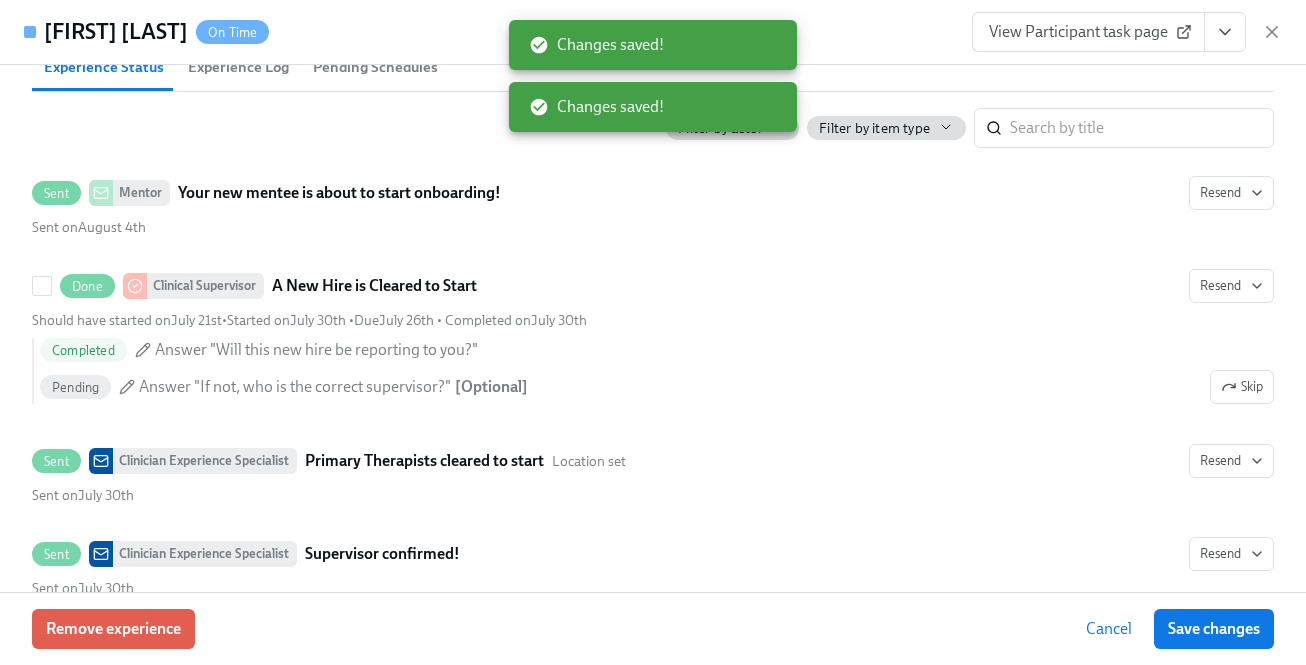 scroll, scrollTop: 1137, scrollLeft: 0, axis: vertical 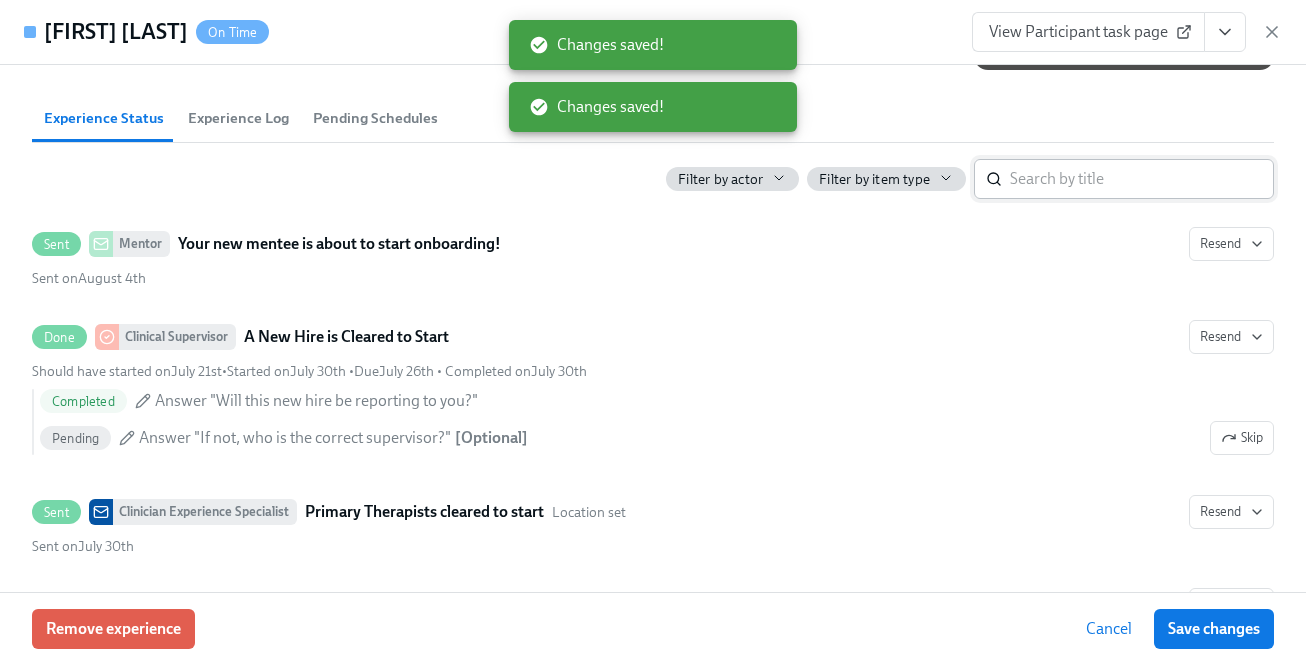 click at bounding box center (1142, 179) 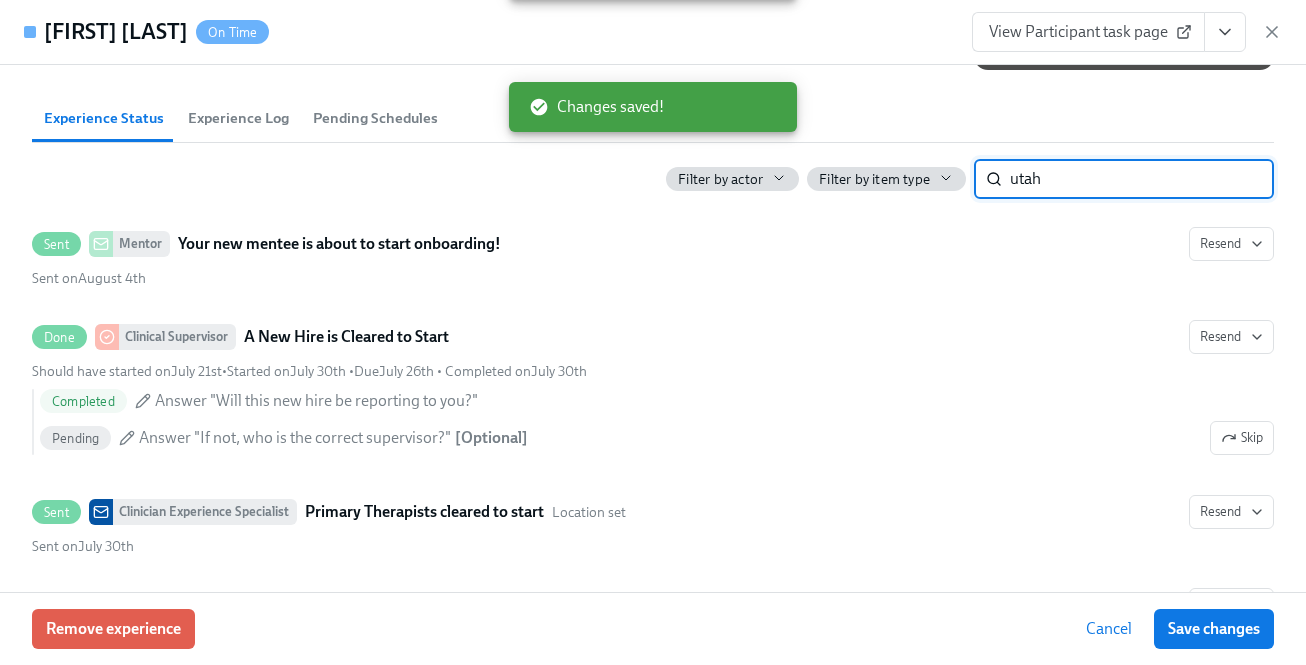 type on "utah" 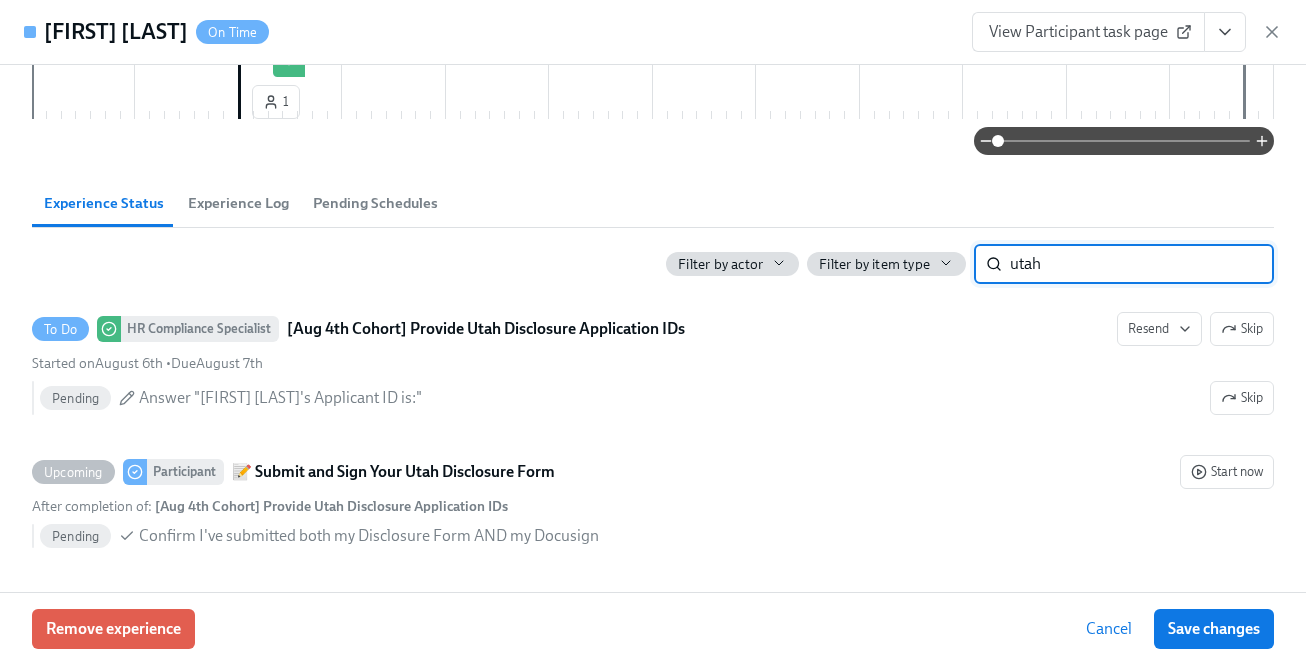 scroll, scrollTop: 1052, scrollLeft: 0, axis: vertical 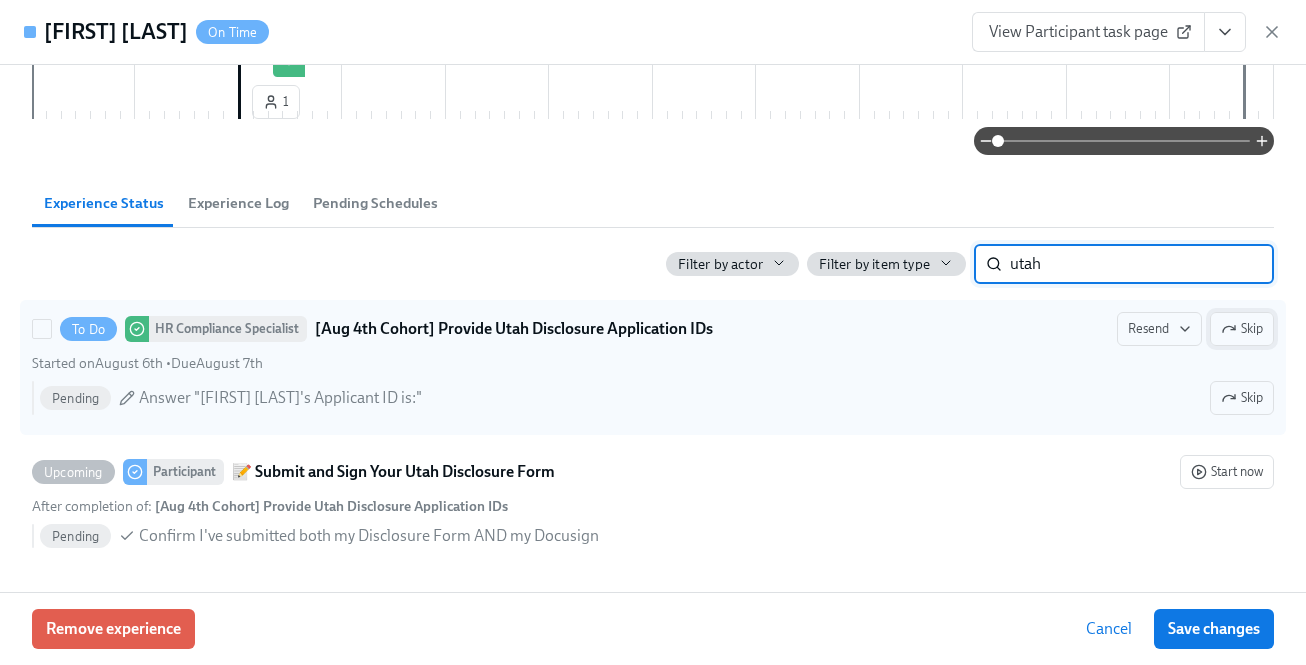 click on "Skip" at bounding box center (1242, 329) 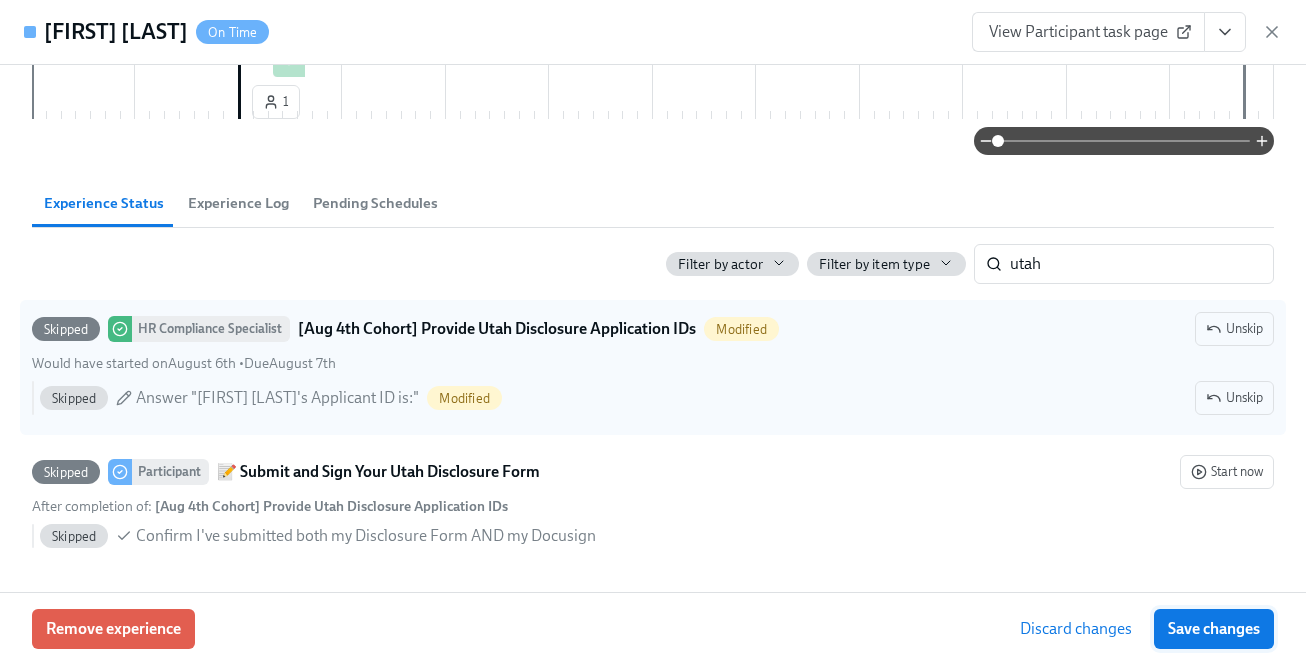 click on "Save changes" at bounding box center (1214, 629) 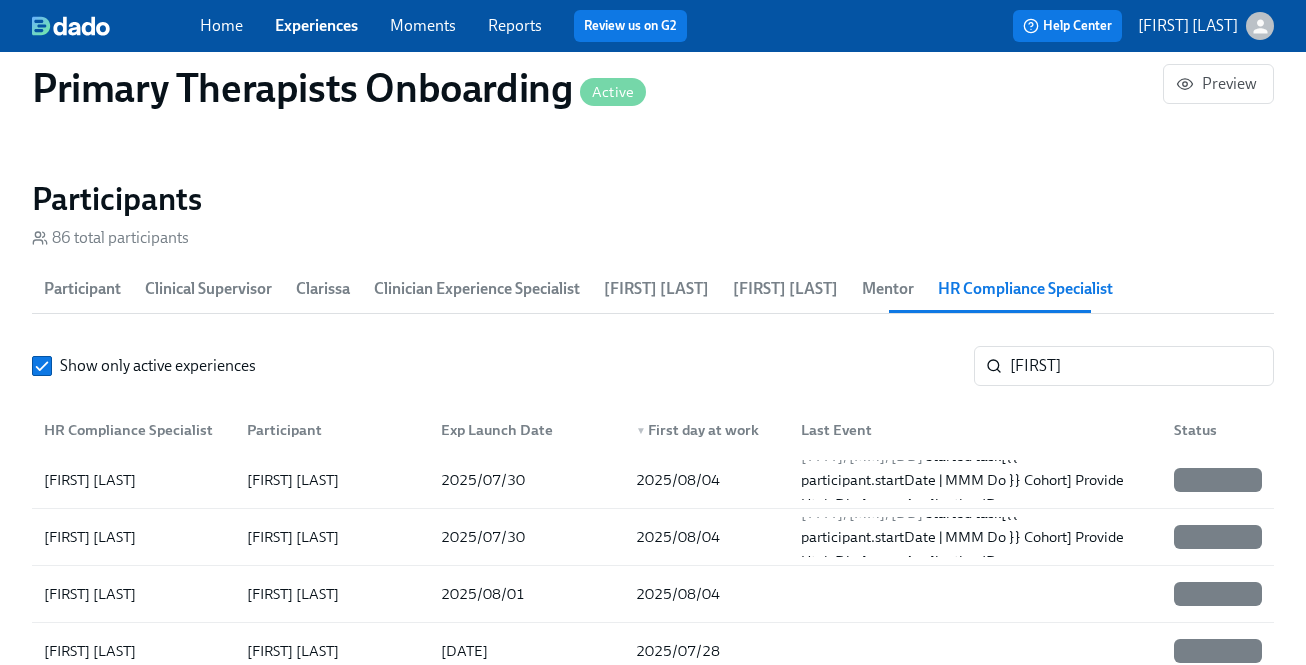 scroll, scrollTop: 2228, scrollLeft: 0, axis: vertical 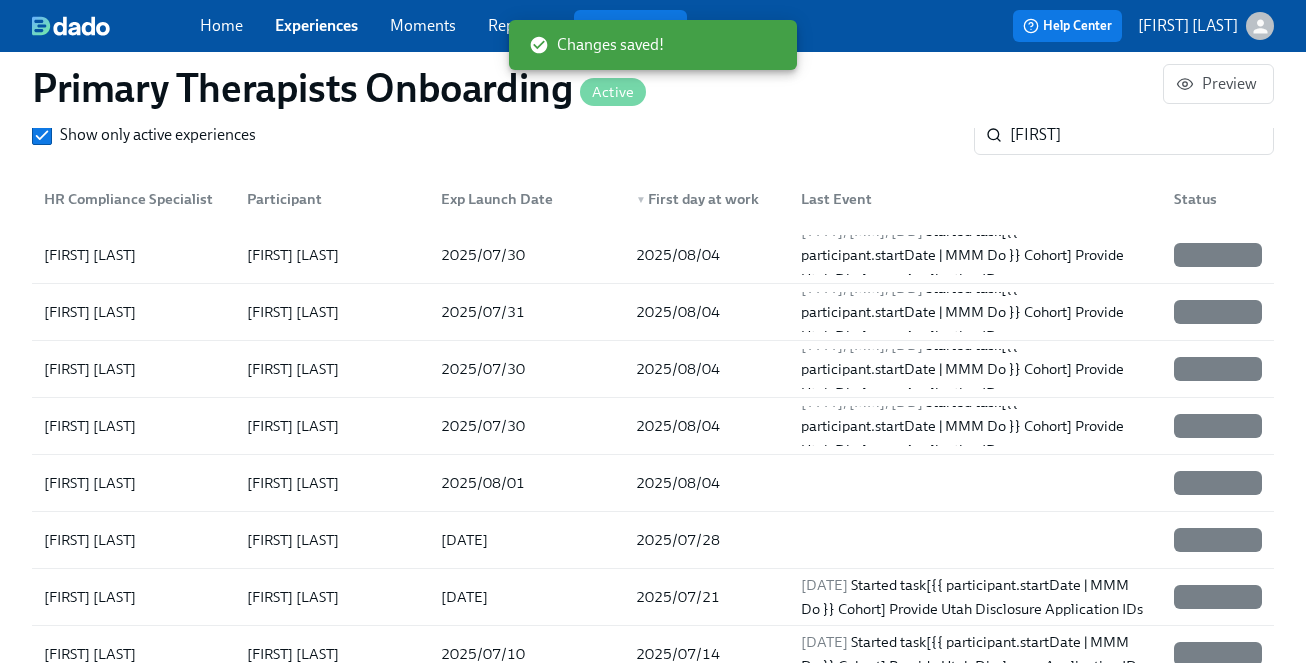 click on "Experiences" at bounding box center (316, 25) 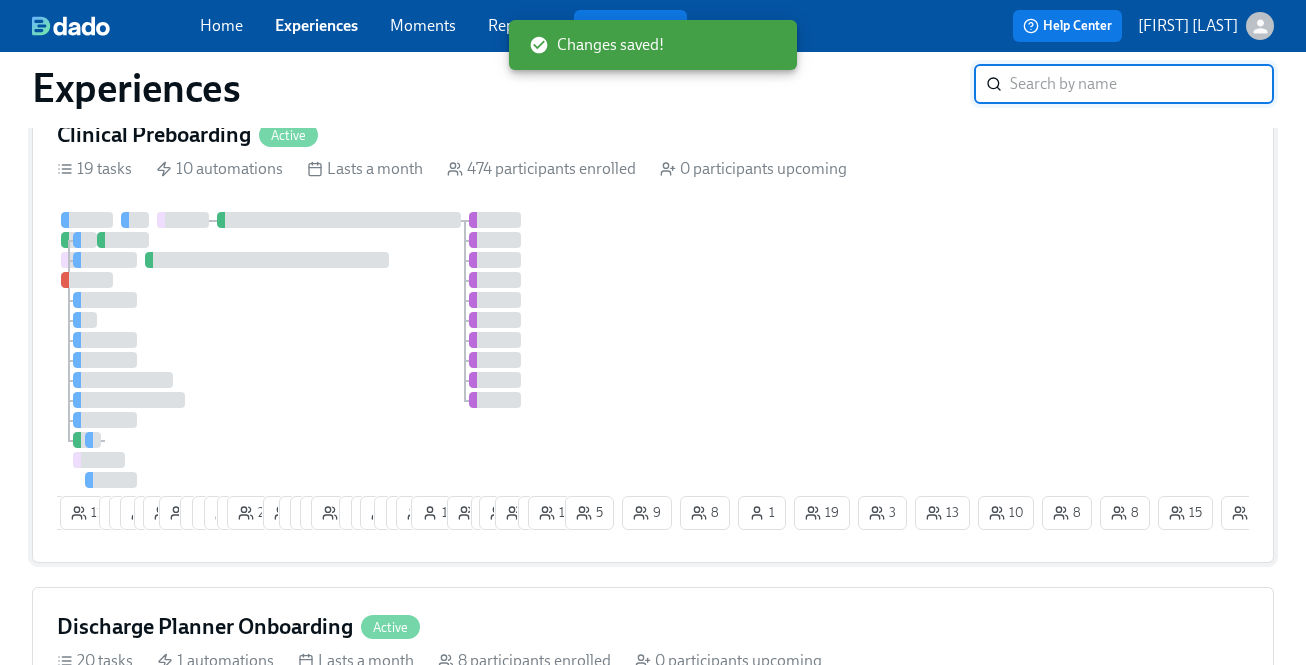 scroll, scrollTop: 40, scrollLeft: 0, axis: vertical 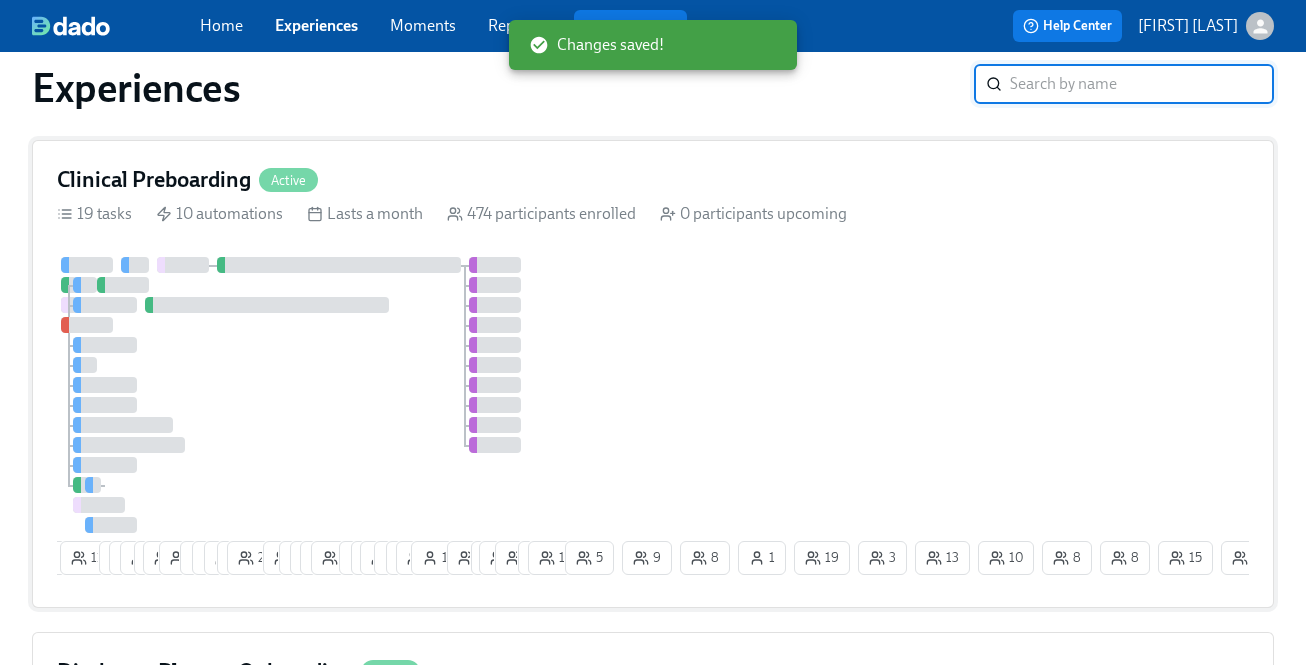 click at bounding box center [495, 285] 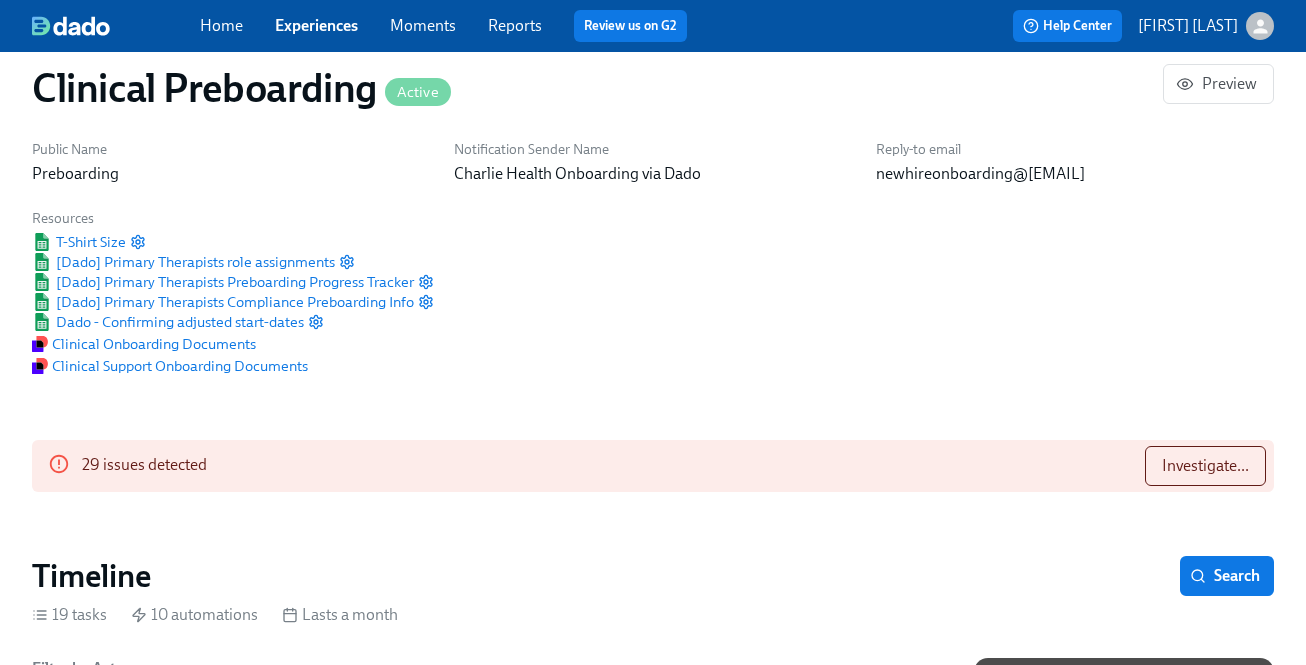 scroll, scrollTop: 0, scrollLeft: 0, axis: both 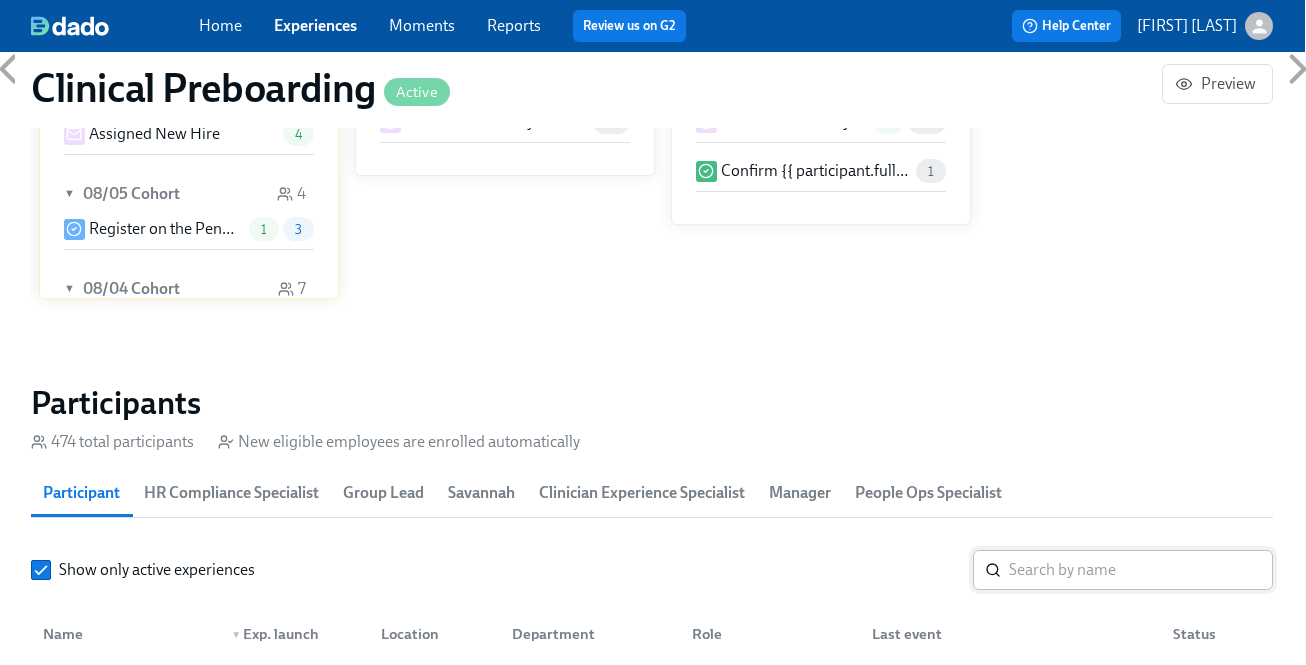 click at bounding box center (1141, 570) 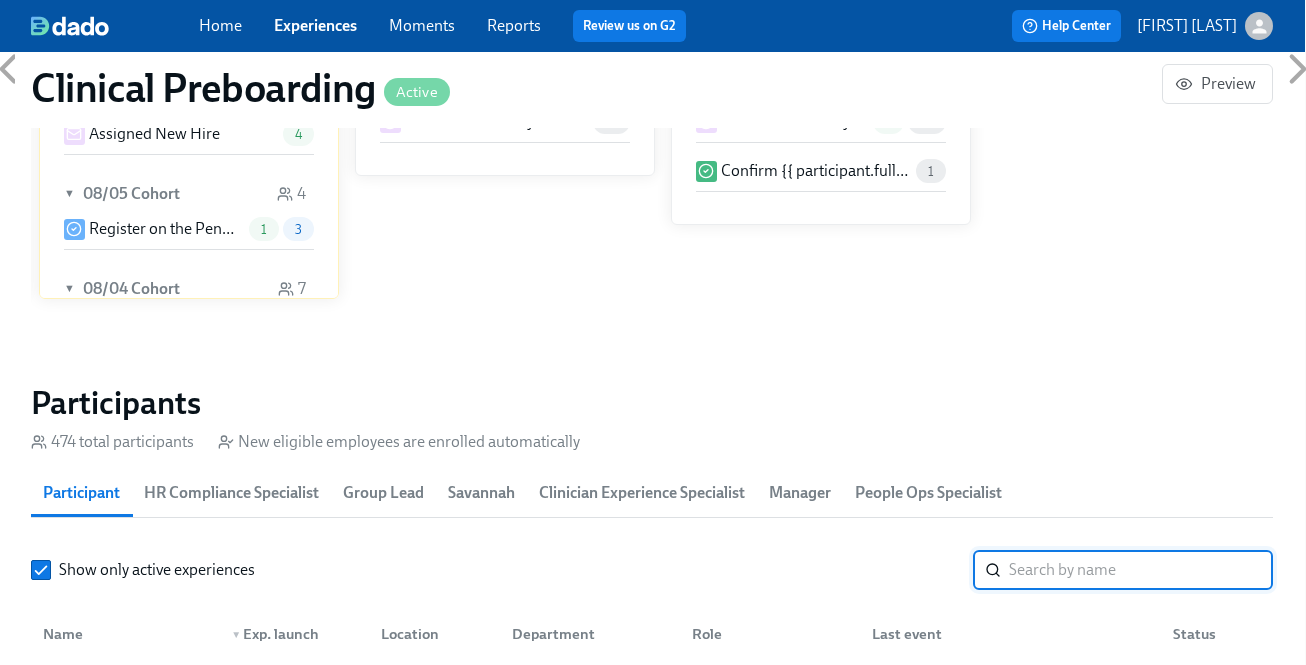 paste on "Kelli Lumley" 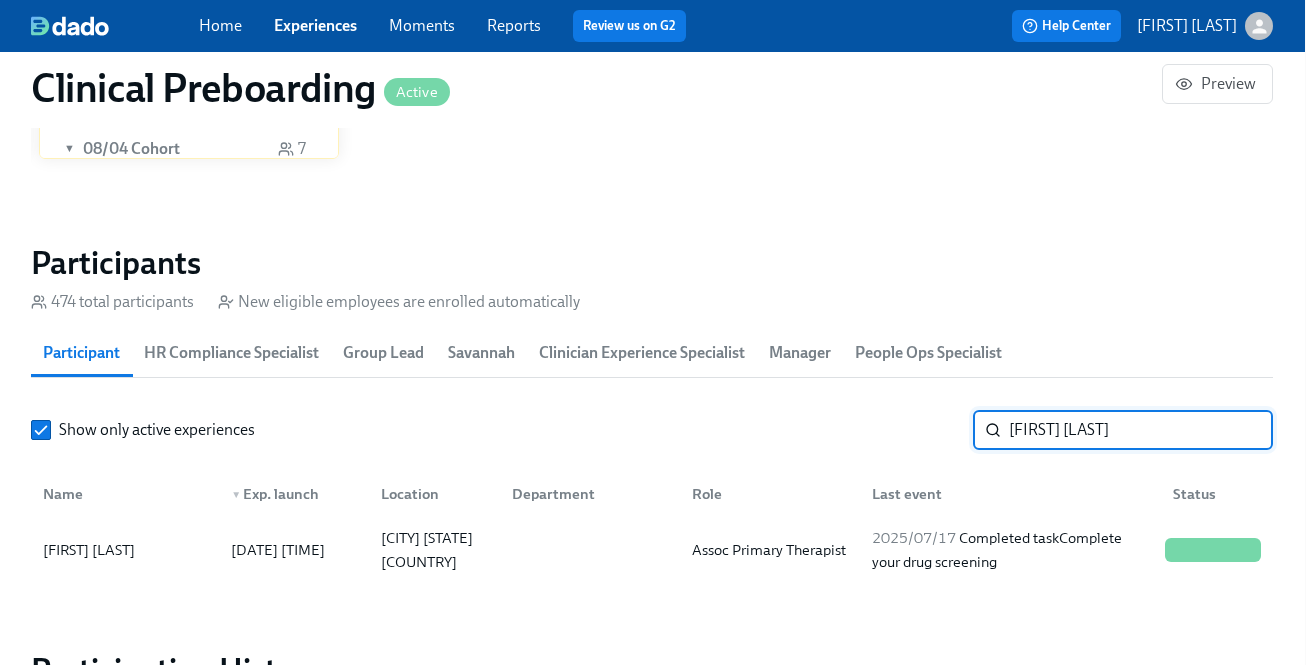 scroll, scrollTop: 2067, scrollLeft: 1, axis: both 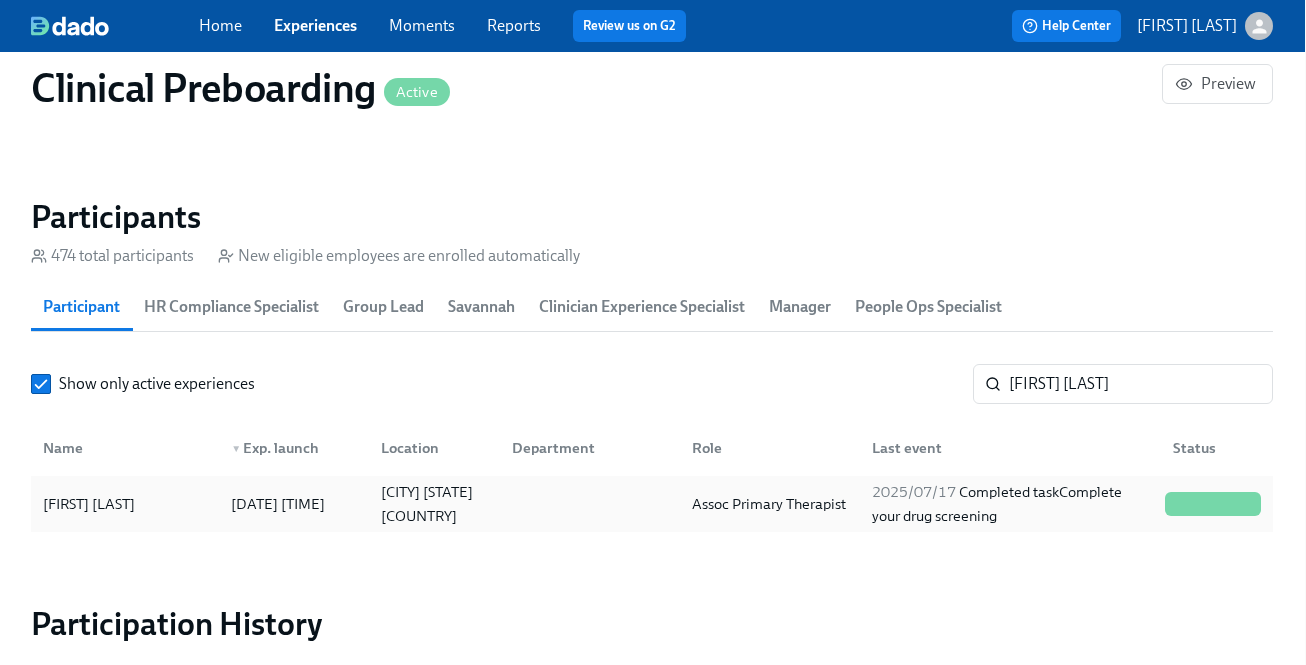 click on "2025/07/17   Completed task  Complete your drug screening" at bounding box center (1010, 504) 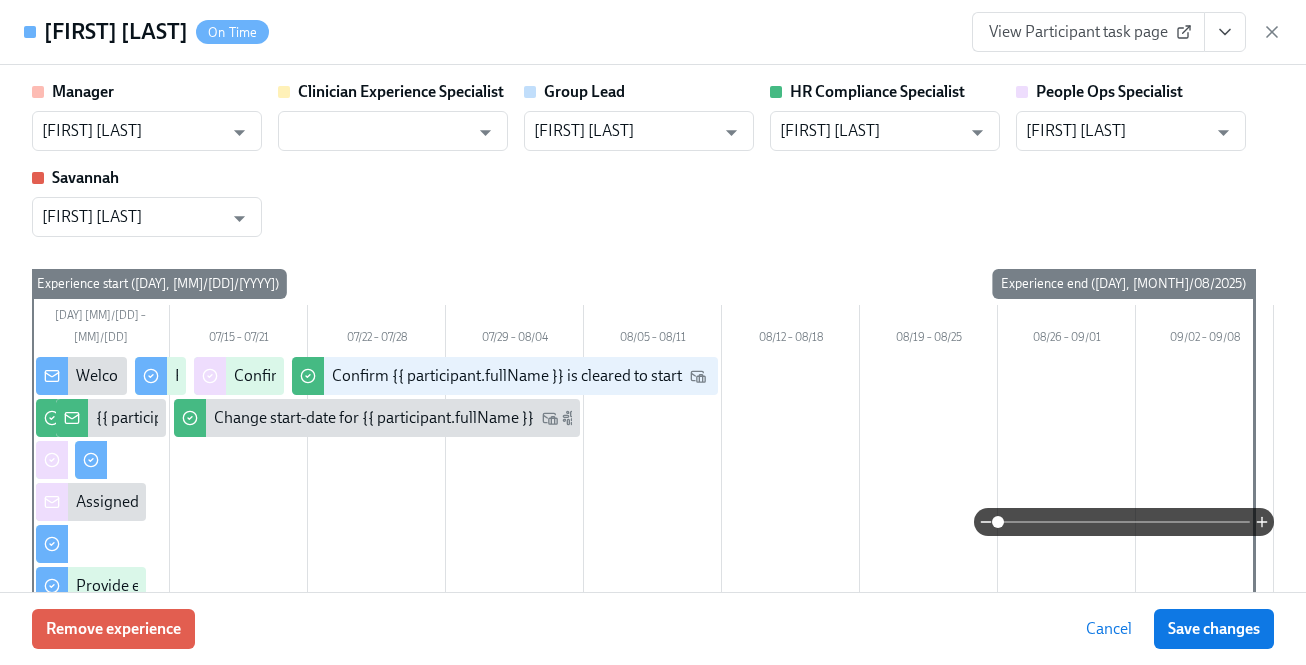 click at bounding box center (1225, 32) 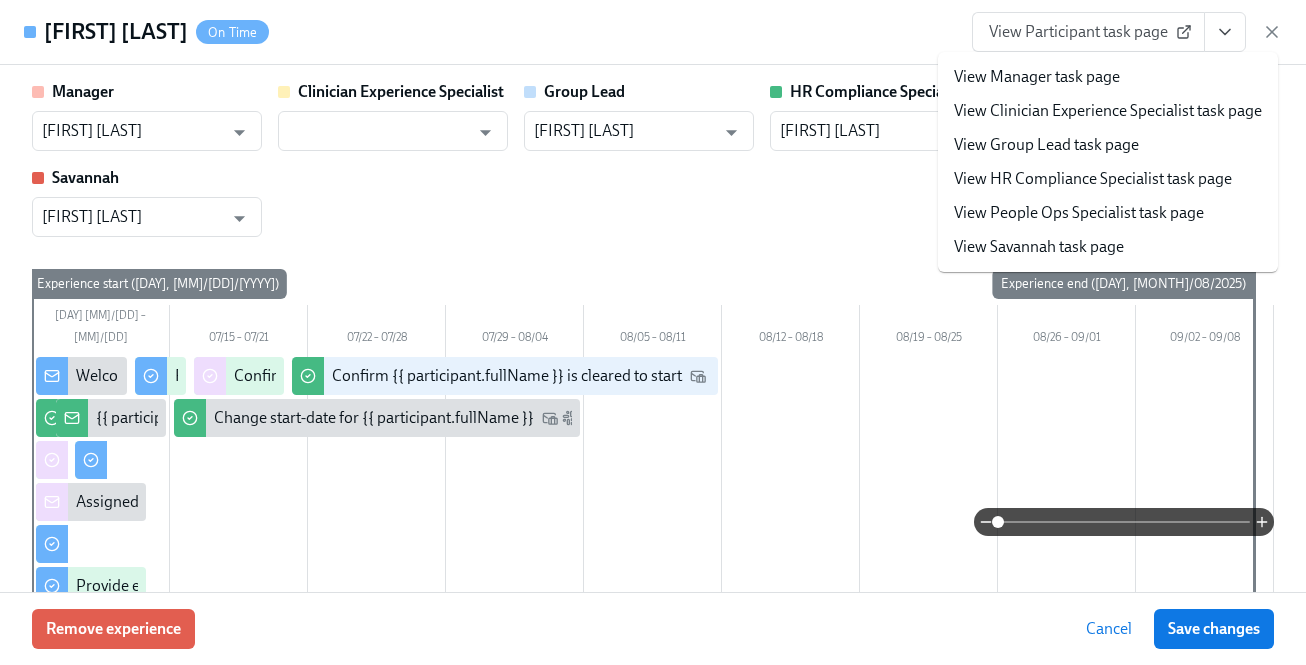 click on "View HR Compliance Specialist task page" at bounding box center (1093, 179) 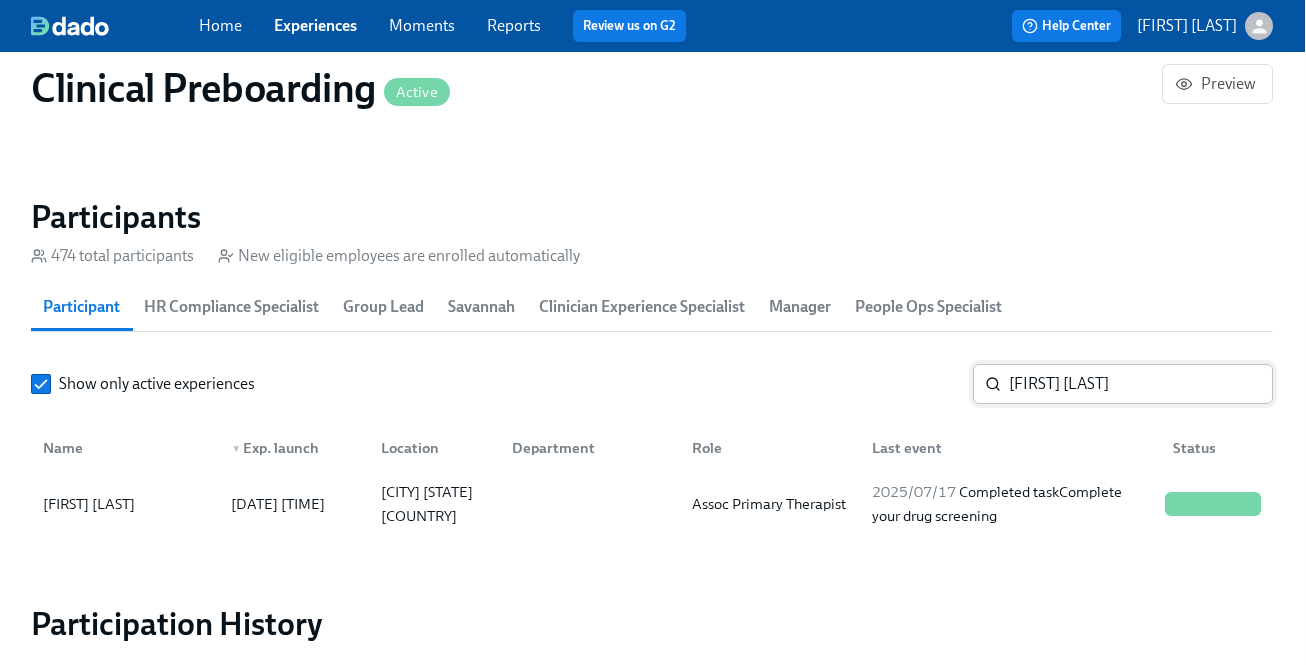 click on "Participants 474 total participants   New eligible employees are enrolled automatically Participant HR Compliance Specialist Group Lead Savannah Clinician Experience Specialist Manager People Ops Specialist Show only active experiences Kelli Lumley ​ Name ▼ Exp. launch Location Department Role Last event Status Kelli Lumley 2025/07/08 14:11 Robbinsdale MN US Assoc Primary Therapist 2025/07/17   Completed task  Complete your drug screening" at bounding box center [652, 368] 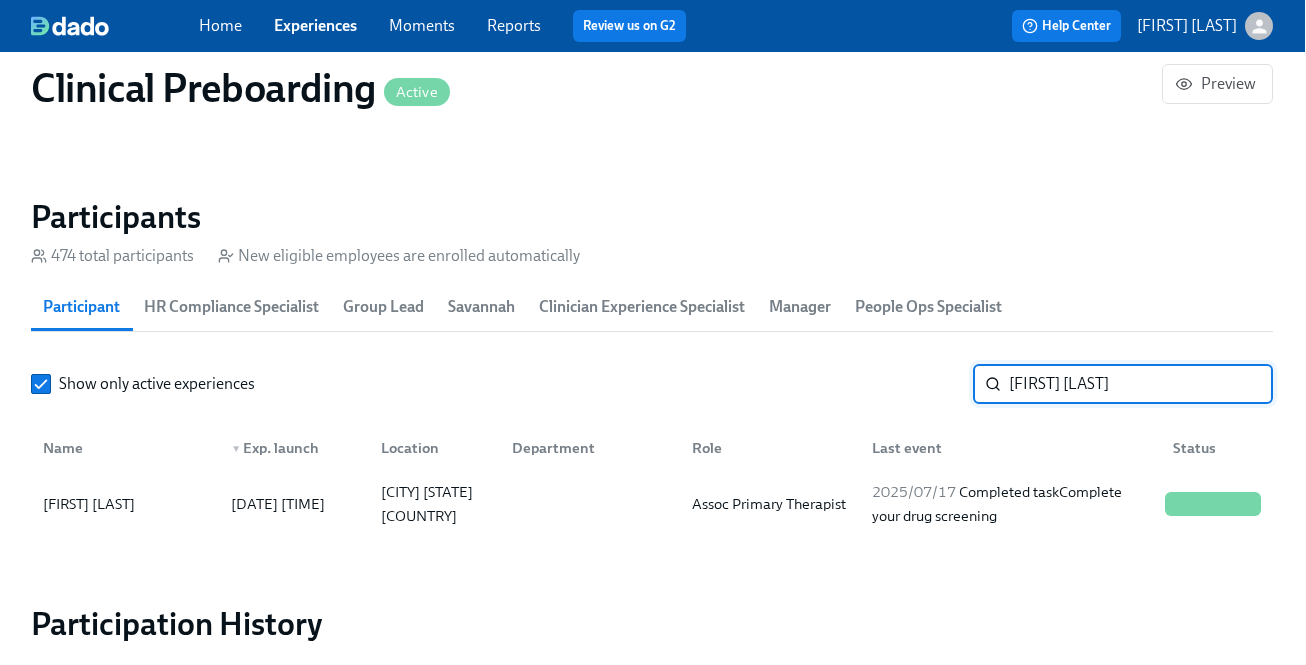 click on "Kelli Lumley" at bounding box center (1141, 384) 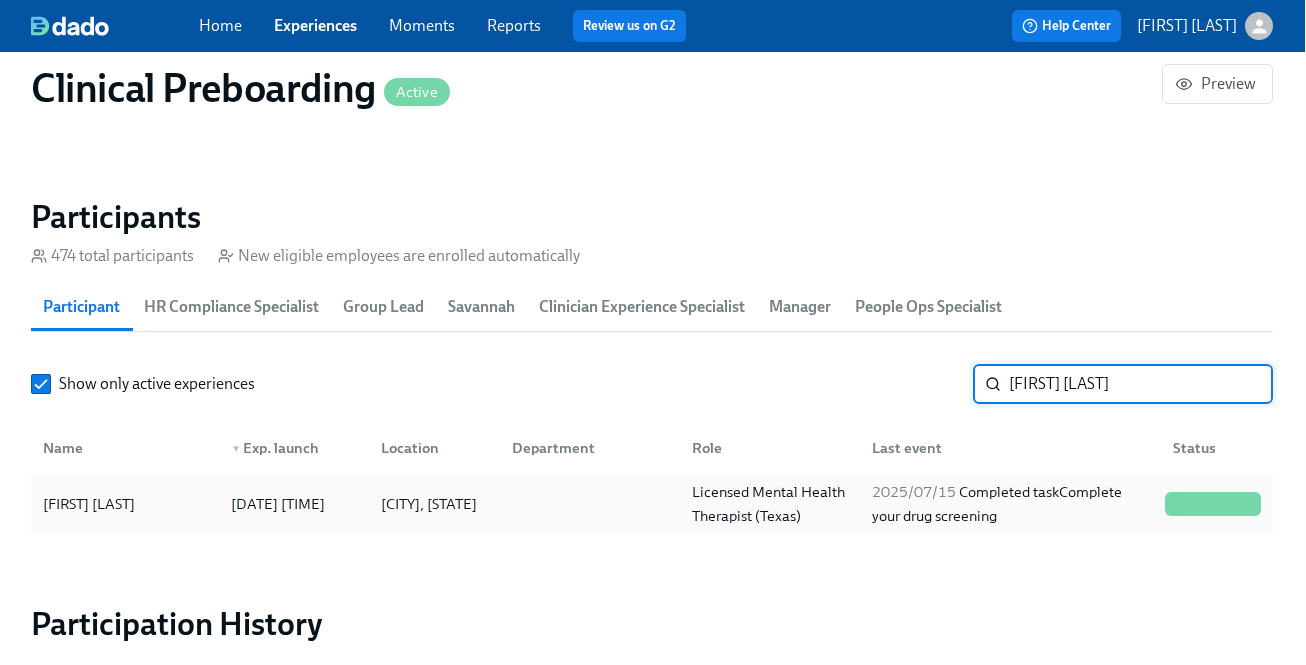 click on "2025/07/15   Completed task  Complete your drug screening" at bounding box center (1010, 504) 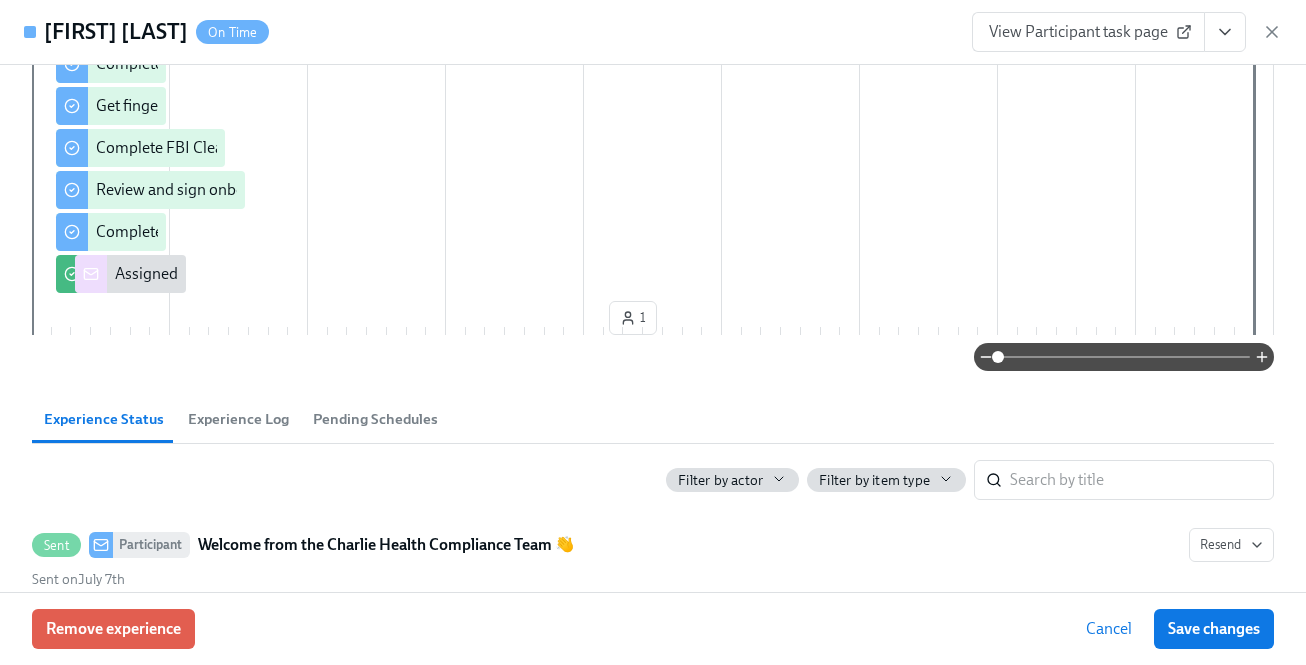scroll, scrollTop: 524, scrollLeft: 0, axis: vertical 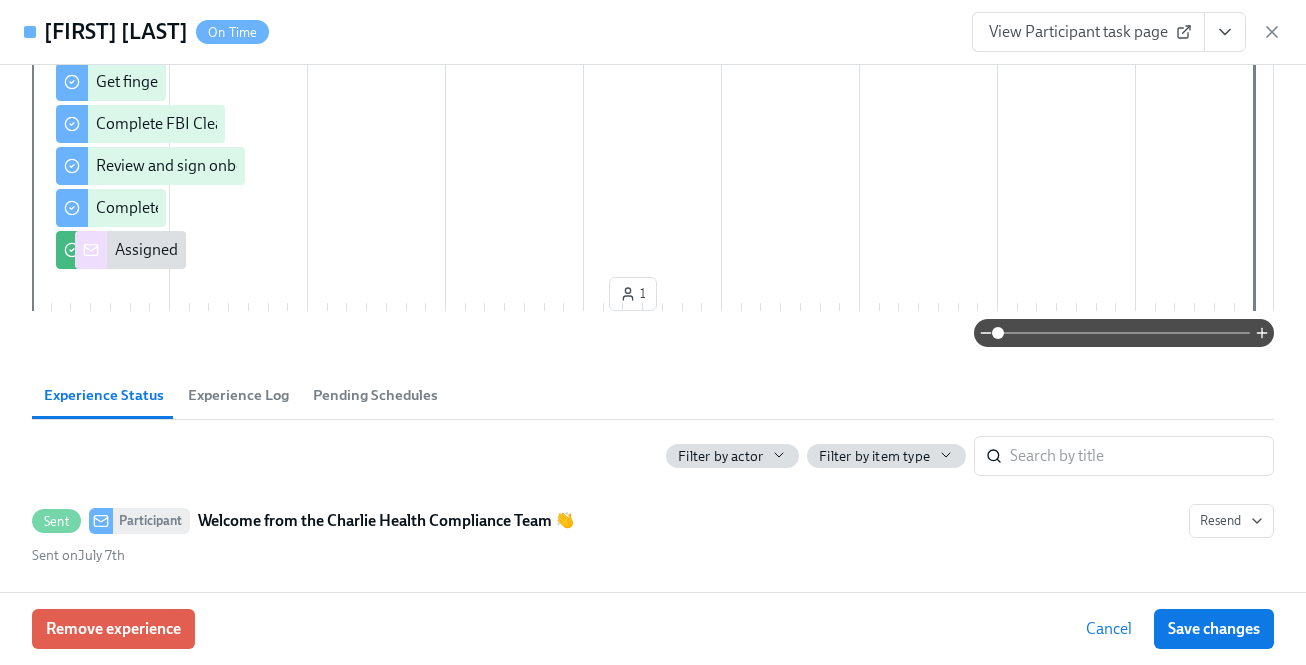 click 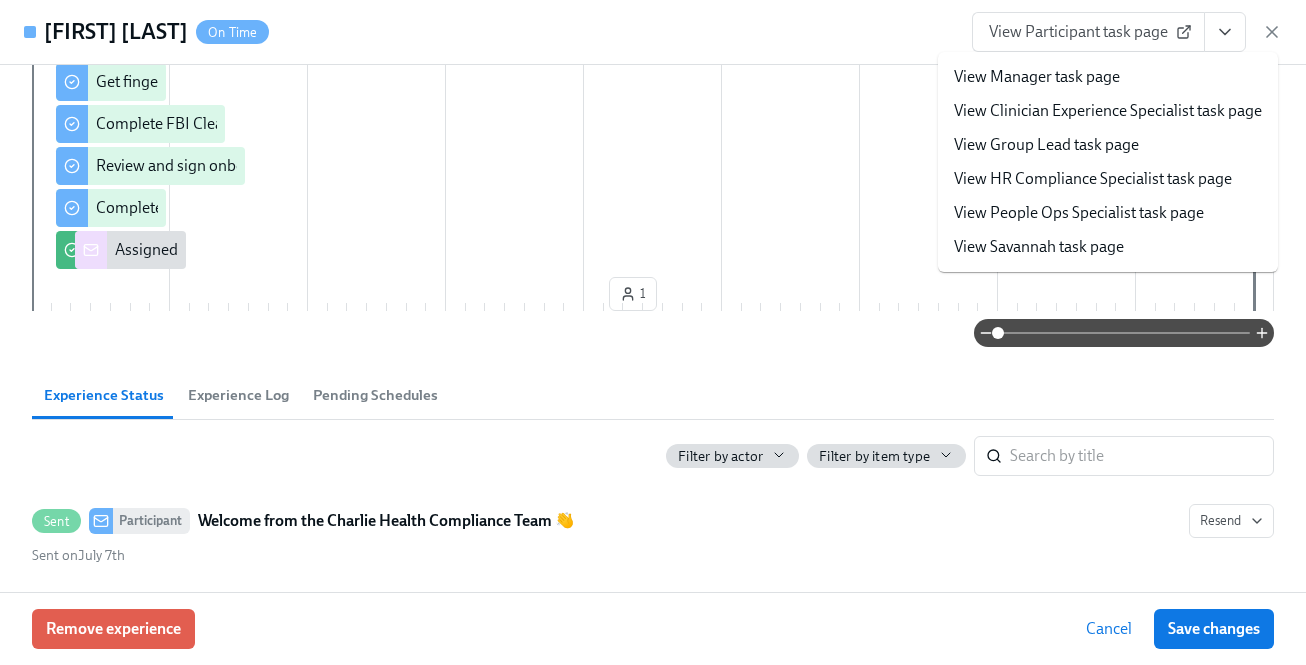 click on "View HR Compliance Specialist task page" at bounding box center (1093, 179) 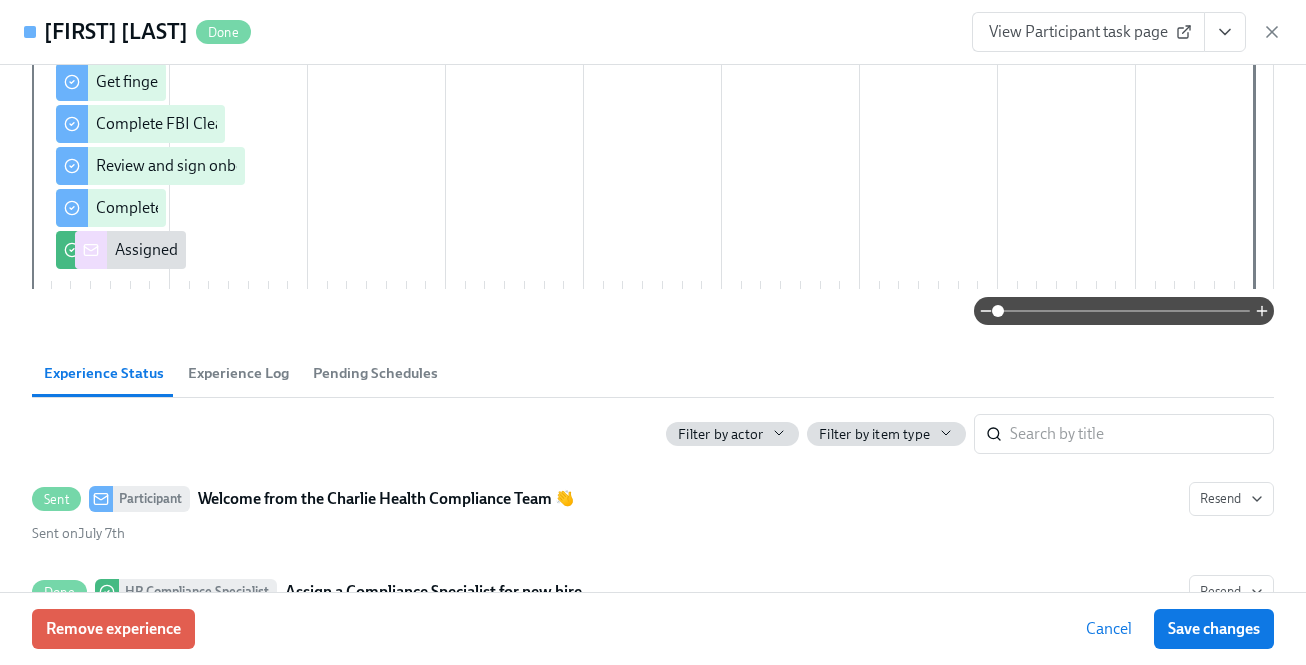 click on "Ana Garcia" at bounding box center (1141, 384) 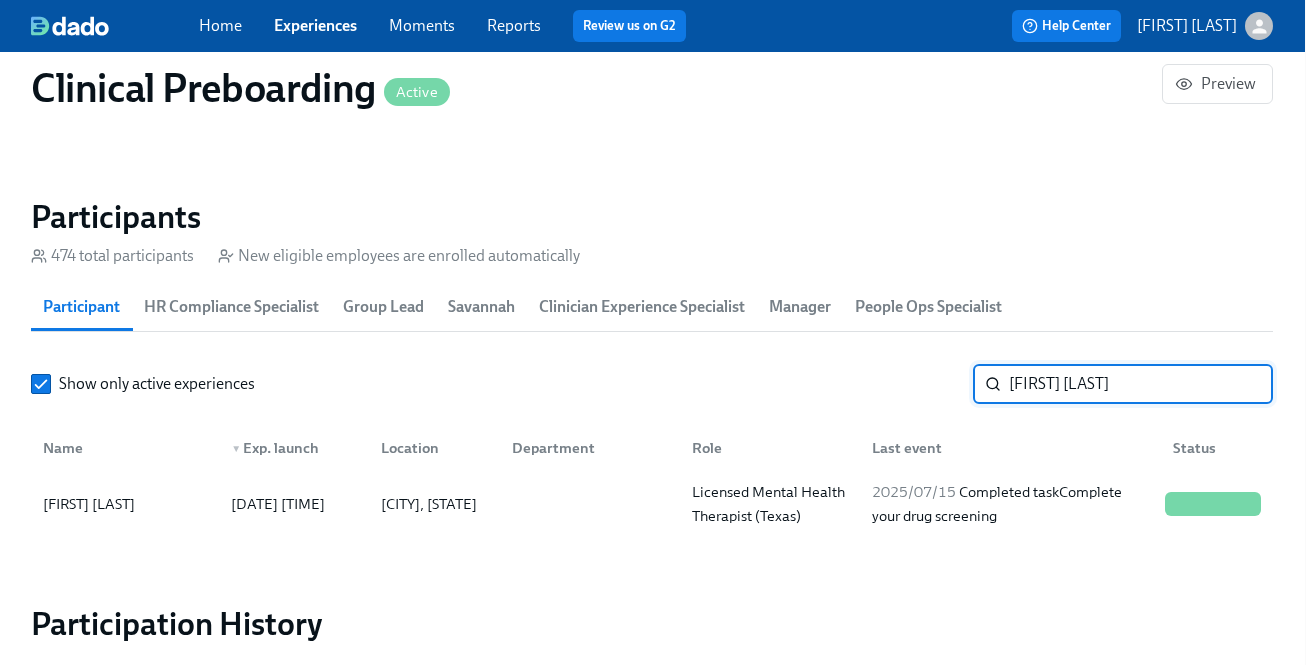 click on "Ana Garcia" at bounding box center (1141, 384) 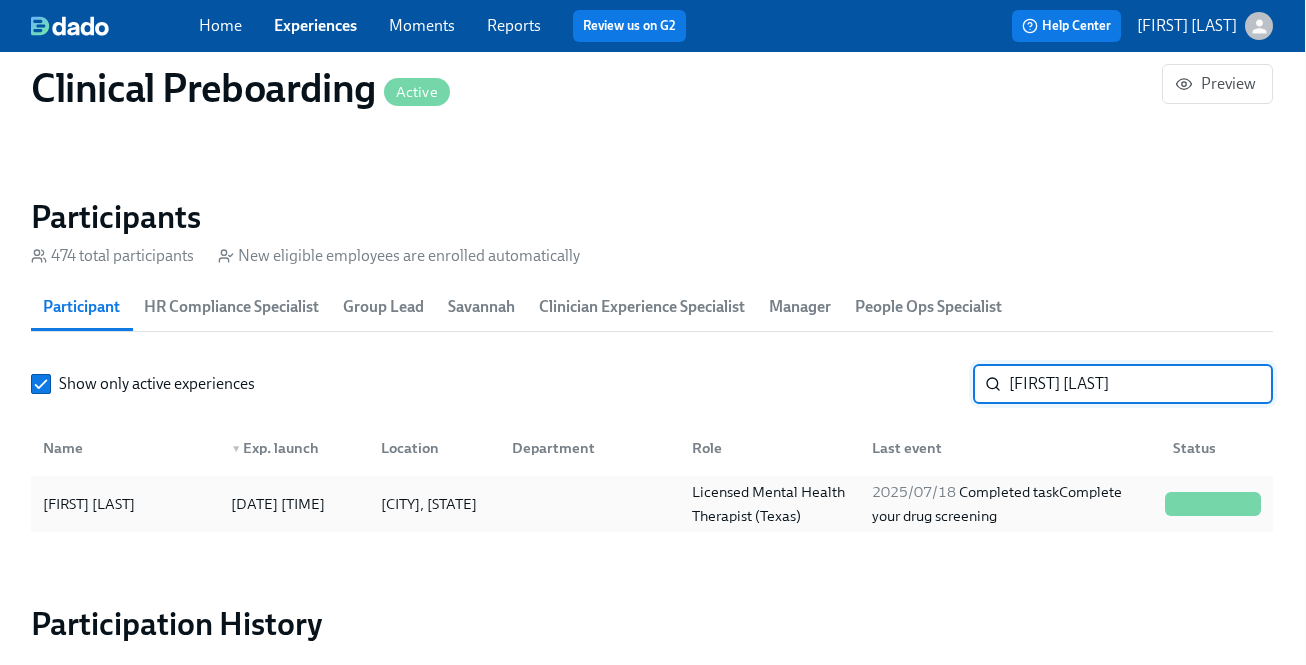 click on "2025/07/18   Completed task  Complete your drug screening" at bounding box center (1010, 504) 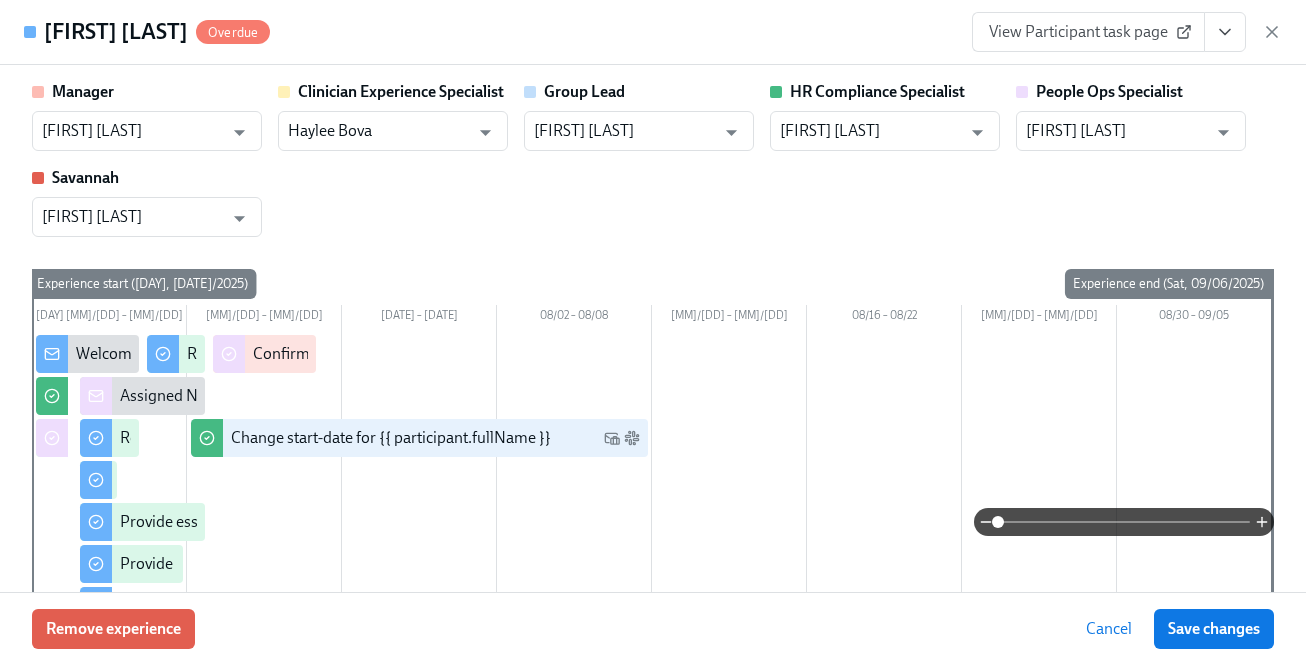 click at bounding box center (1225, 32) 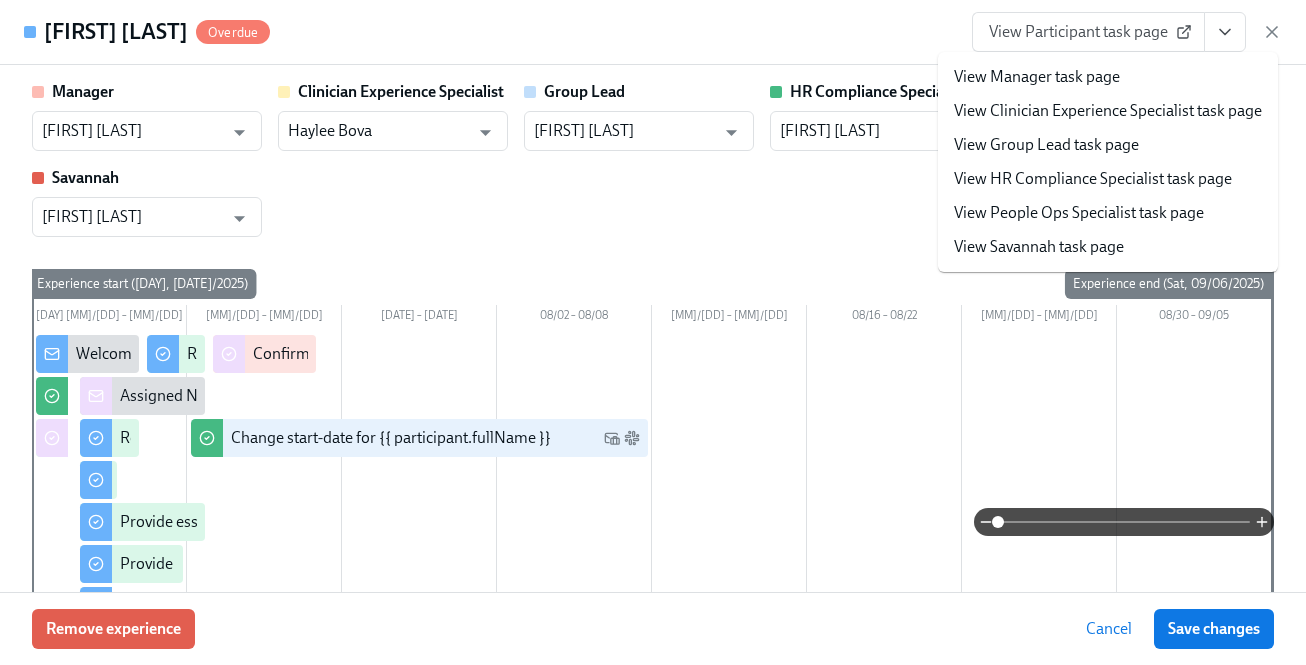 click on "View HR Compliance Specialist task page" at bounding box center [1093, 179] 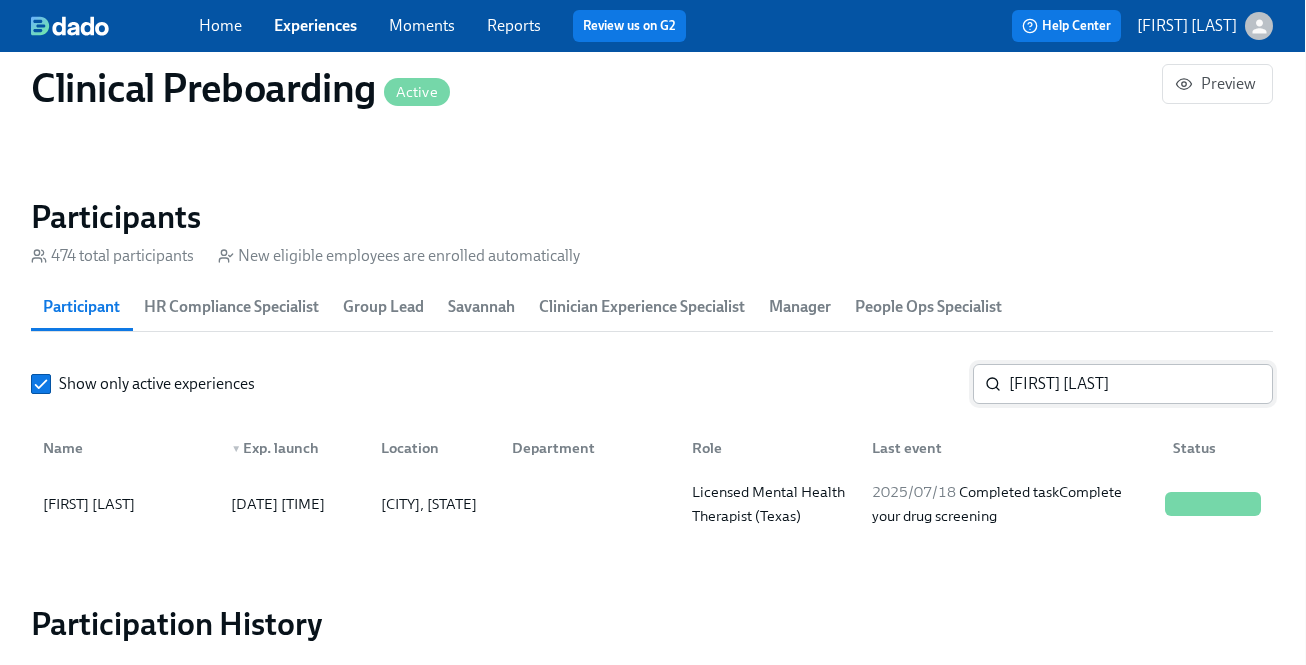 click on "Anne Higginbotham" at bounding box center [1141, 384] 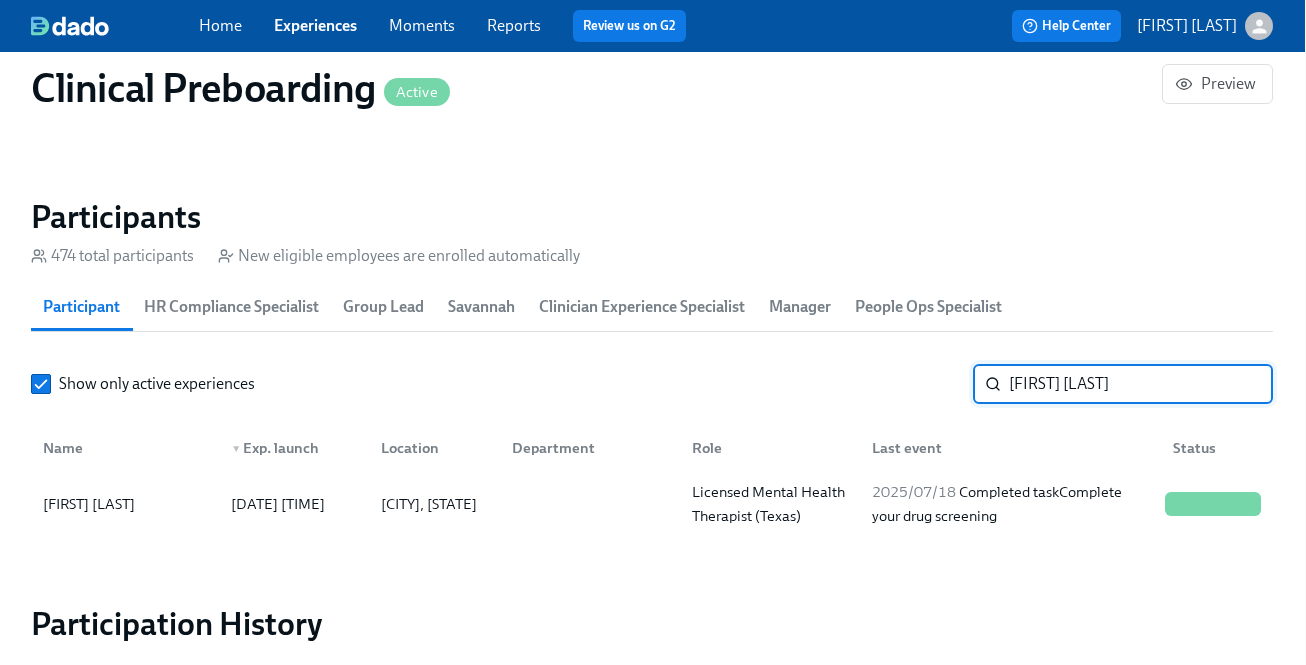 click on "Anne Higginbotham" at bounding box center [1141, 384] 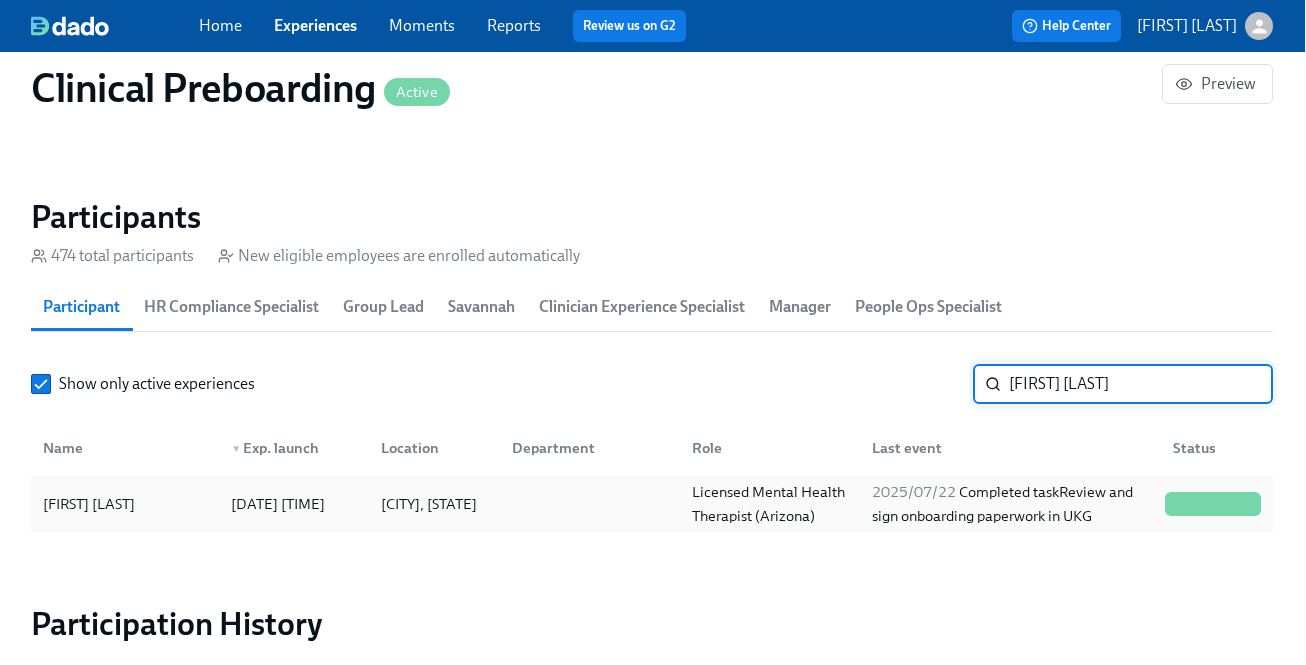 click on "Licensed Mental Health Therapist (Arizona)" at bounding box center [770, 504] 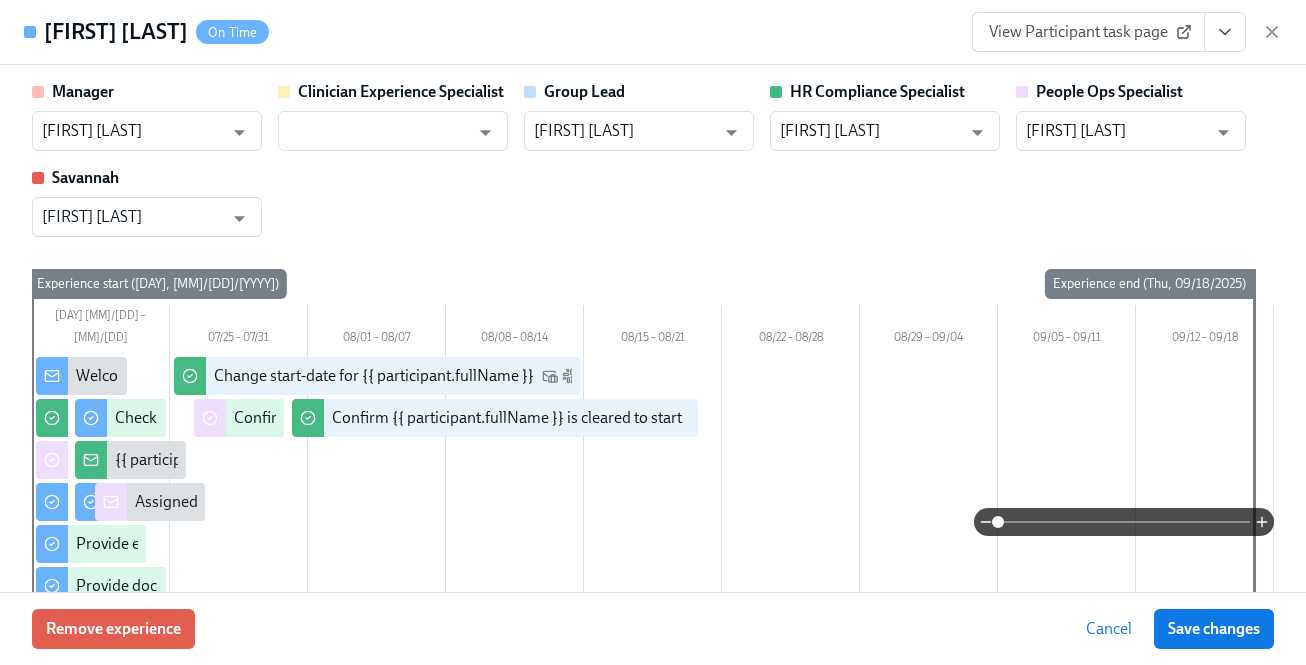 click at bounding box center (1225, 32) 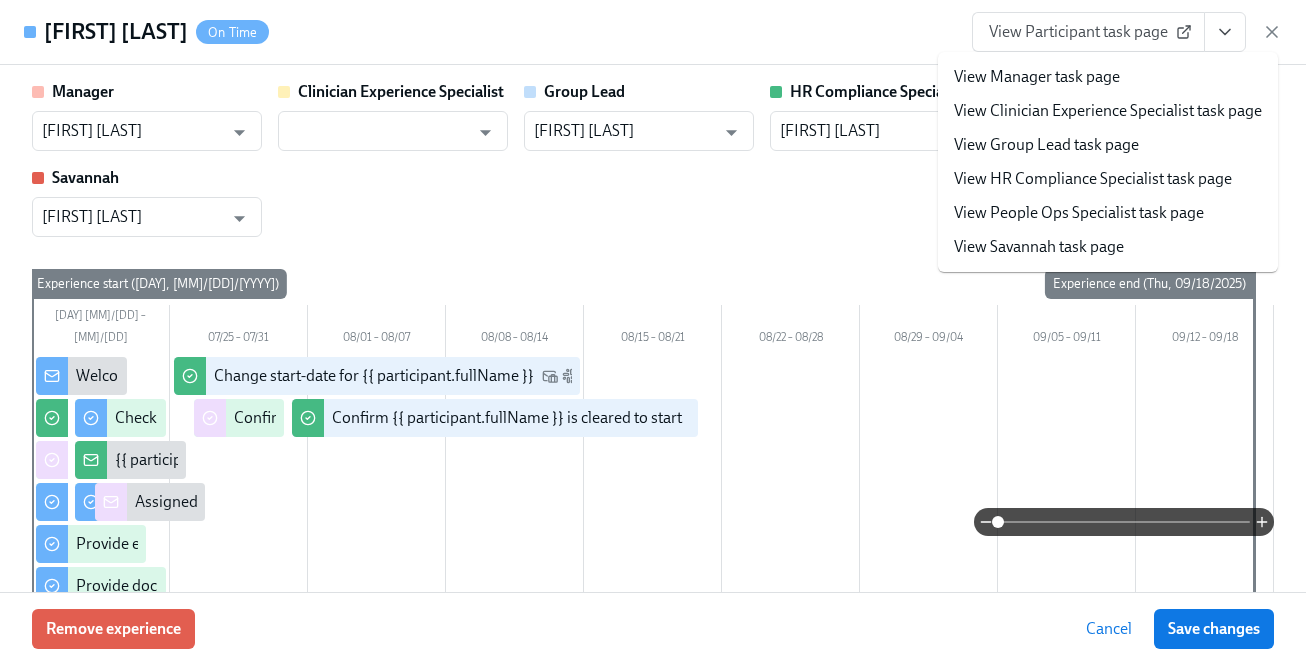 click on "View HR Compliance Specialist task page" at bounding box center (1093, 179) 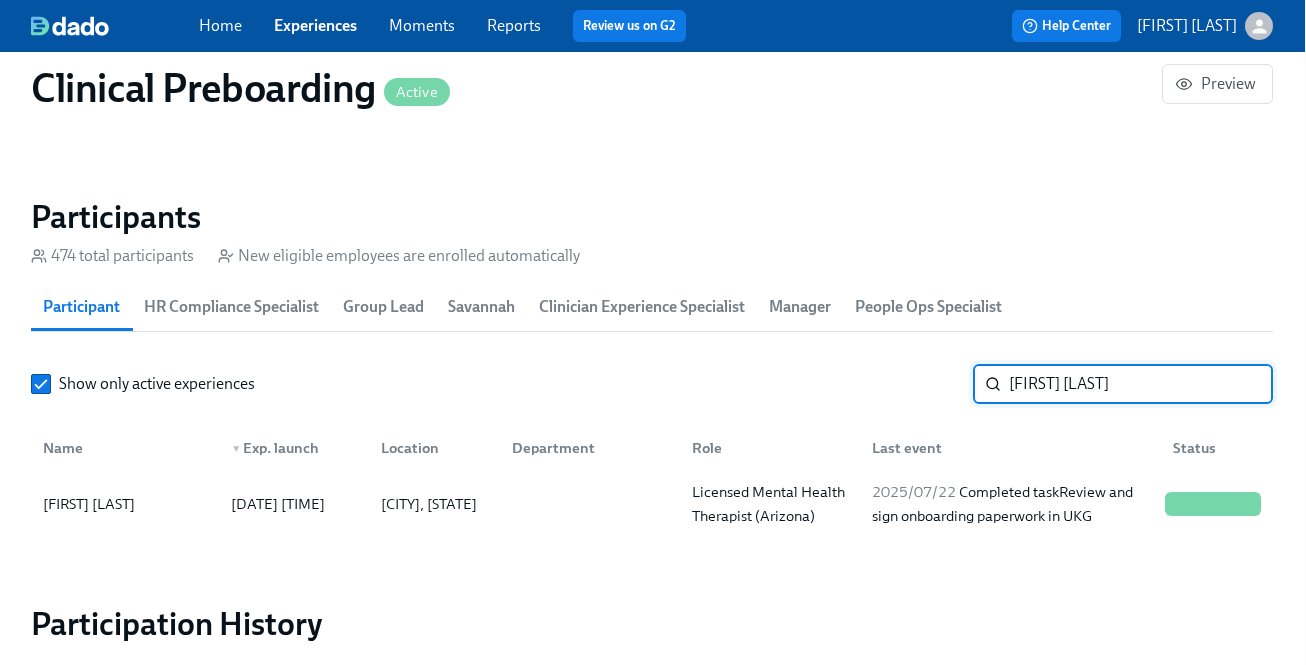 click on "Candice Bahm" at bounding box center (1141, 384) 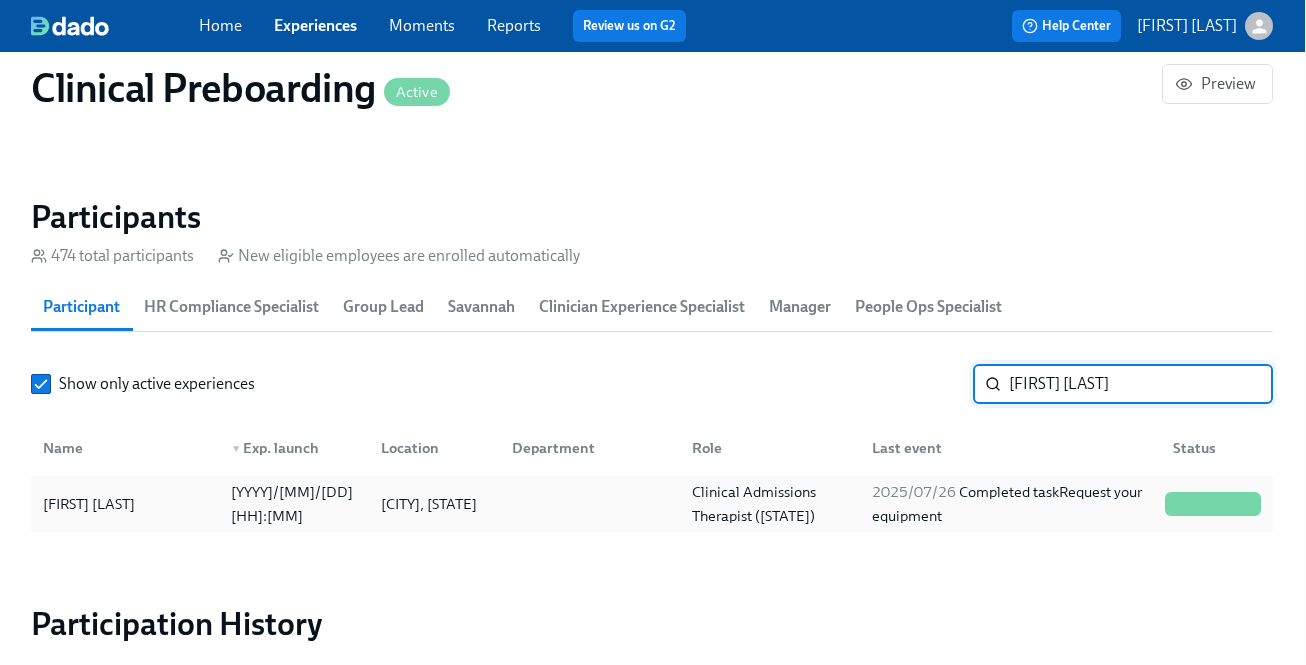 click on "2025/07/26   Completed task  Request your equipment" at bounding box center [1010, 504] 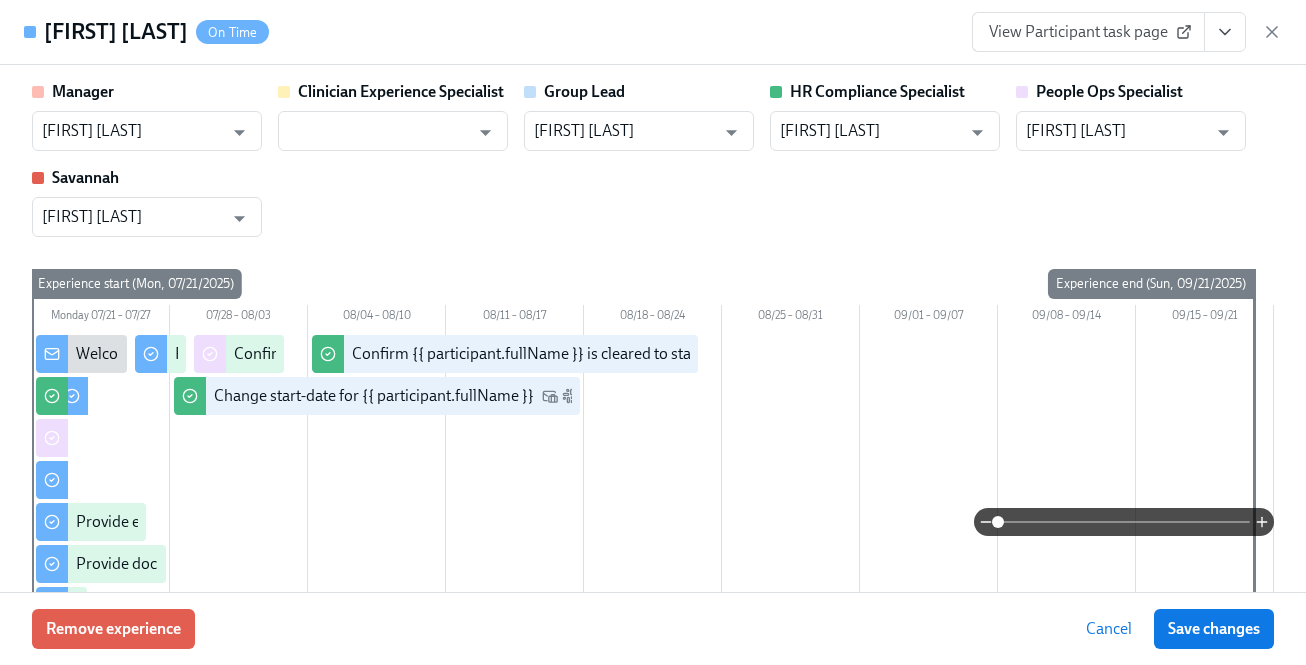 click 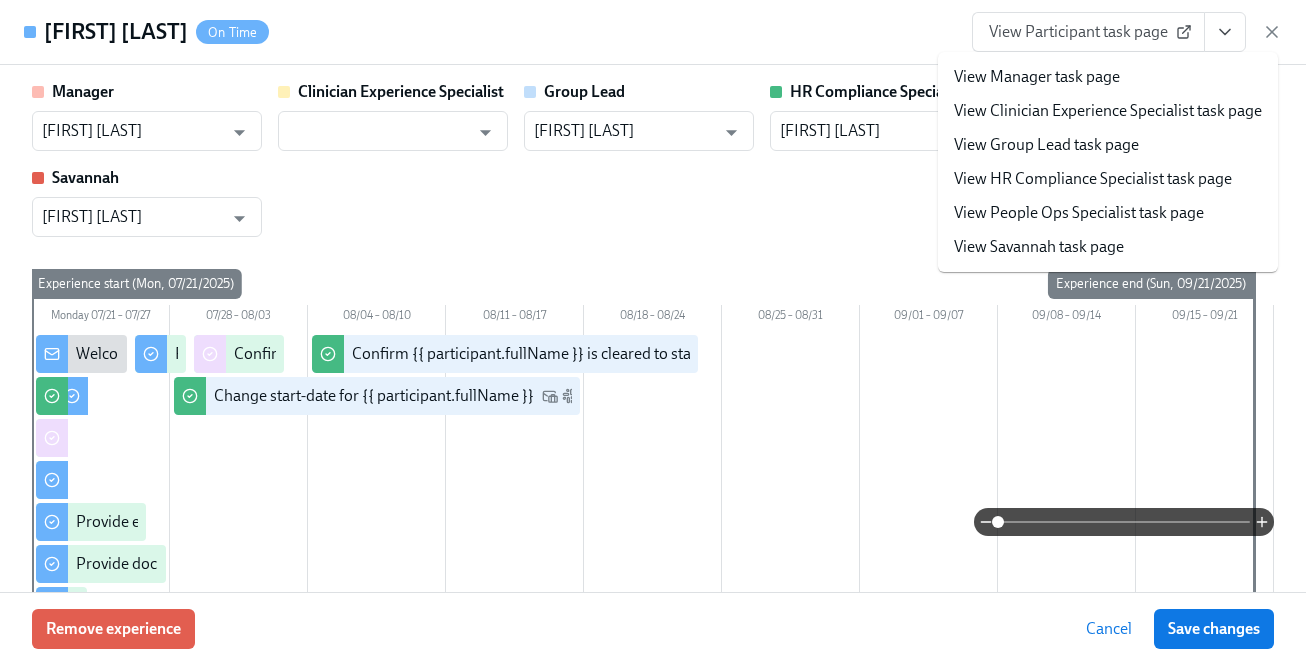 click on "View HR Compliance Specialist task page" at bounding box center [1093, 179] 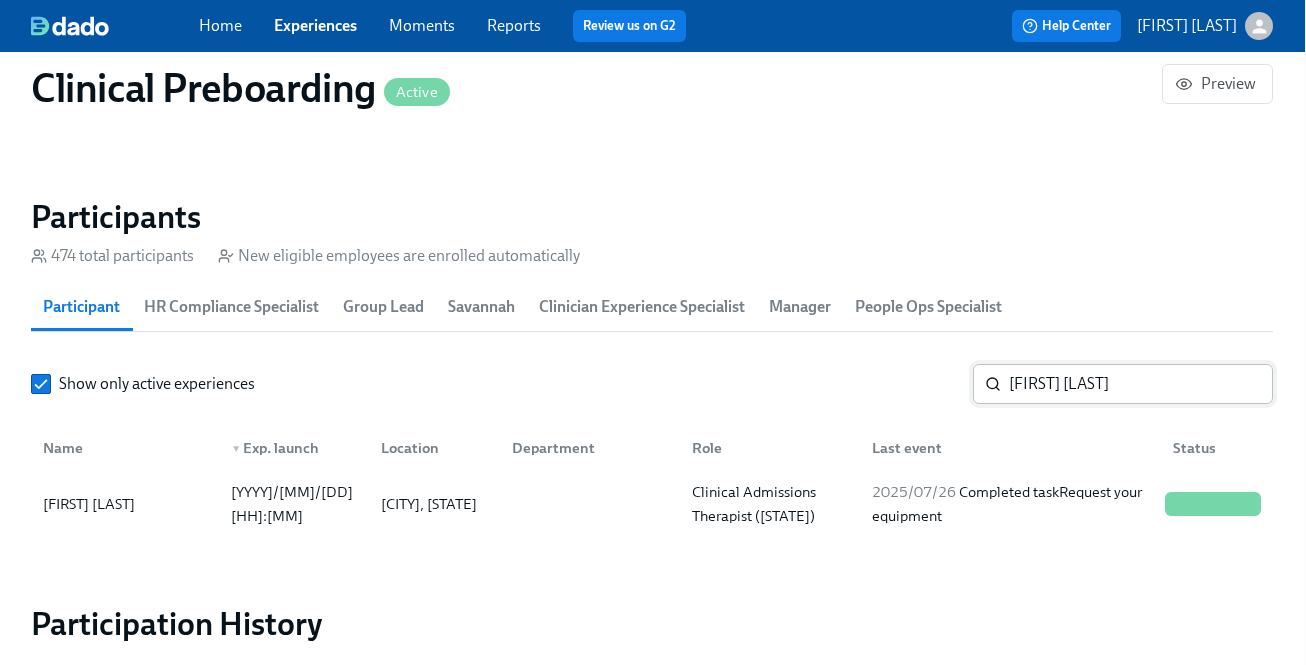 click on "Thomas Salvanti" at bounding box center (1141, 384) 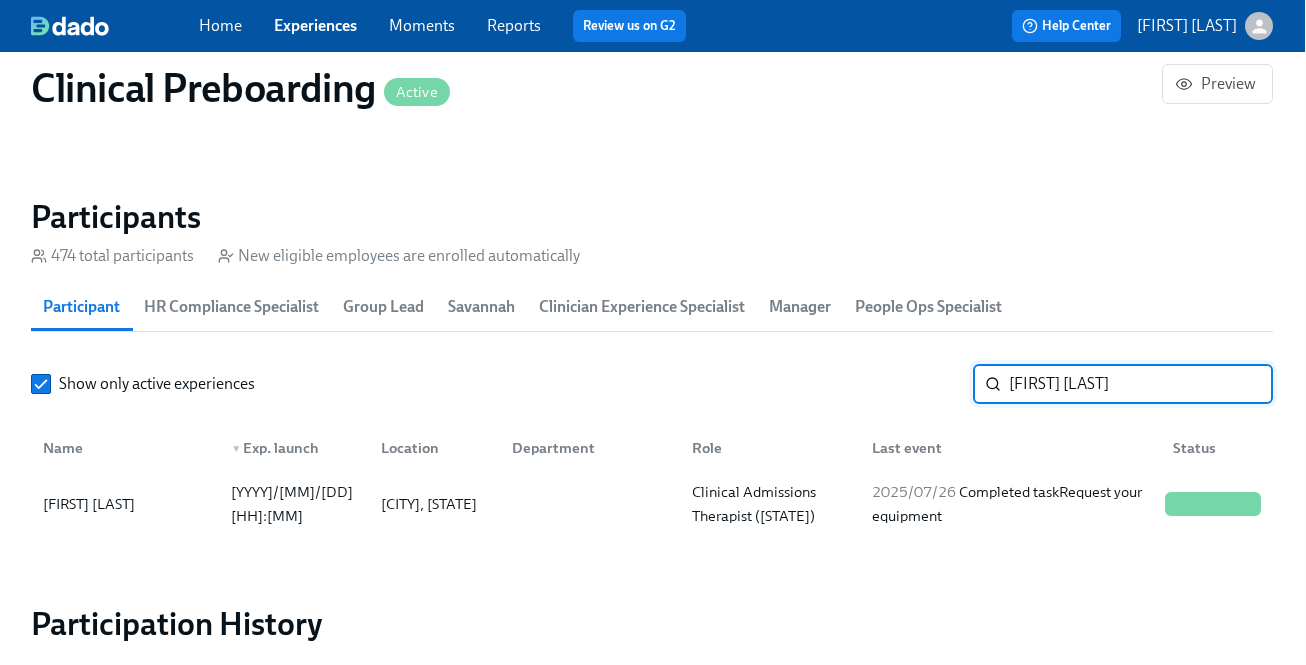 click on "Thomas Salvanti" at bounding box center [1141, 384] 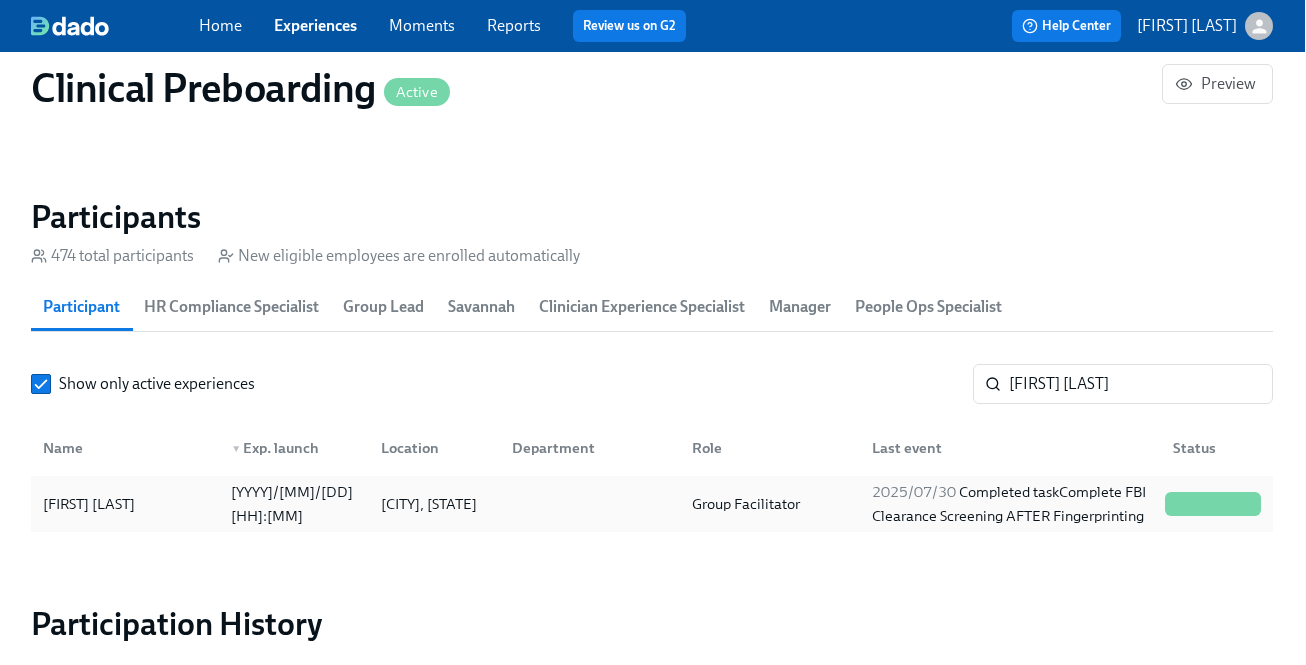 click on "2025/07/30" at bounding box center [914, 492] 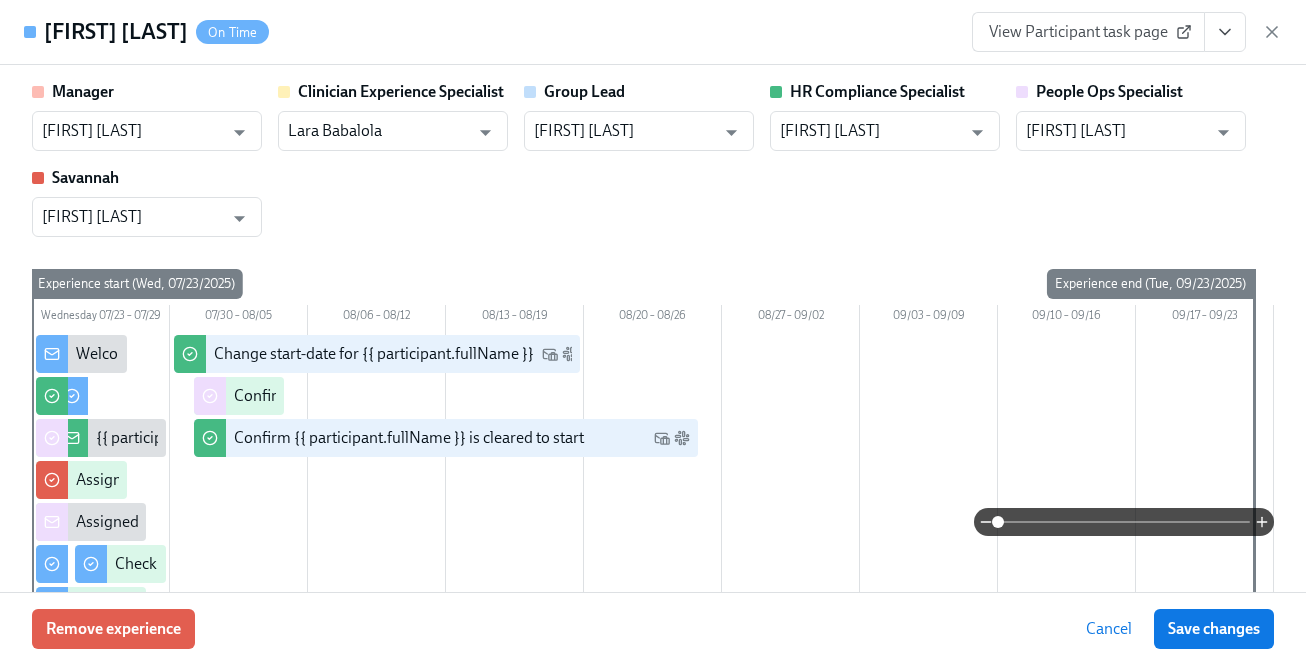 click at bounding box center [1225, 32] 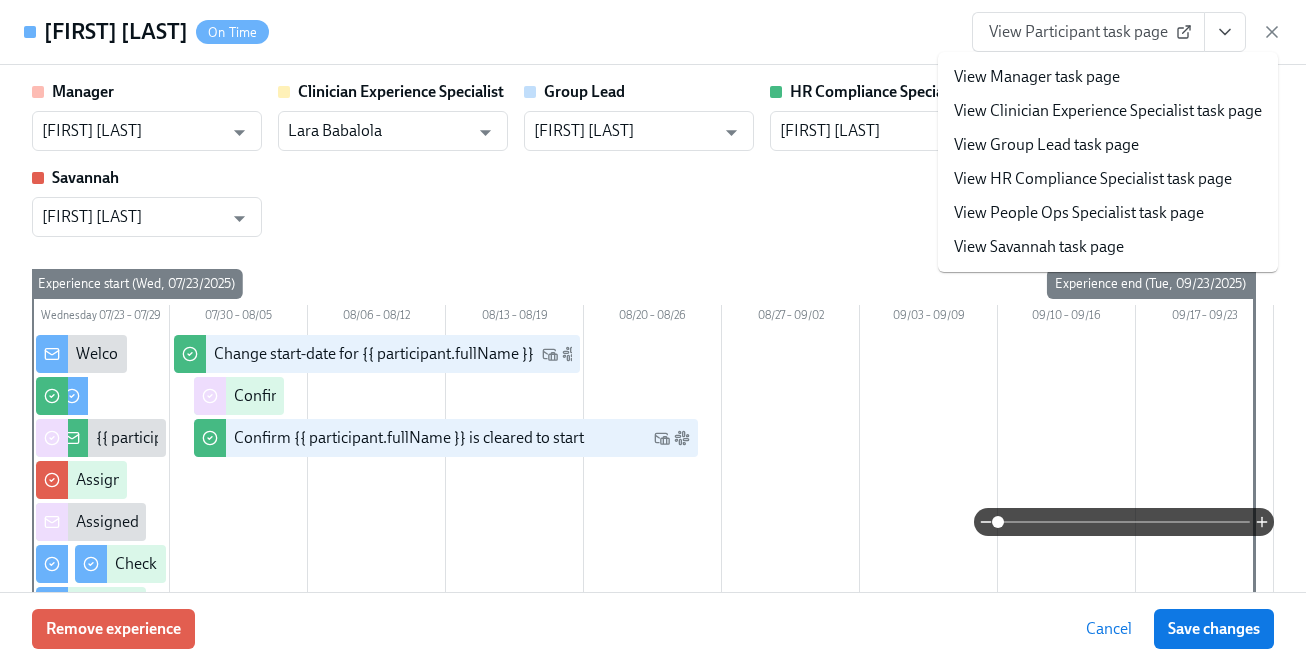 click on "View HR Compliance Specialist task page" at bounding box center (1093, 179) 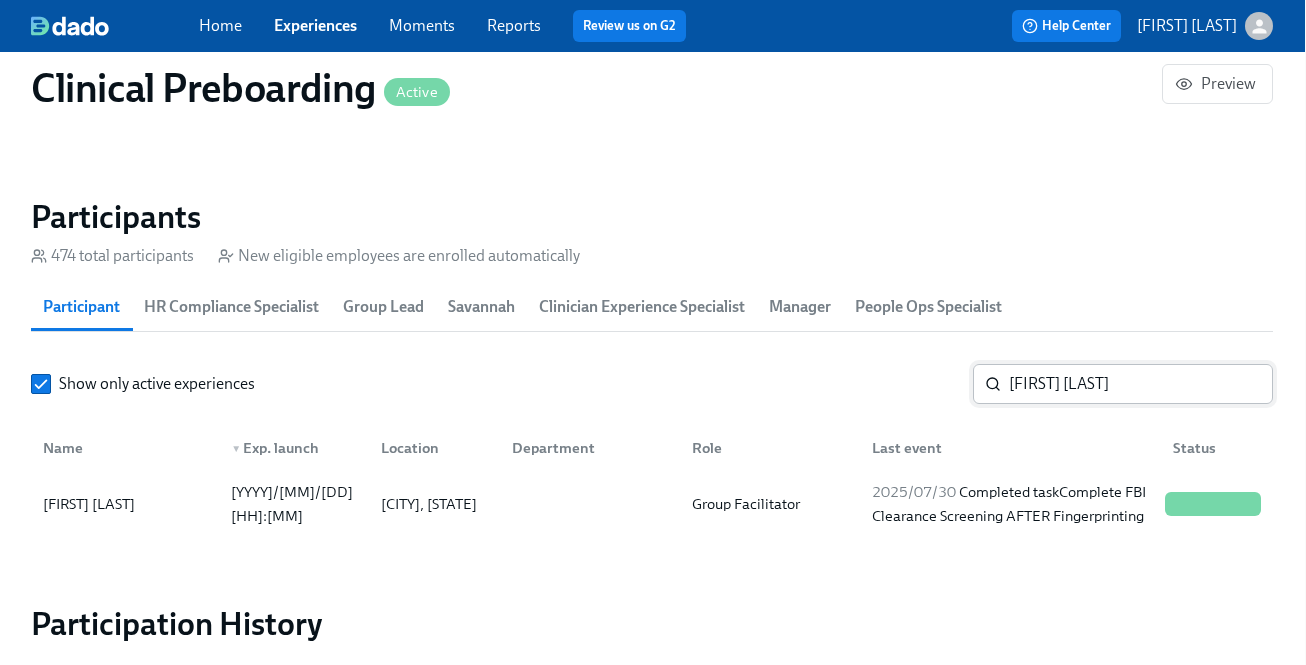 click on "Aaliyah Mathis" at bounding box center (1141, 384) 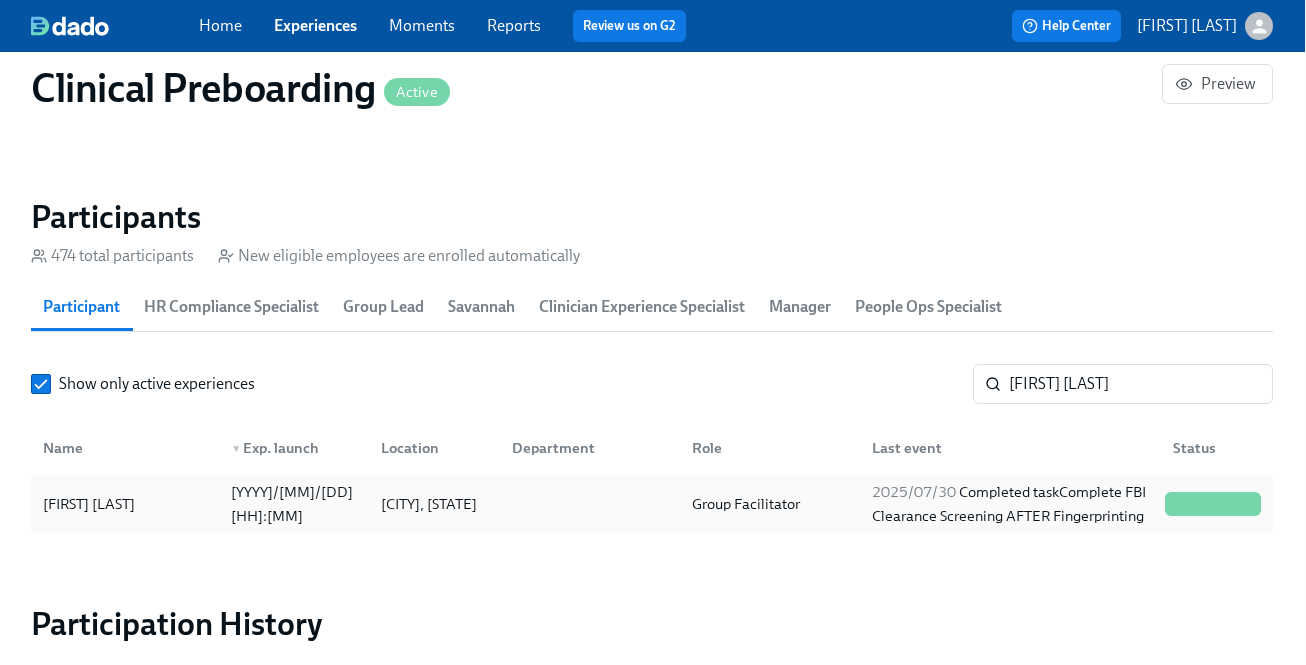 click on "[DATE]   Completed task  Complete FBI Clearance Screening AFTER Fingerprinting" at bounding box center [1010, 504] 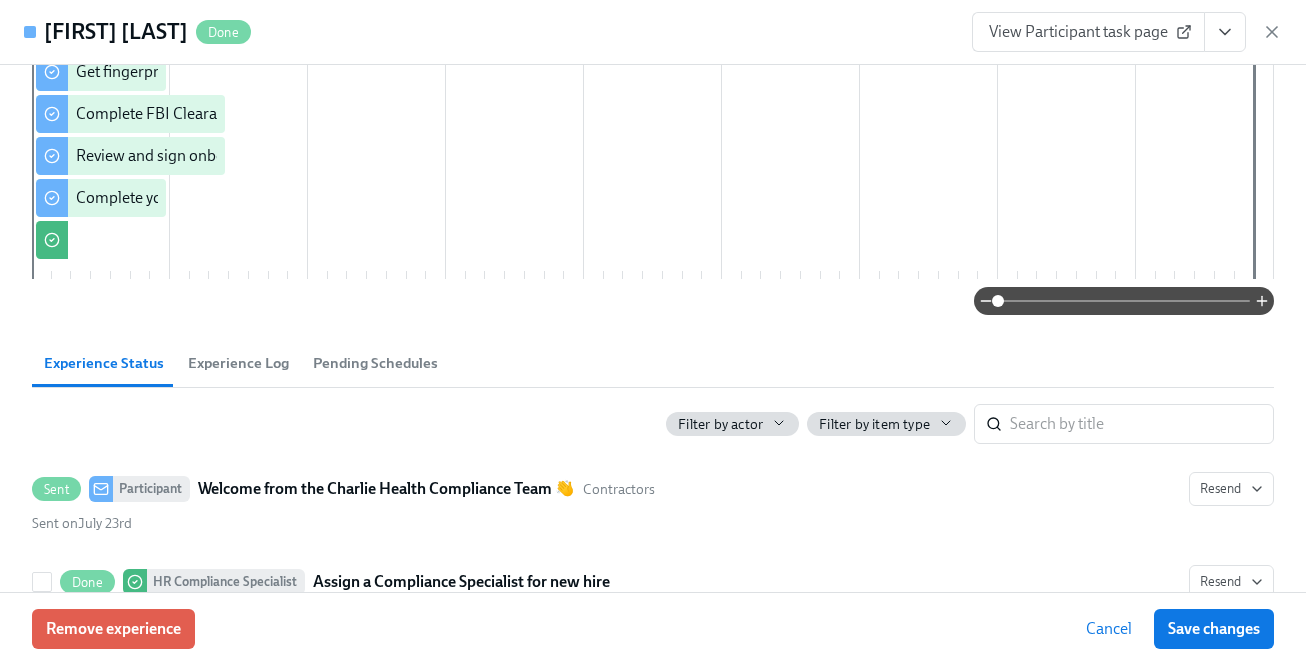 scroll, scrollTop: 814, scrollLeft: 0, axis: vertical 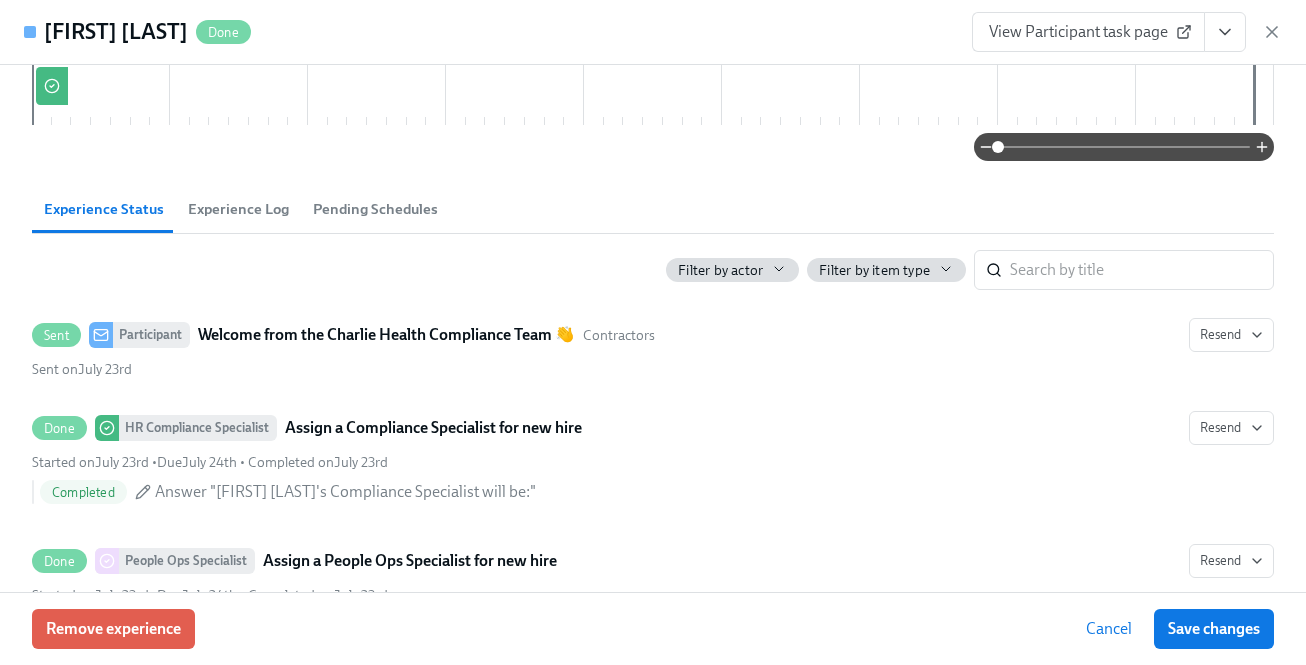 click at bounding box center (1225, 32) 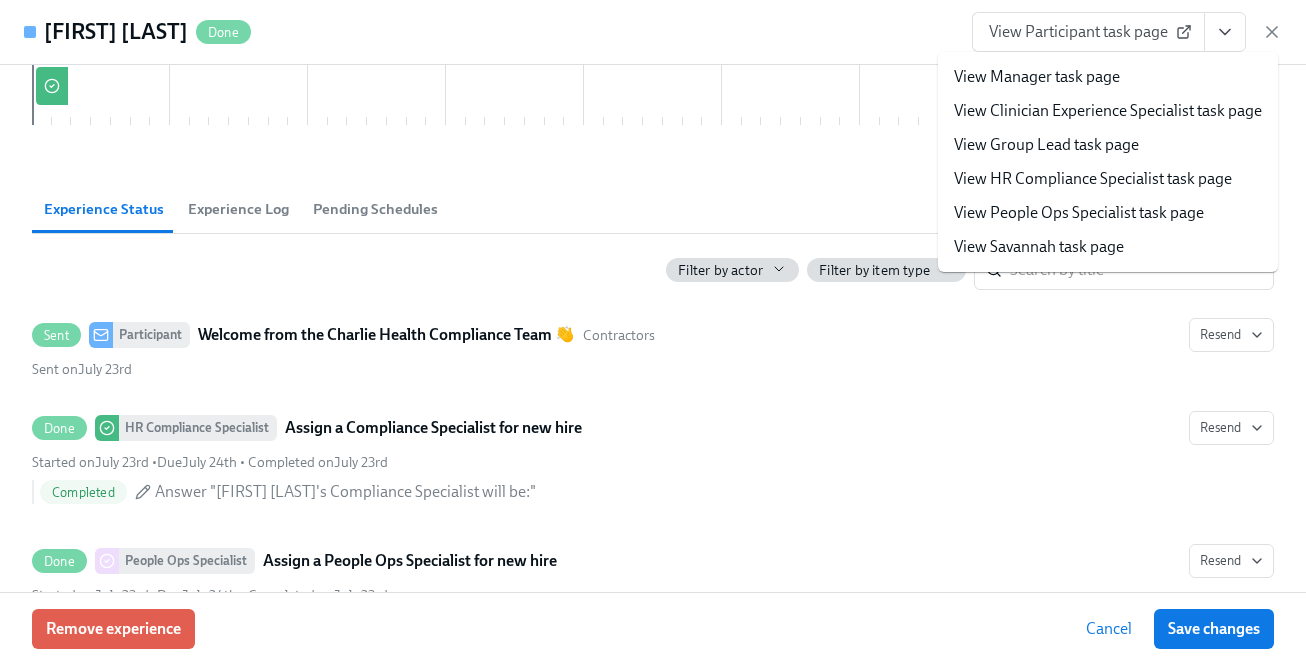 click on "View HR Compliance Specialist task page" at bounding box center (1093, 179) 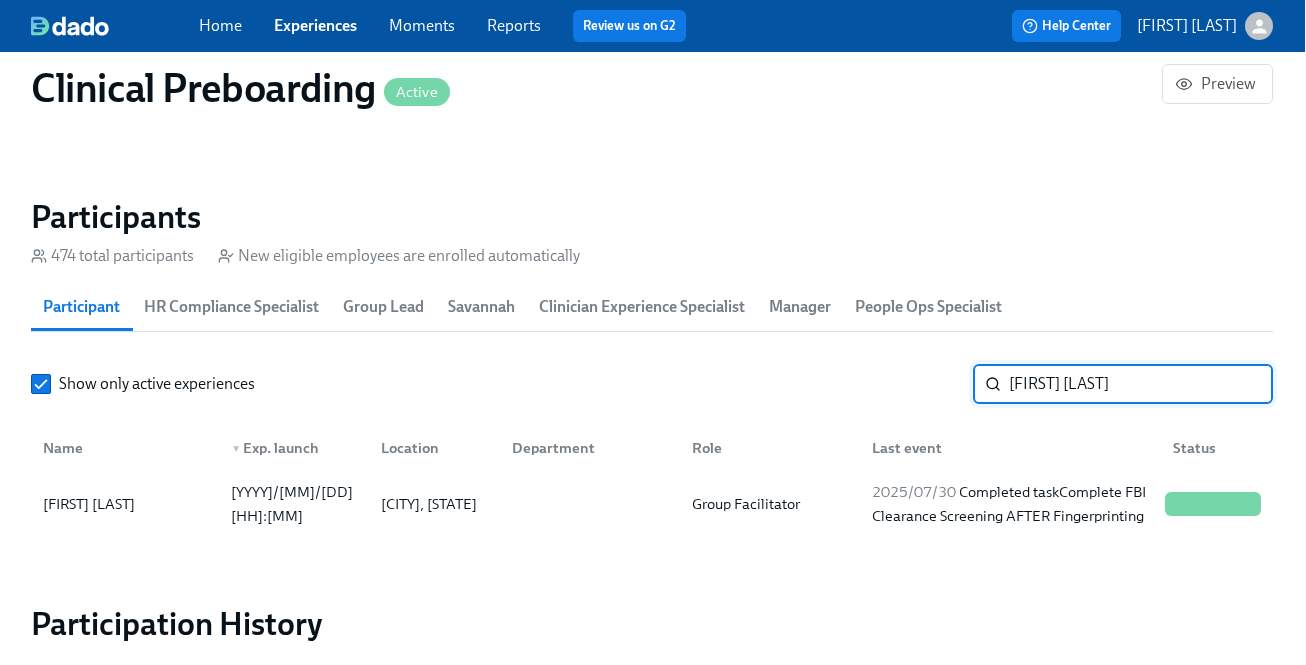 click on "Aaliyah Mathis" at bounding box center [1141, 384] 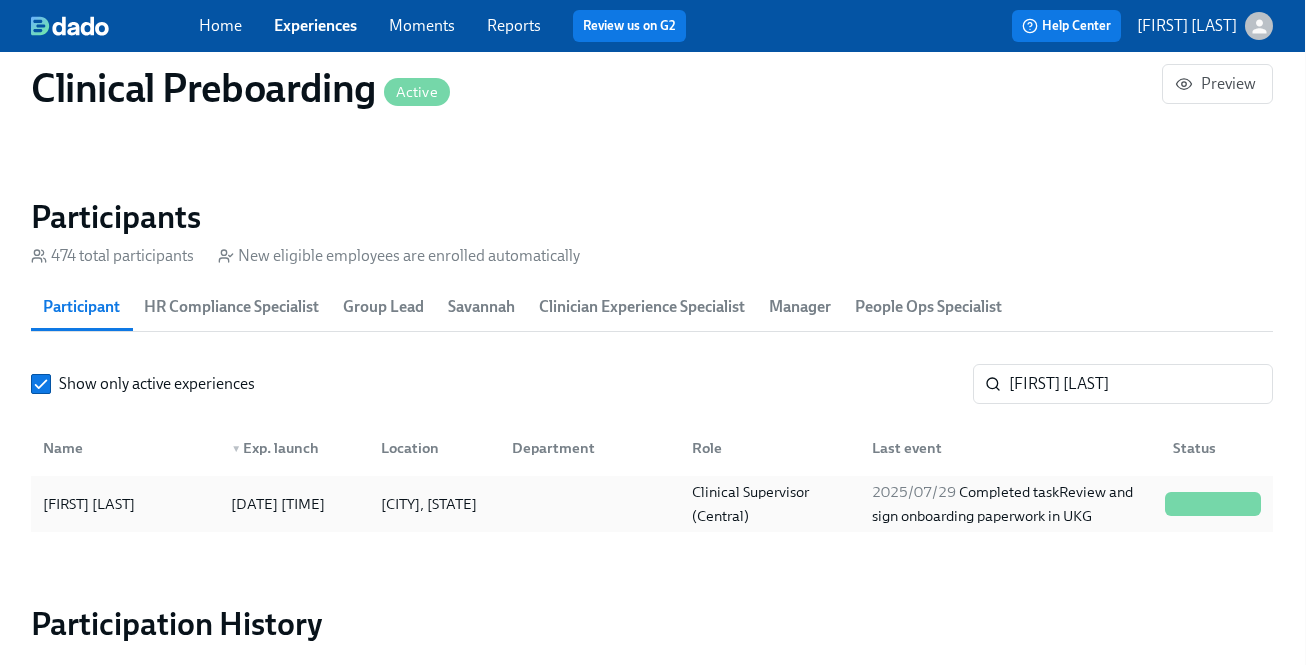 click on "2025/07/29   Completed task  Review and sign onboarding paperwork in UKG" at bounding box center [1010, 504] 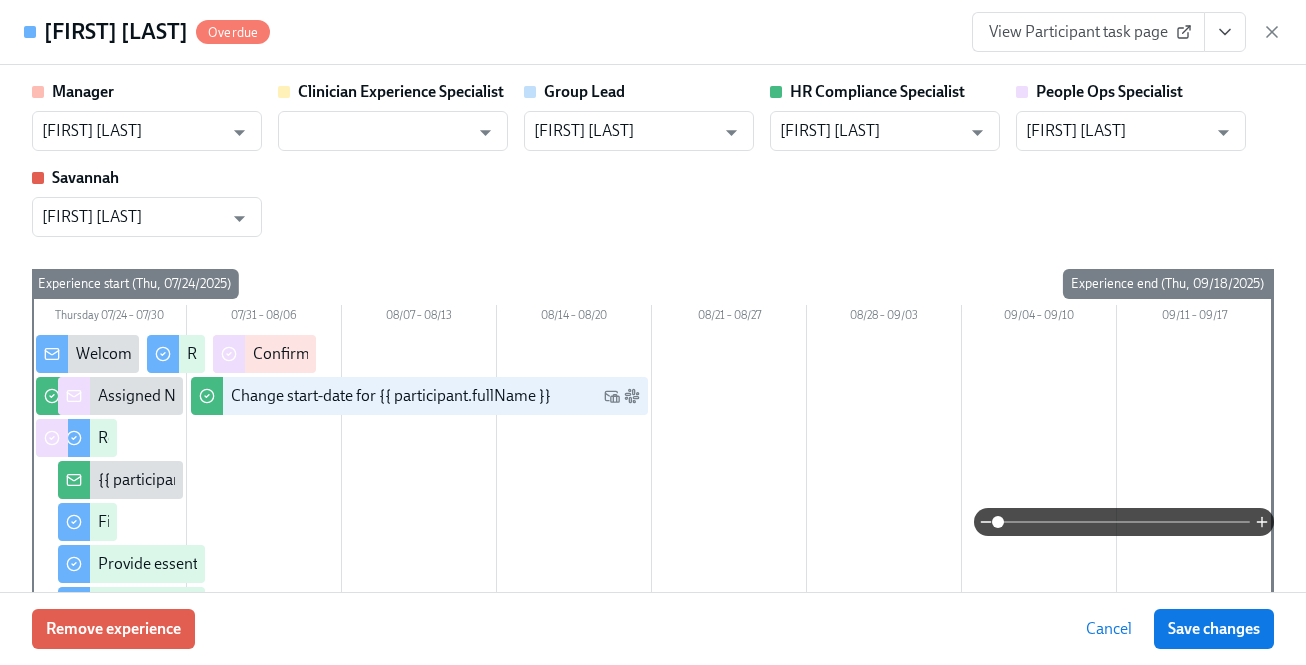 click at bounding box center (1225, 32) 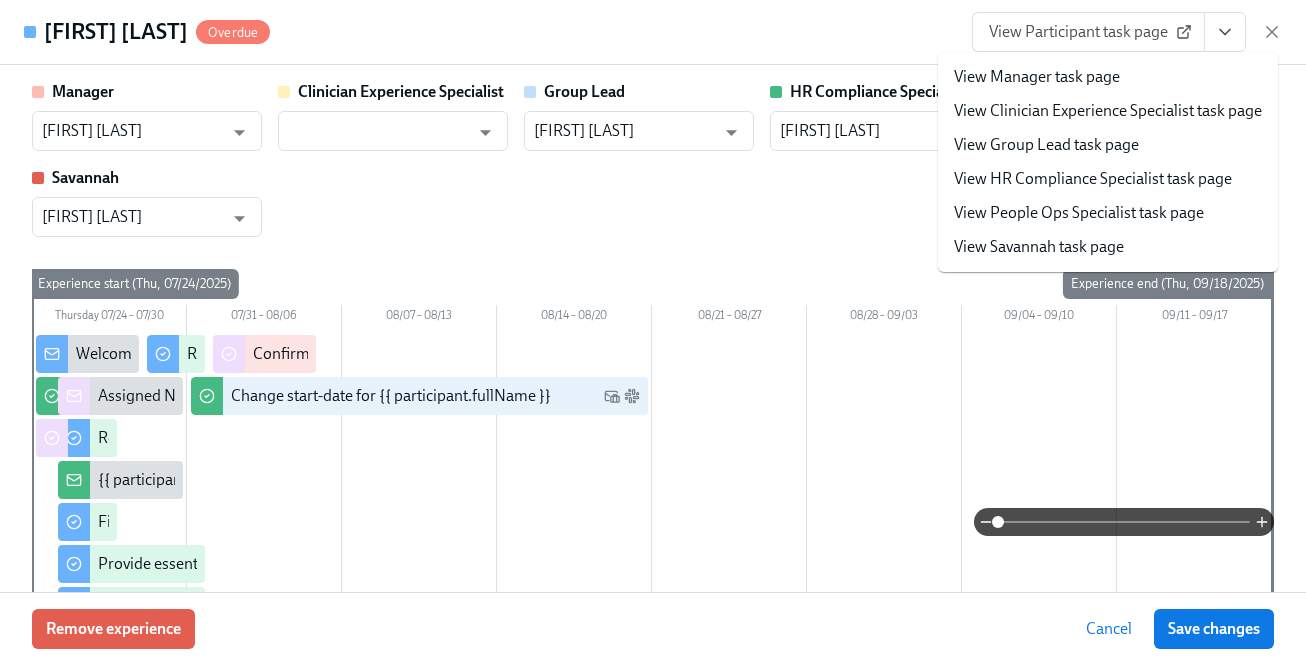 click on "View HR Compliance Specialist task page" at bounding box center (1093, 179) 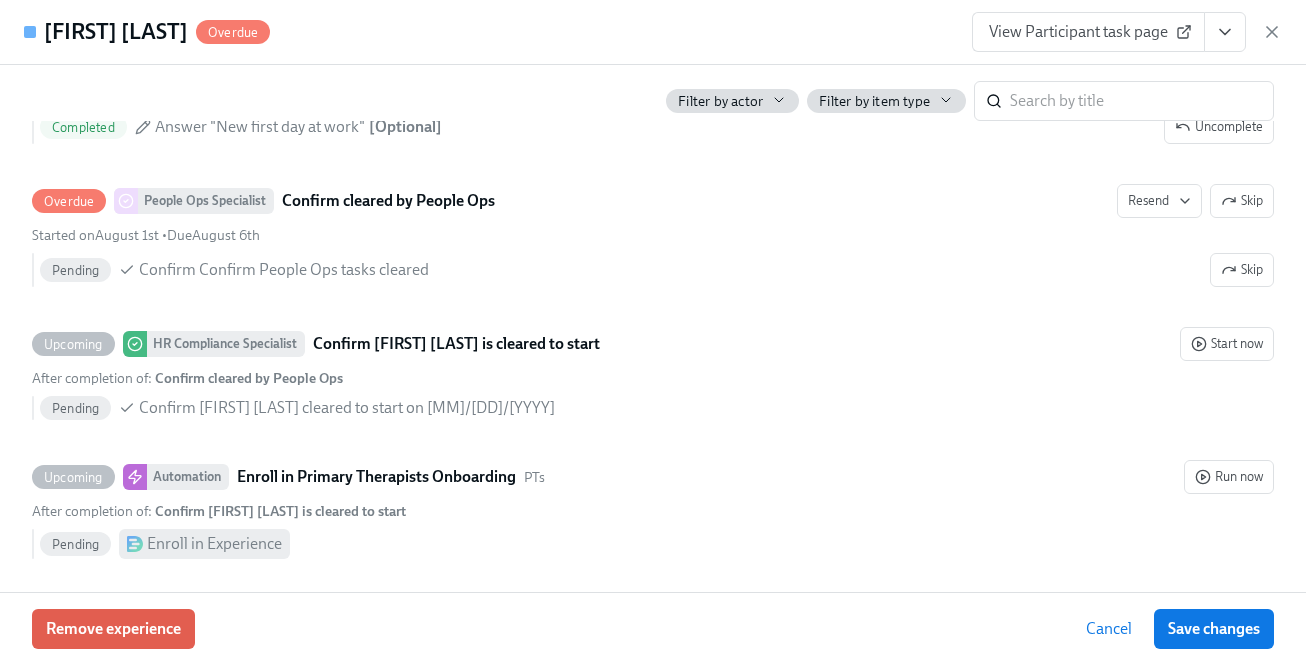 scroll, scrollTop: 4147, scrollLeft: 0, axis: vertical 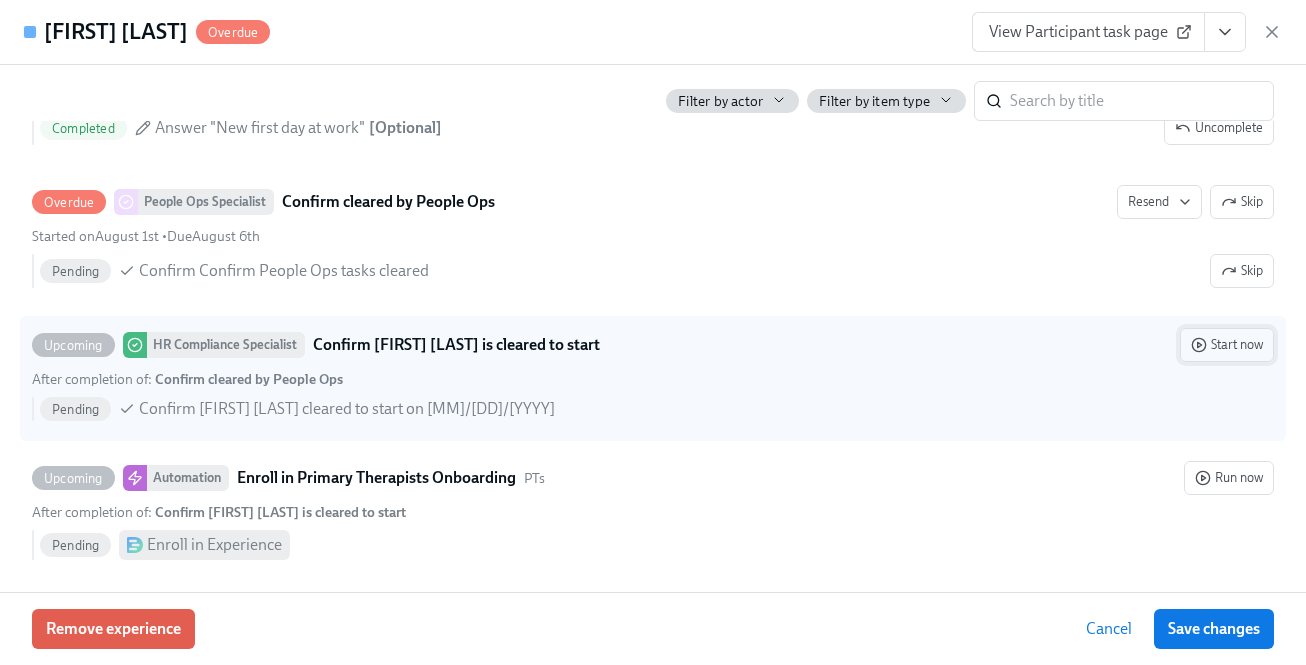 click on "Start now" at bounding box center (1227, 345) 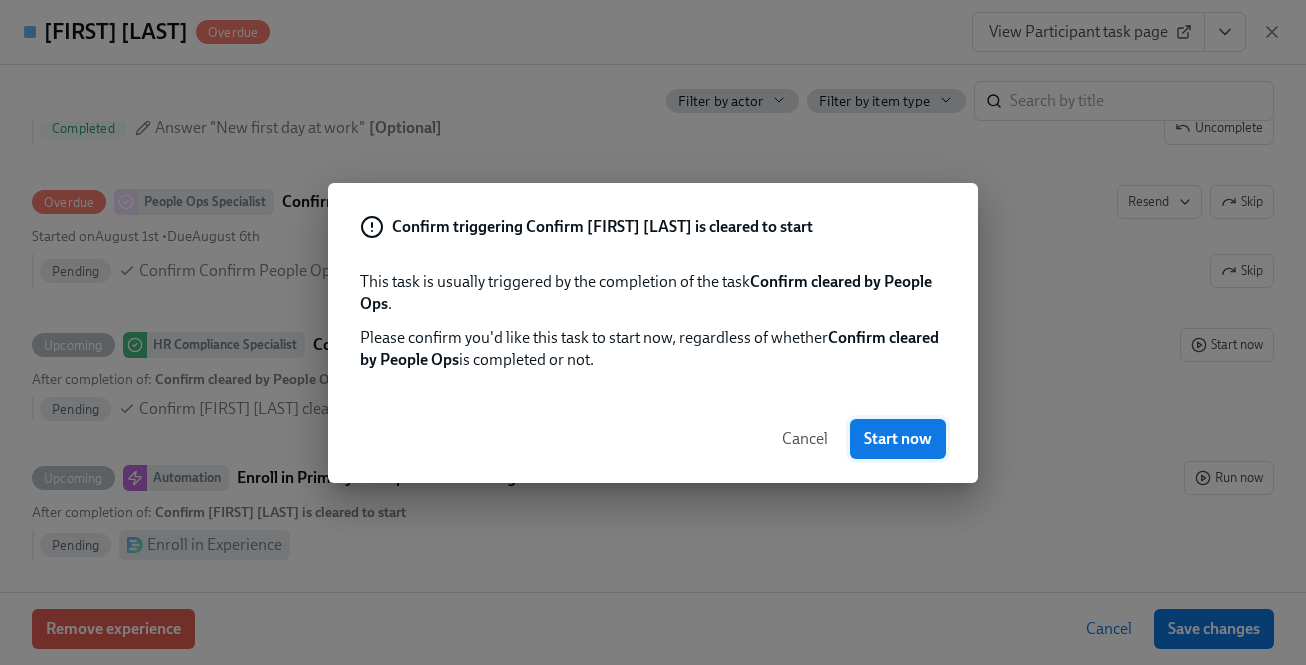 click on "Start now" at bounding box center [898, 439] 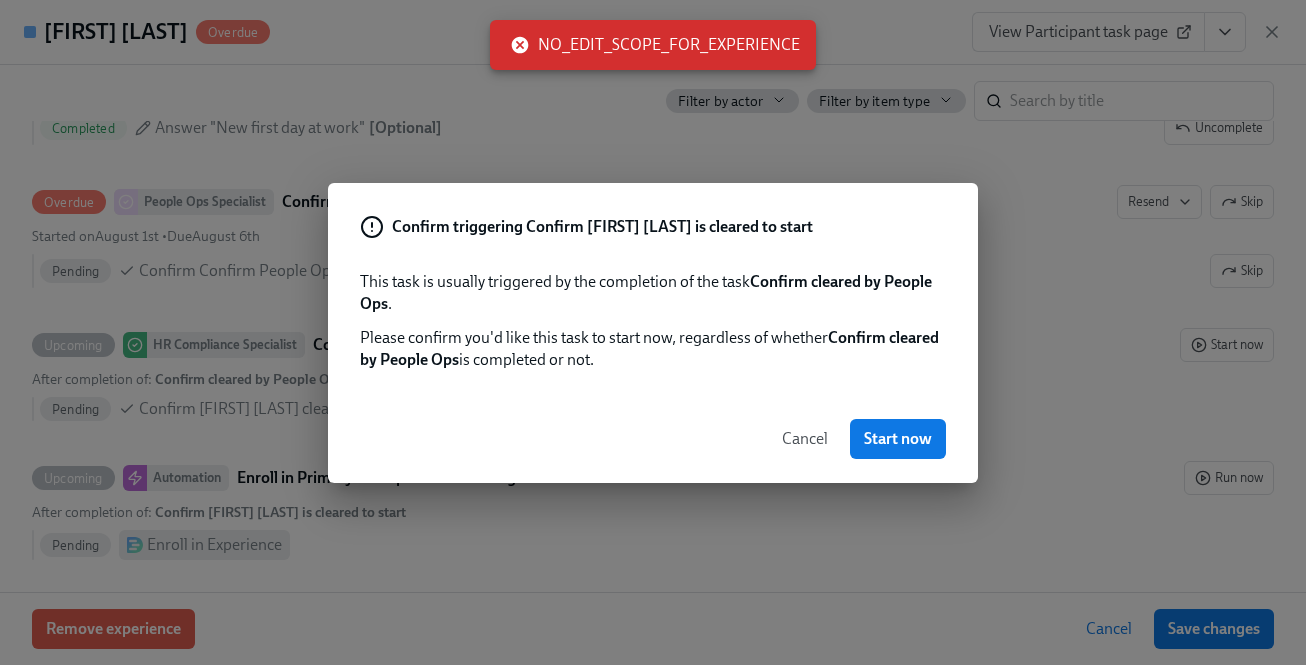 click on "Confirm triggering Confirm Caleb VandeBerg is cleared to start This task is usually triggered by the completion of the task  Confirm cleared by People Ops . Please confirm you'd like this task to start now, regardless of whether  Confirm cleared by People Ops  is completed or not. Cancel Start now" at bounding box center [653, 332] 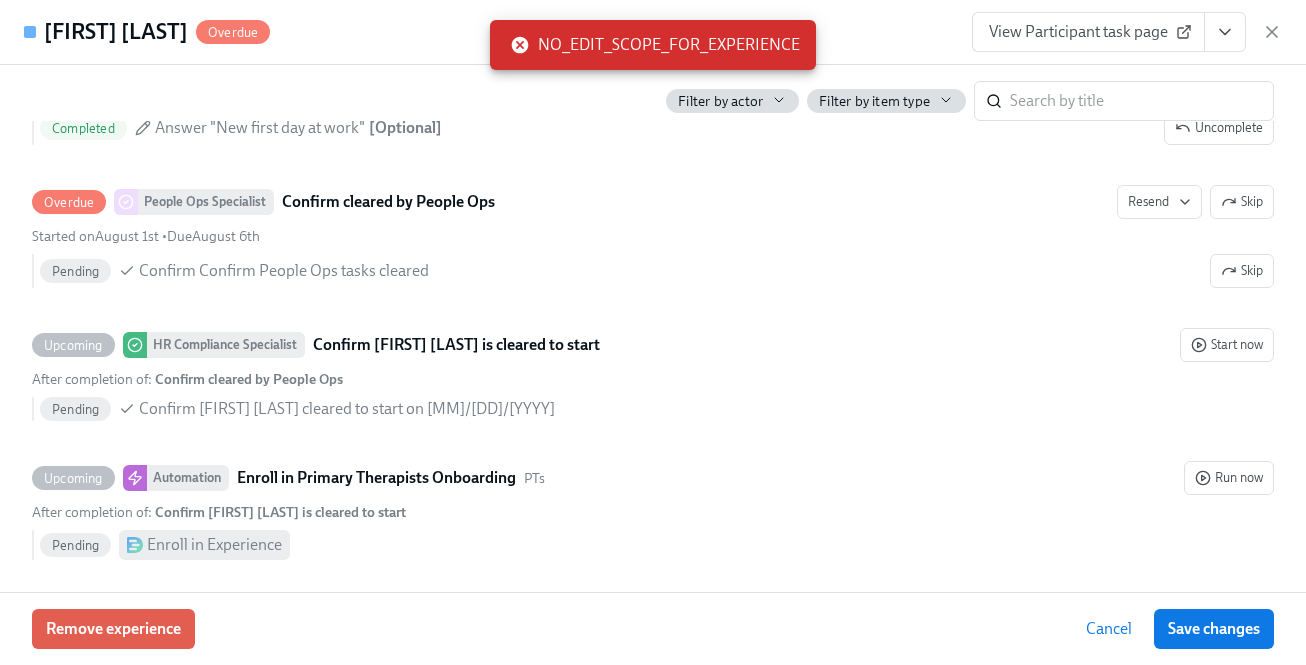 click 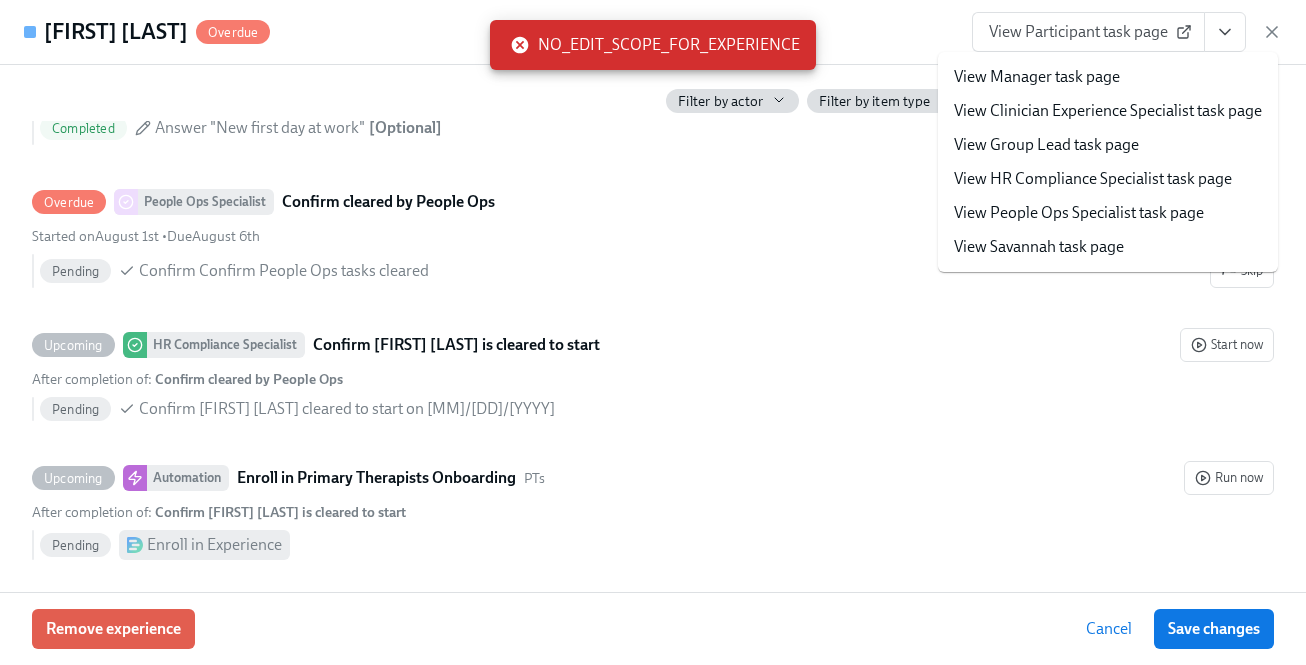 click on "View HR Compliance Specialist task page" at bounding box center (1093, 179) 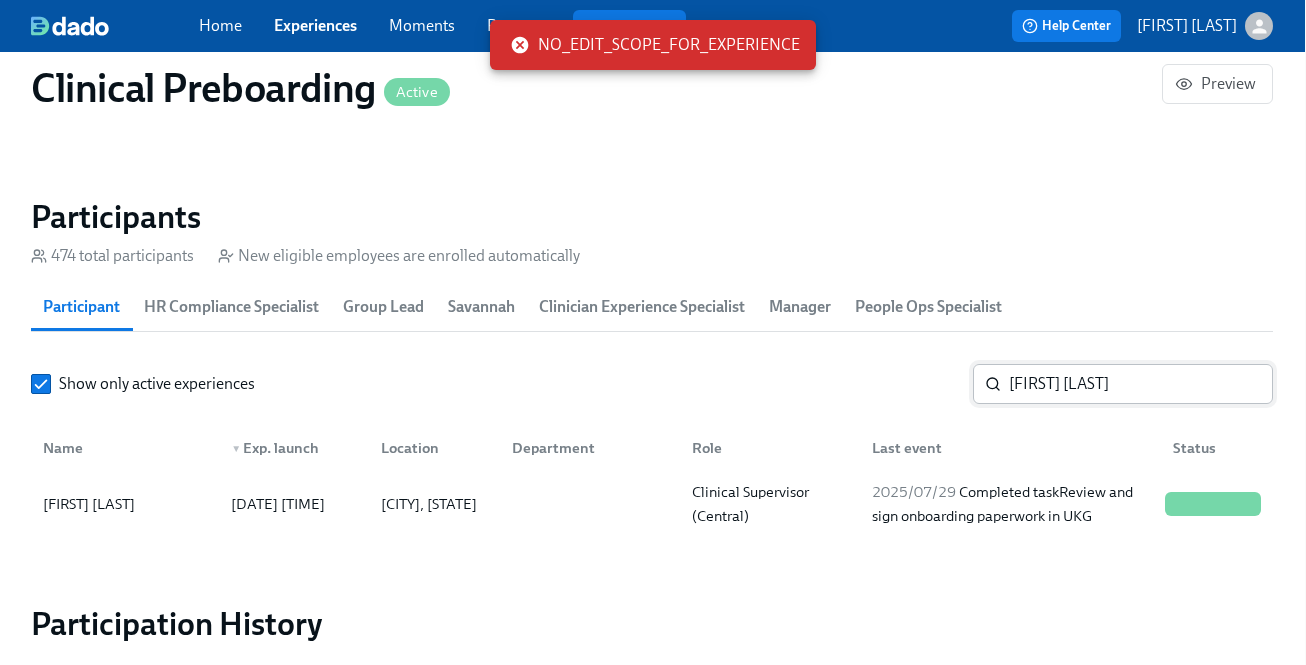 click on "Caleb Vandeberg" at bounding box center [1141, 384] 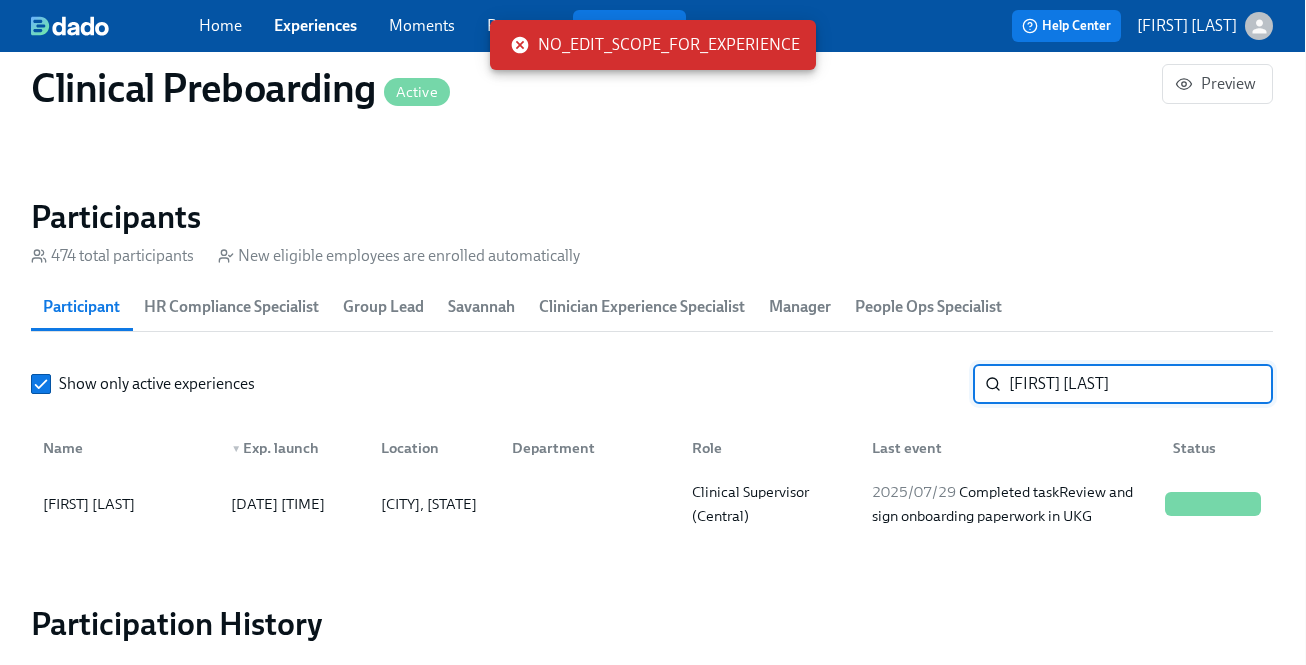 click on "Caleb Vandeberg" at bounding box center (1141, 384) 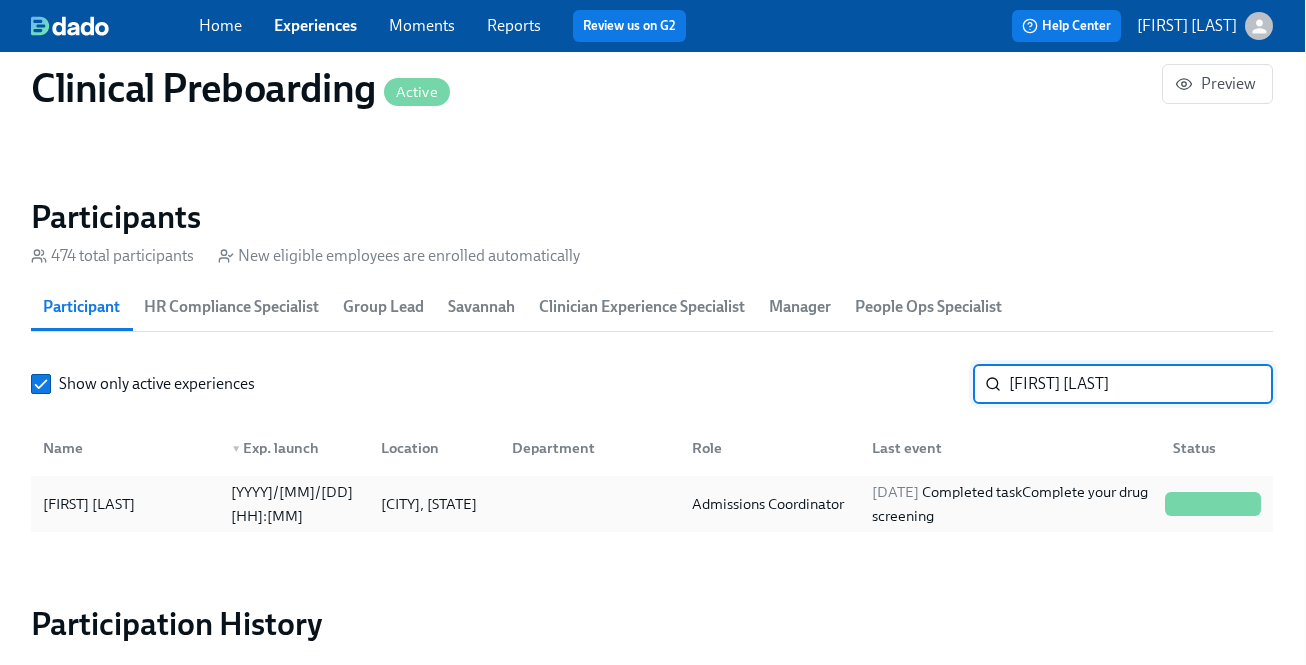 click on "2025/07/23   Completed task  Complete your drug screening" at bounding box center (1010, 504) 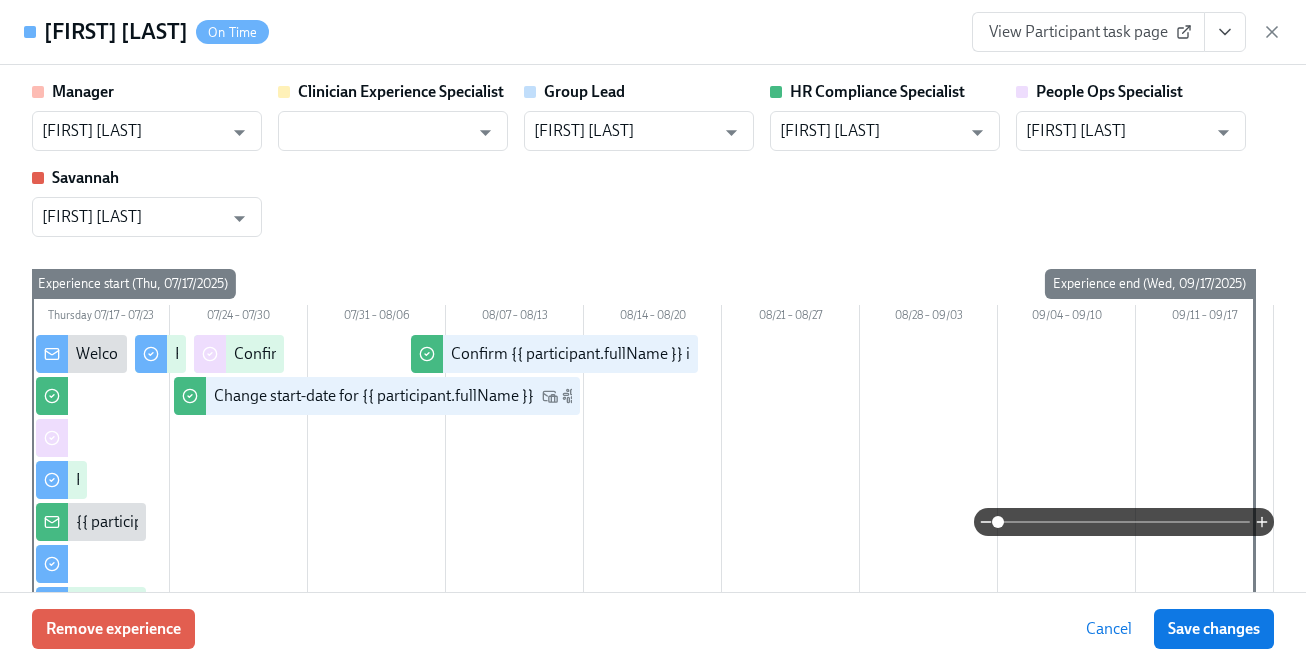 click 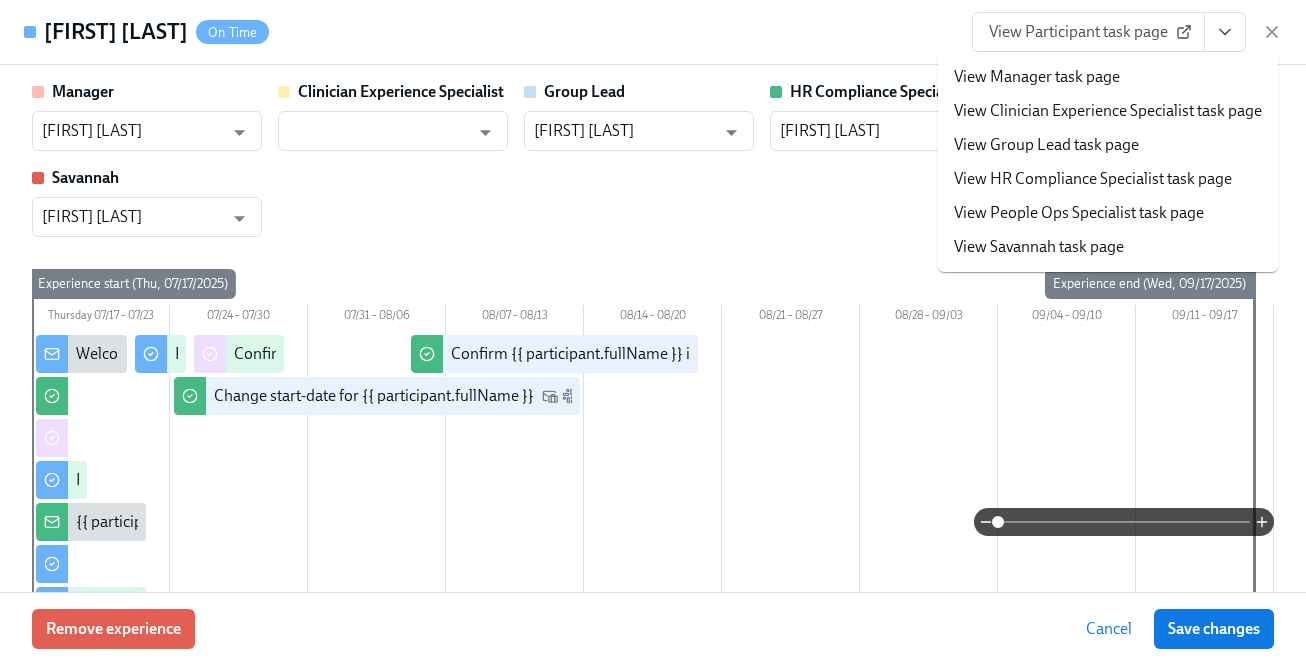click on "View HR Compliance Specialist task page" at bounding box center (1093, 179) 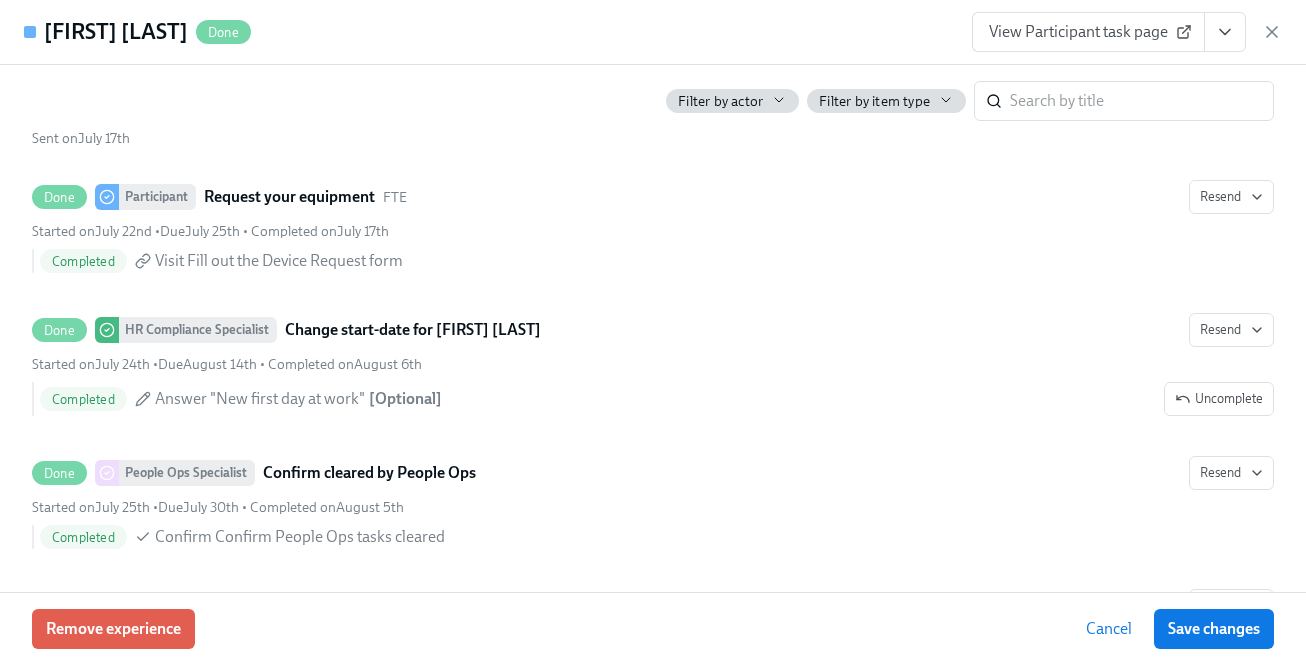scroll, scrollTop: 3906, scrollLeft: 0, axis: vertical 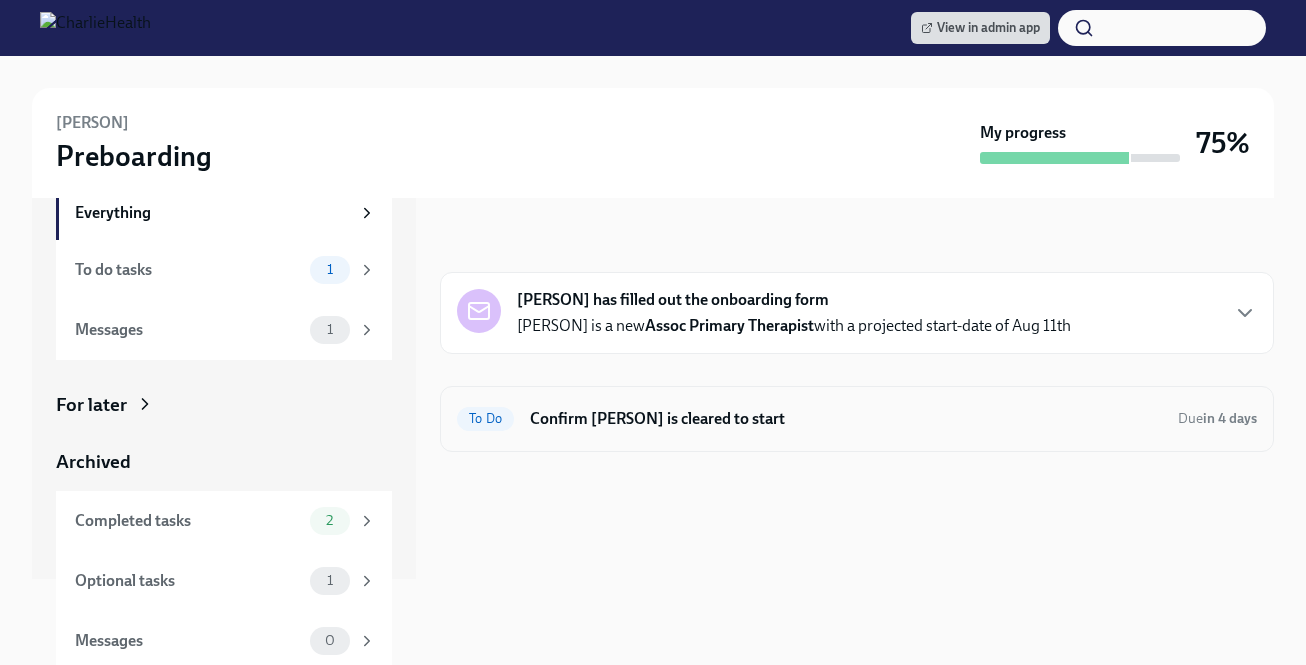 click on "To Do Confirm Kelli Lumley is cleared to start Due  in 4 days" at bounding box center [857, 419] 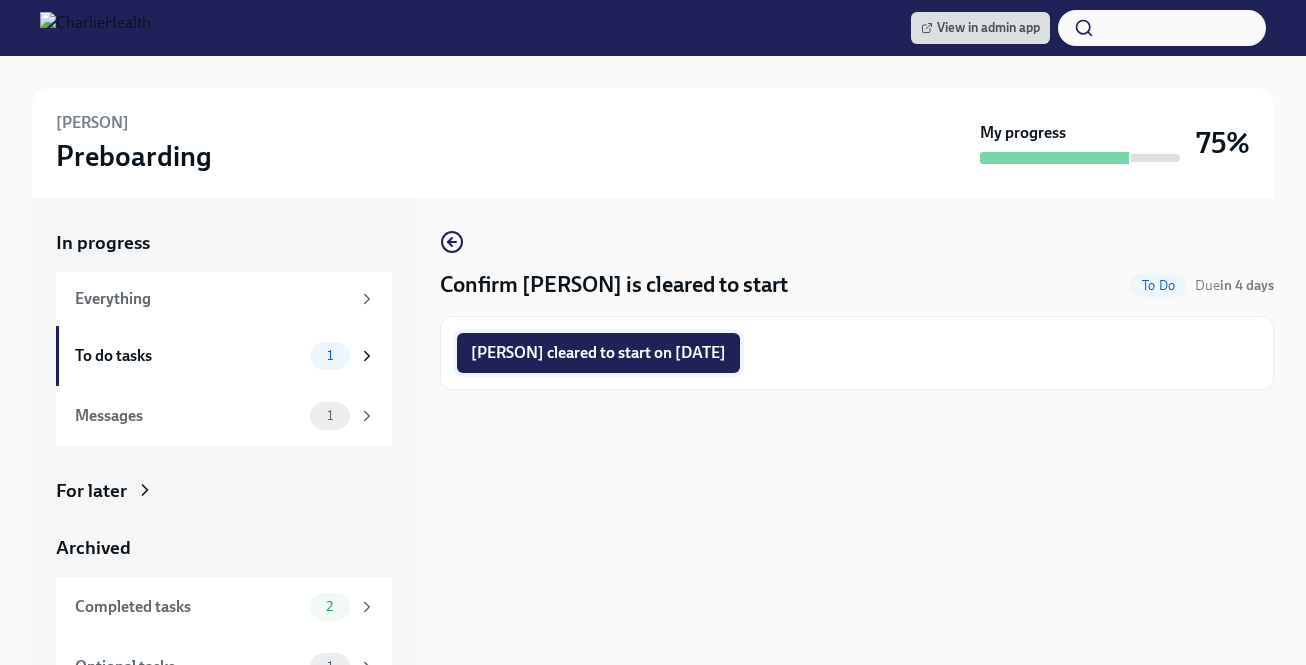 click on "Kelli Lumley cleared to start on 08/11/2025" at bounding box center [598, 353] 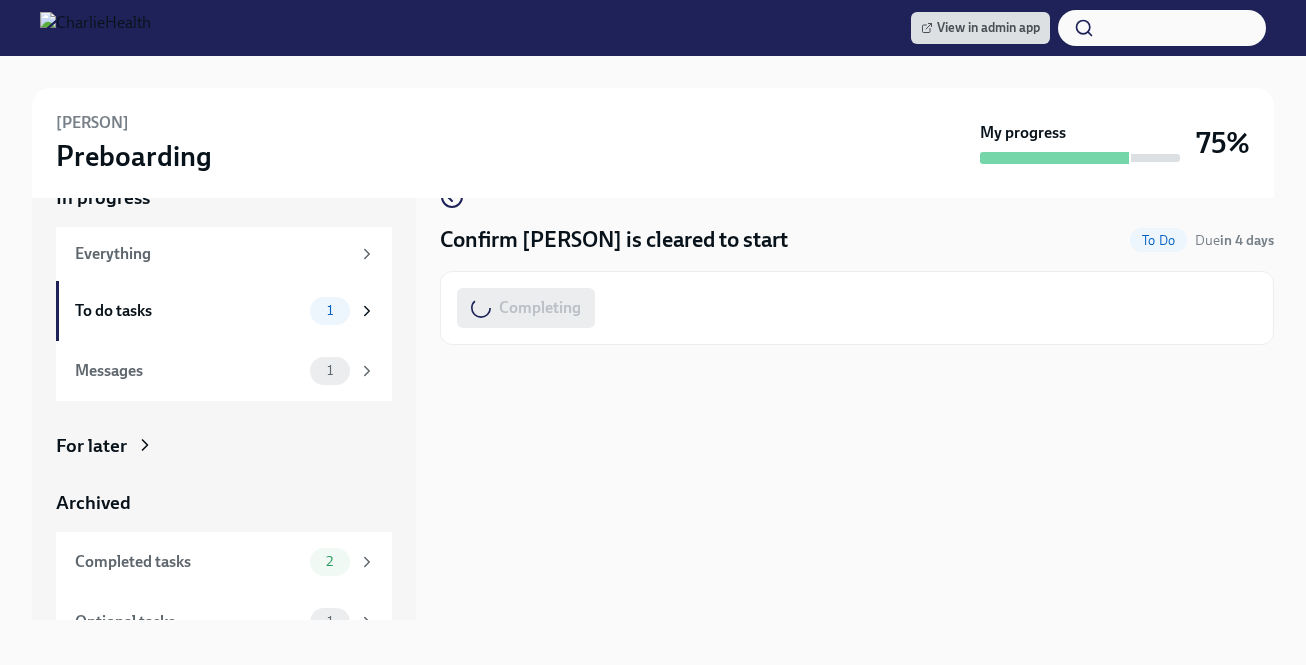 scroll, scrollTop: 56, scrollLeft: 0, axis: vertical 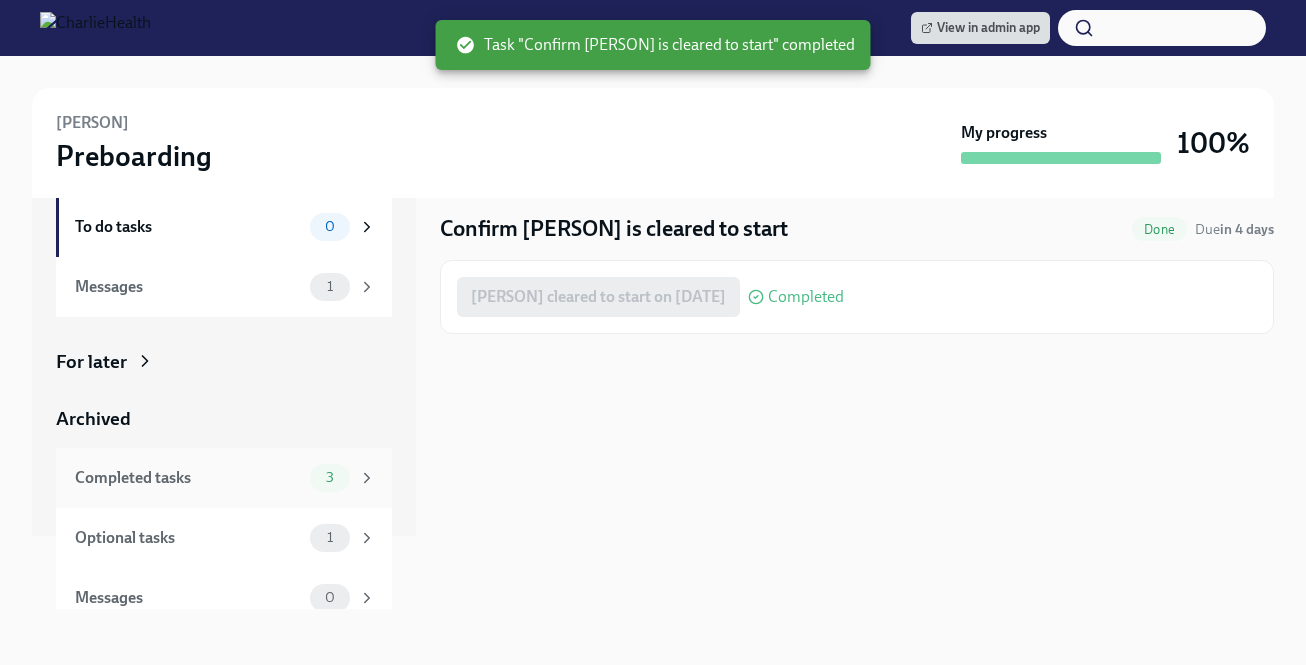 click on "3" at bounding box center (330, 477) 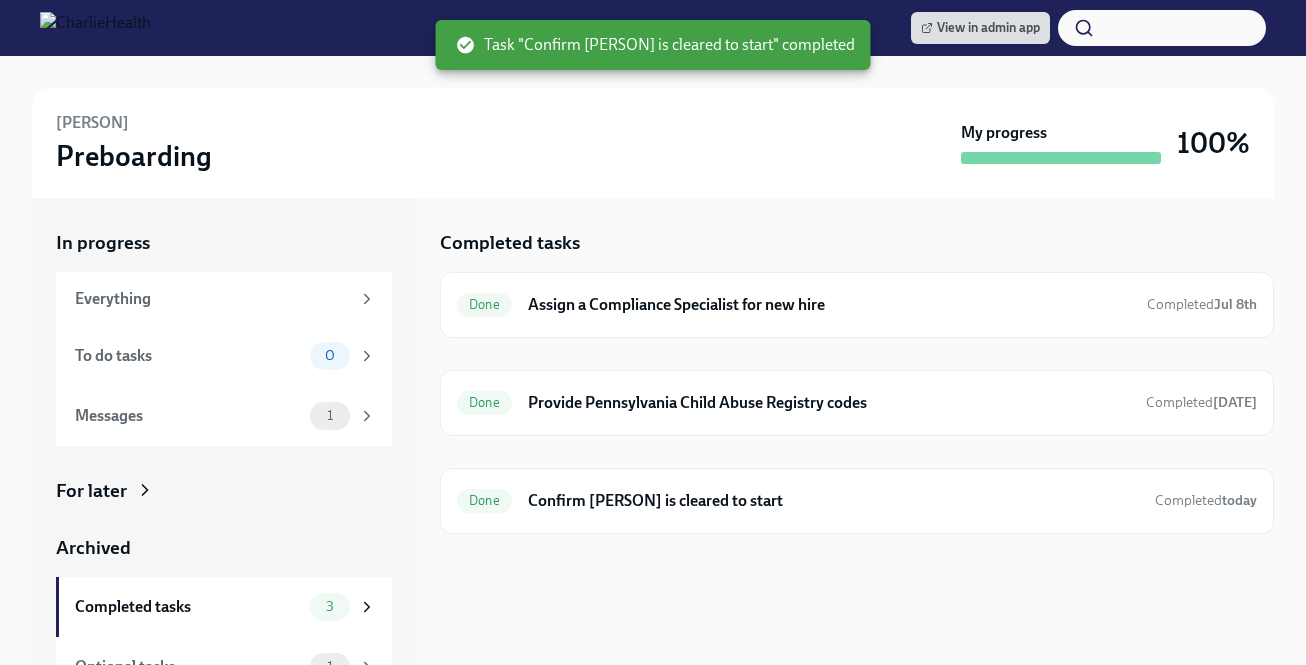 scroll, scrollTop: 92, scrollLeft: 0, axis: vertical 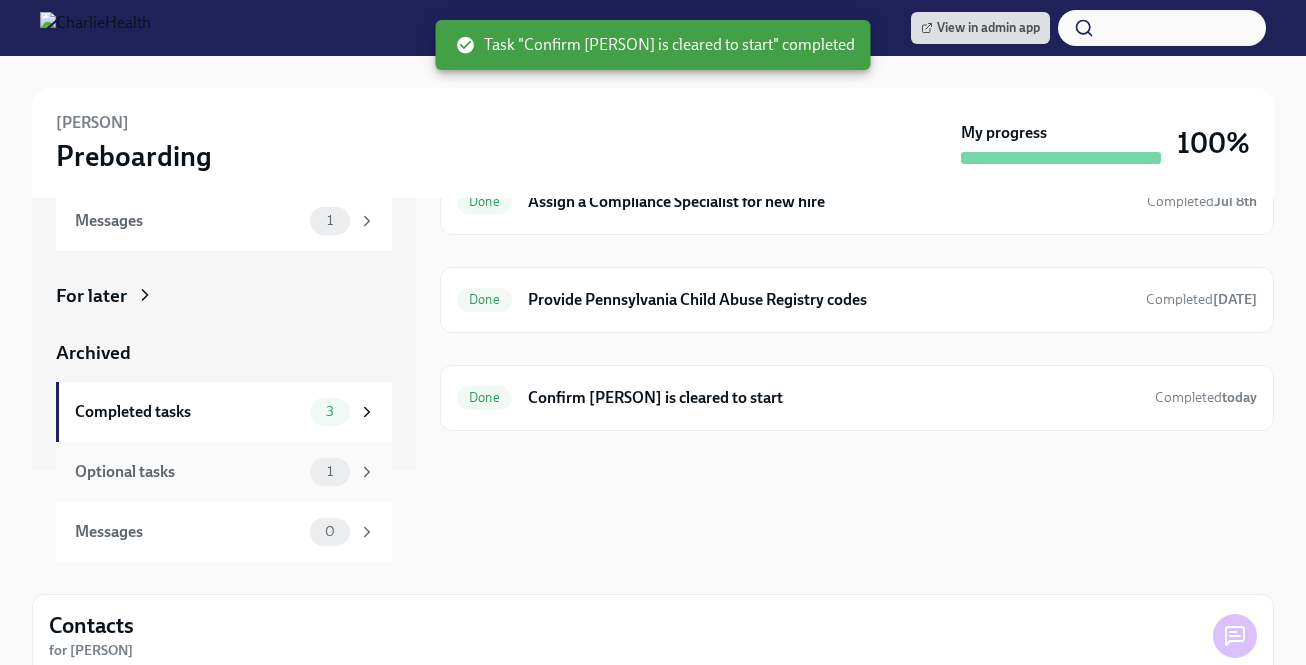 click on "Optional tasks 1" at bounding box center [224, 472] 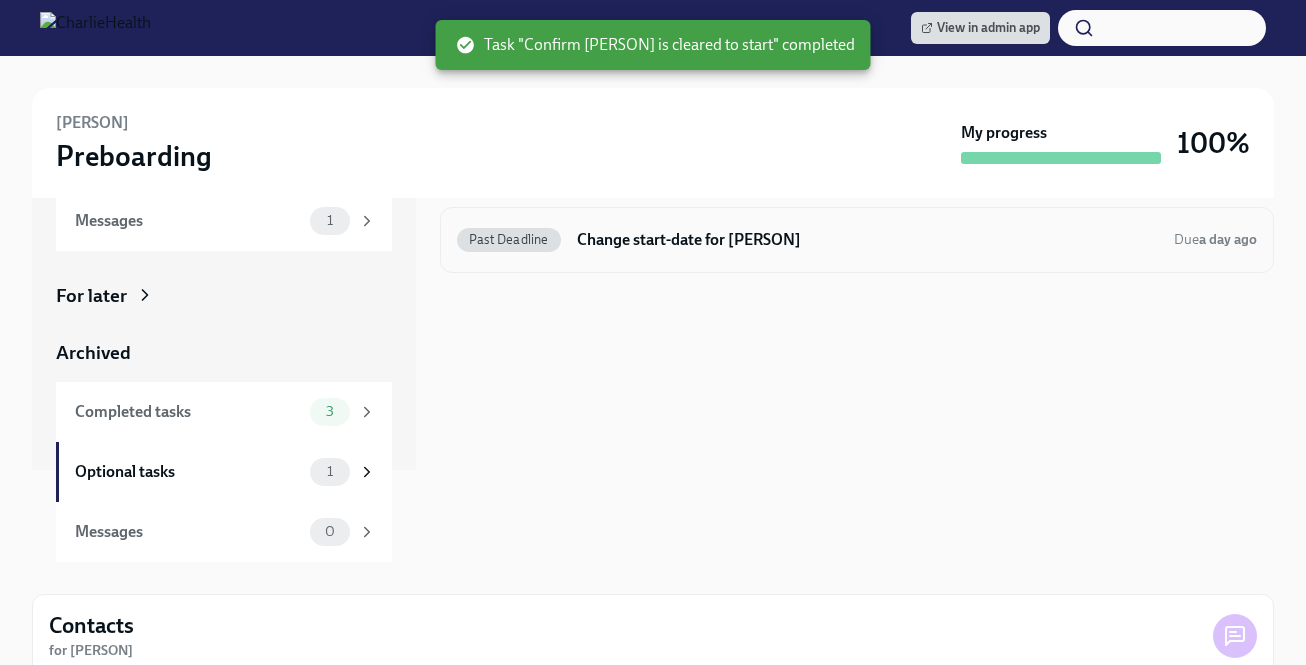 click on "Past Deadline Change start-date for Kelli Lumley Due  a day ago" at bounding box center [857, 240] 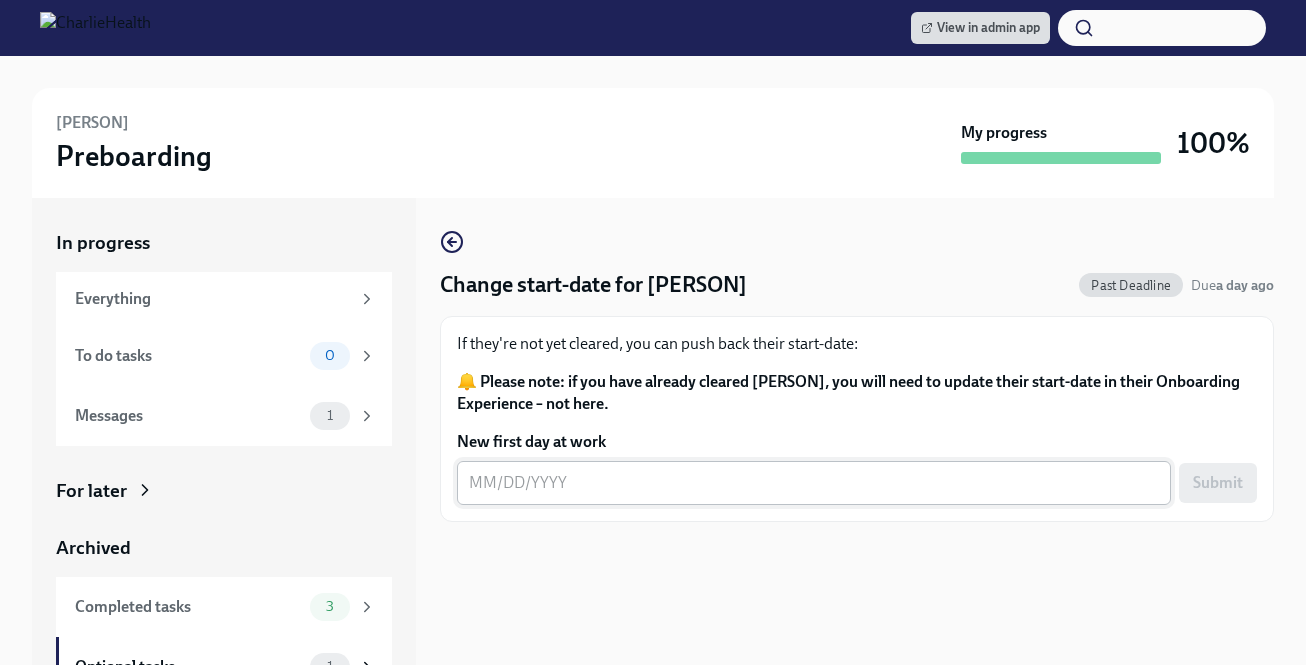 click on "New first day at work" at bounding box center (814, 483) 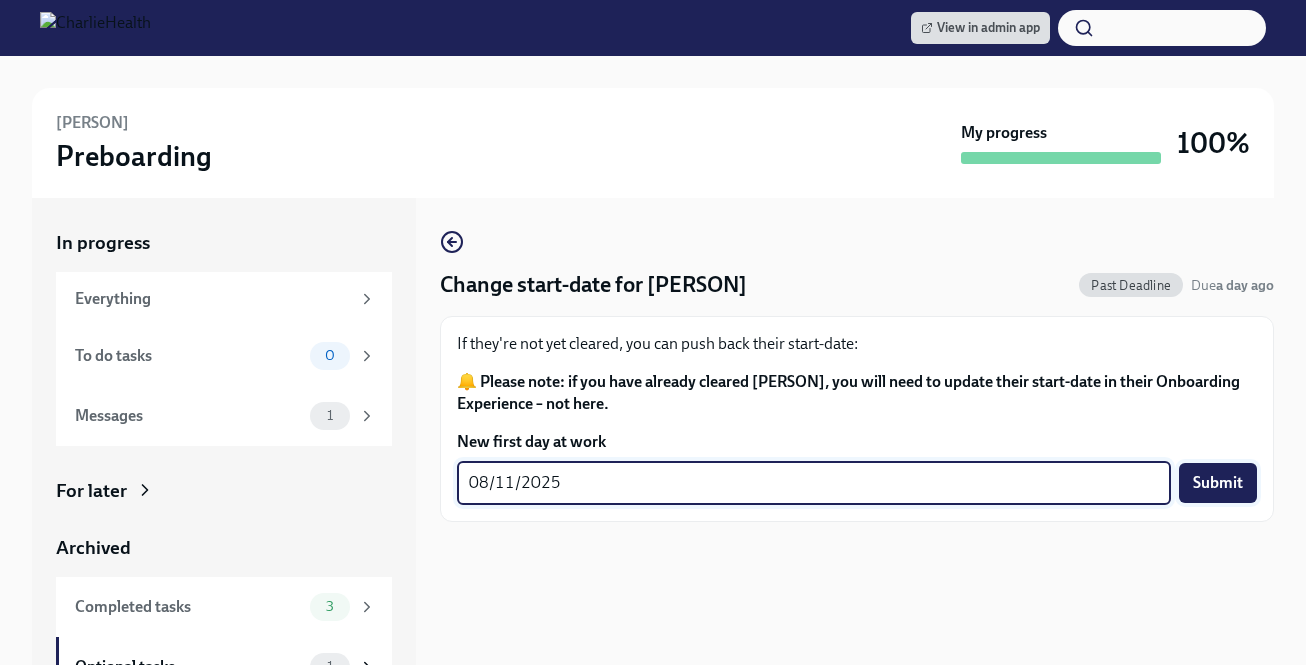 type on "08/11/2025" 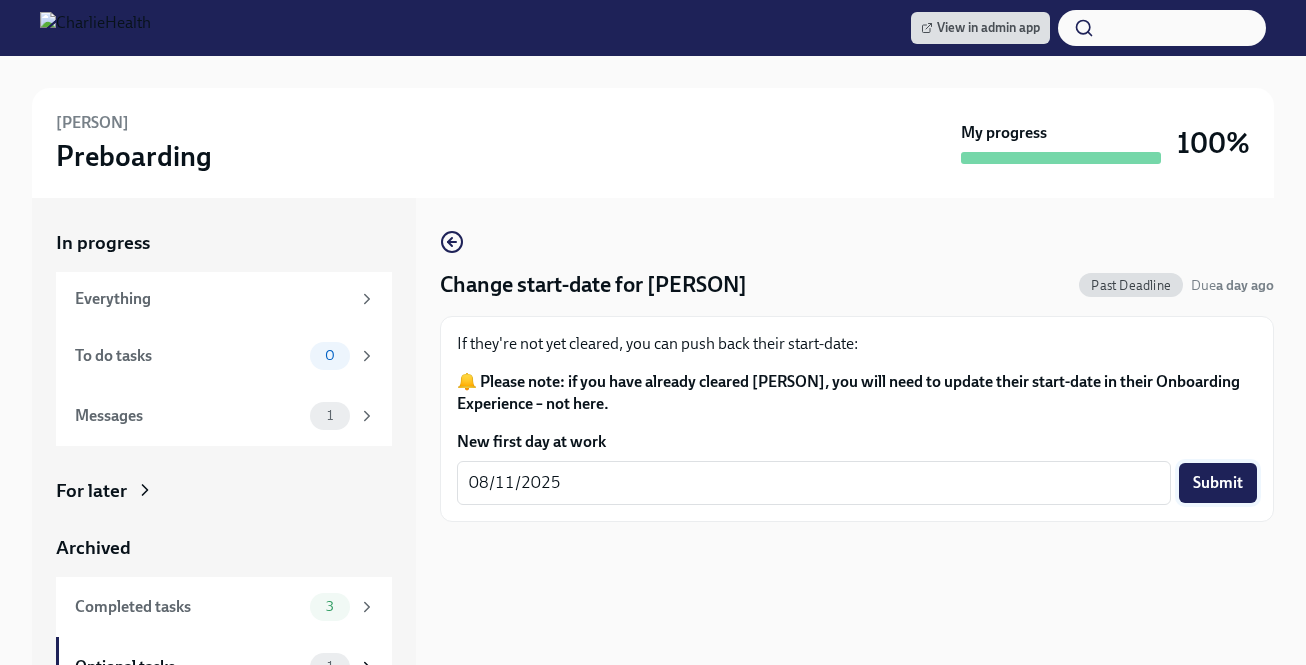 click on "Submit" at bounding box center [1218, 483] 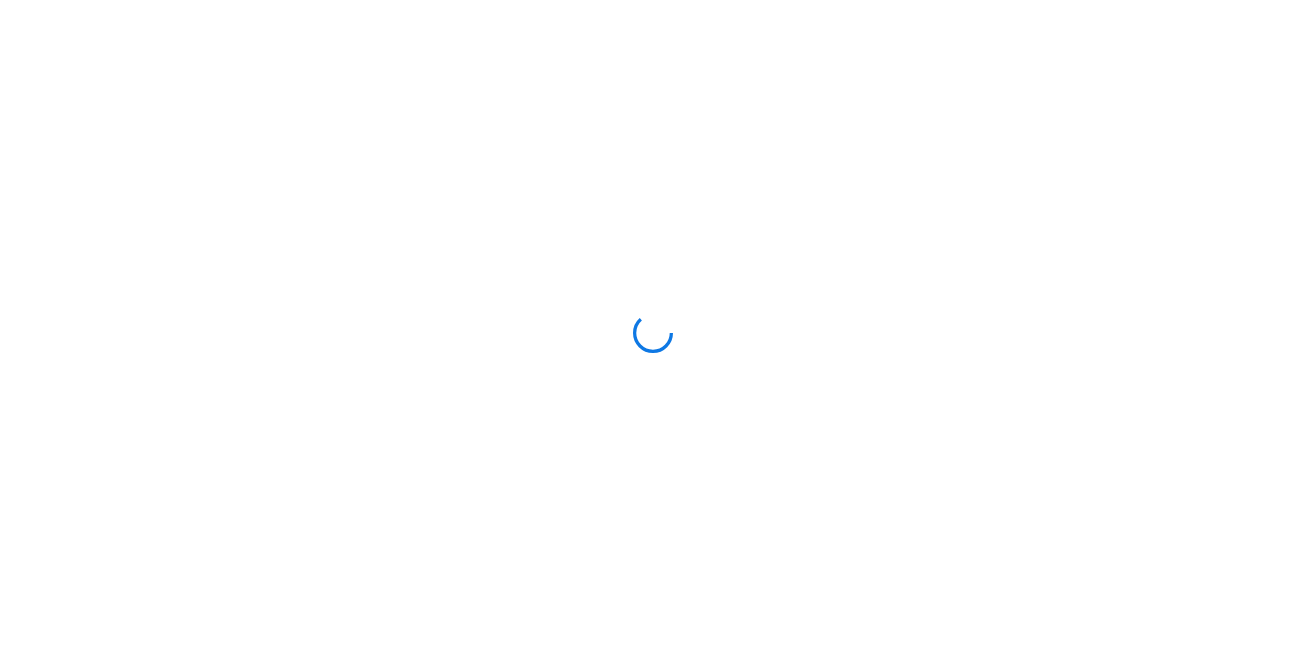 scroll, scrollTop: 0, scrollLeft: 0, axis: both 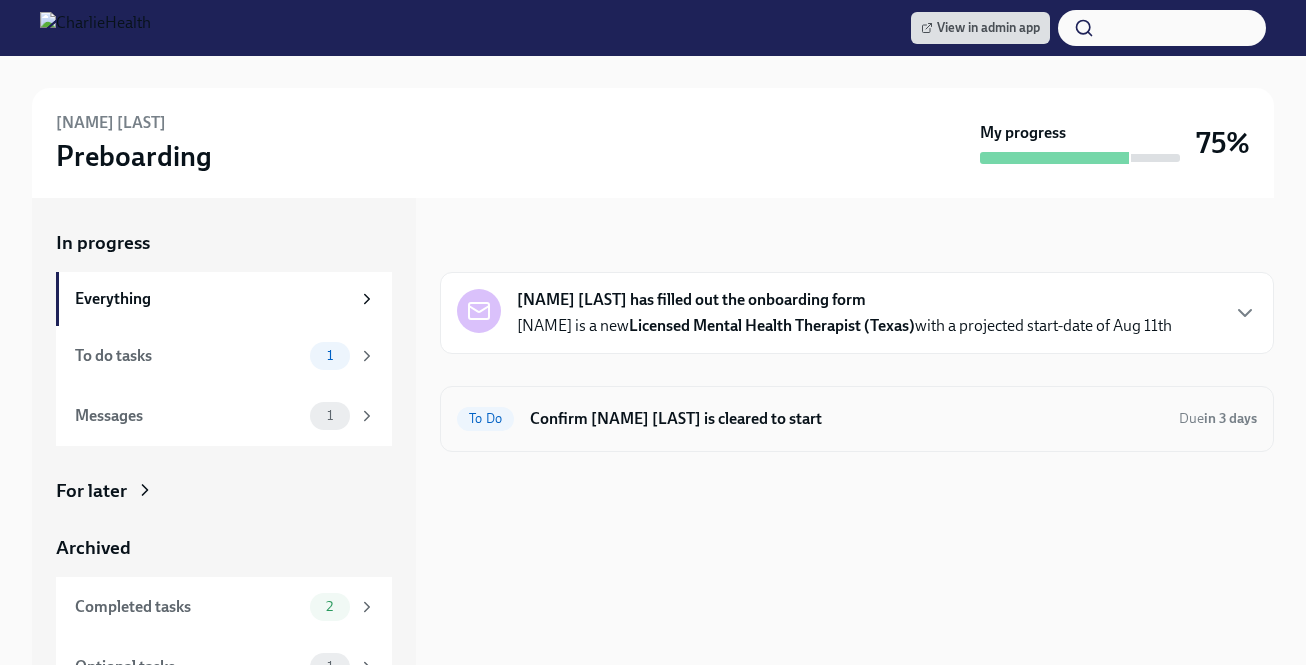 click on "Confirm [NAME] [LAST] is cleared to start" at bounding box center [846, 419] 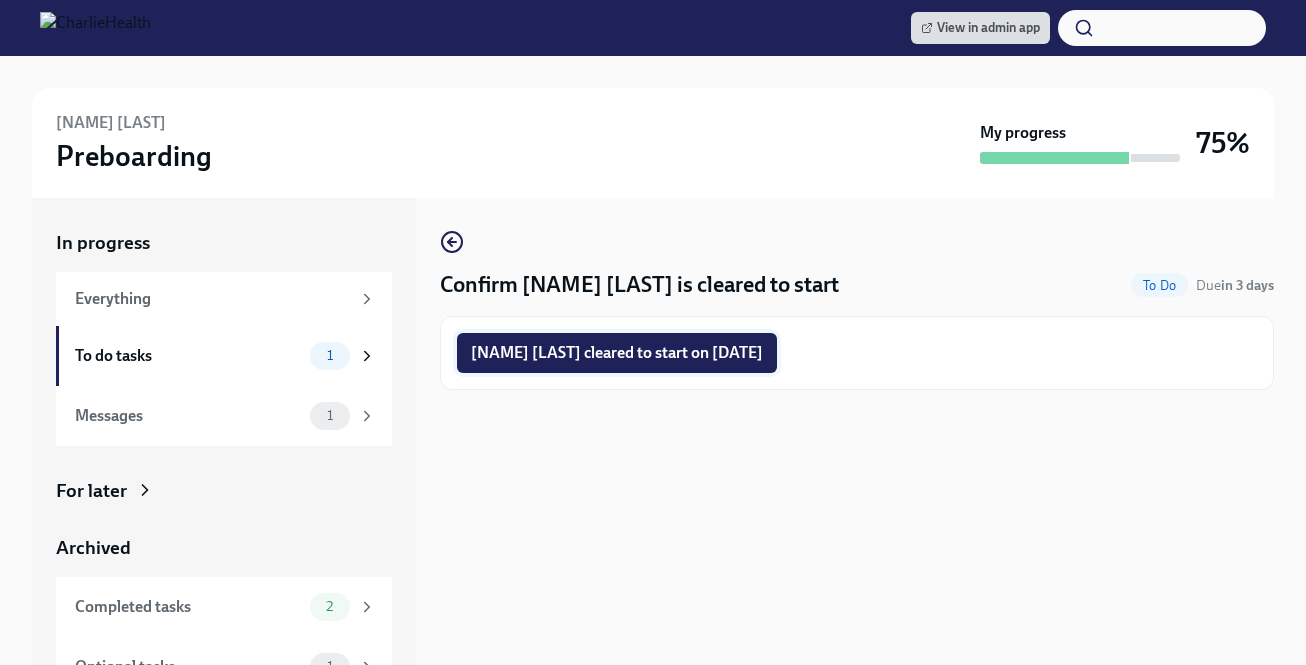 click on "[NAME] [LAST] cleared to start on [DATE]" at bounding box center (617, 353) 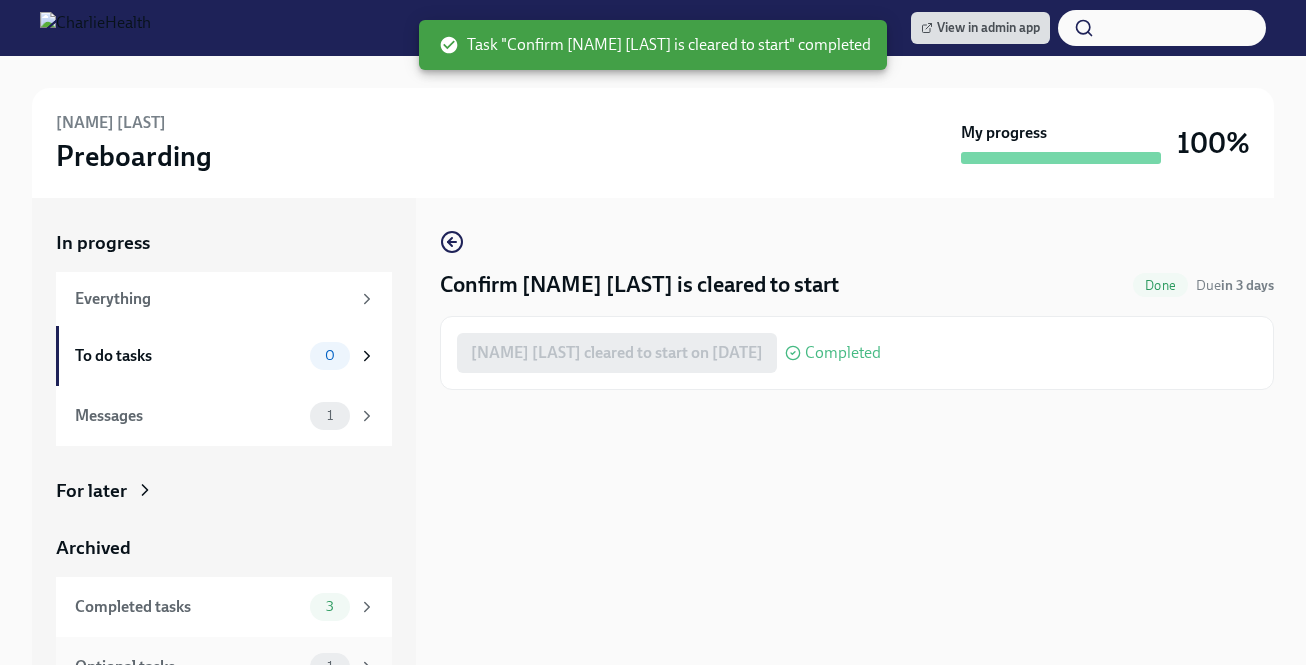 click on "Optional tasks 1" at bounding box center [224, 667] 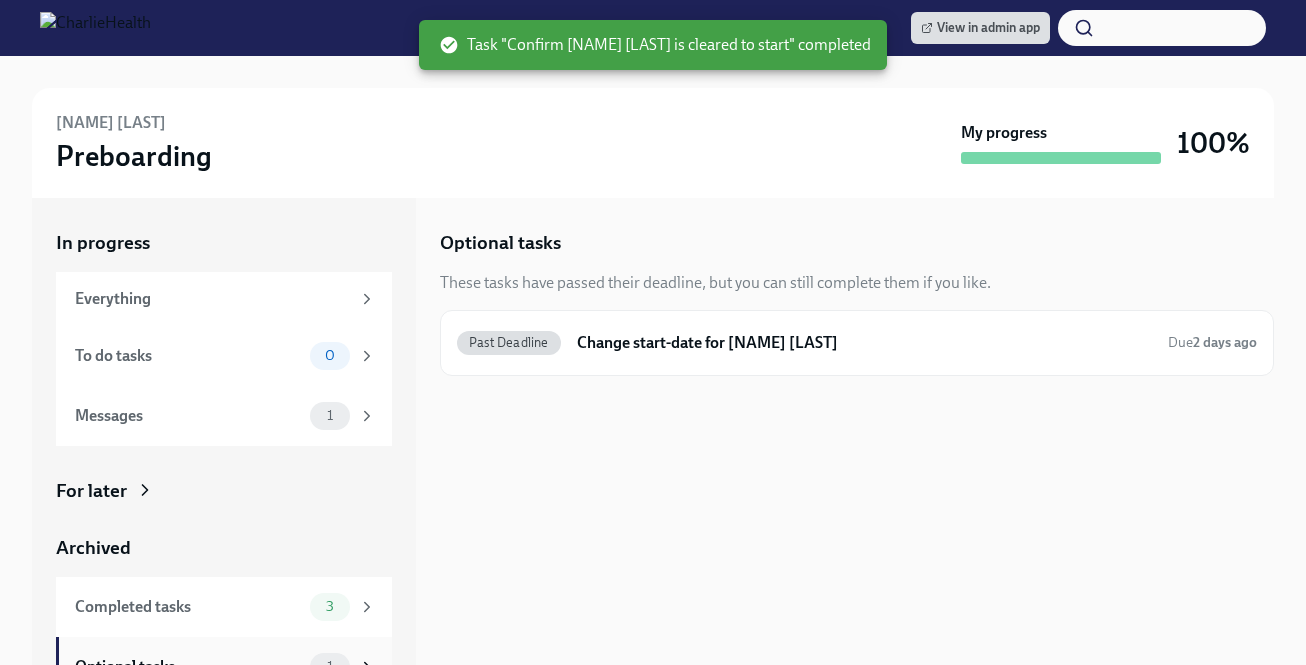 click on "Optional tasks 1" at bounding box center [224, 667] 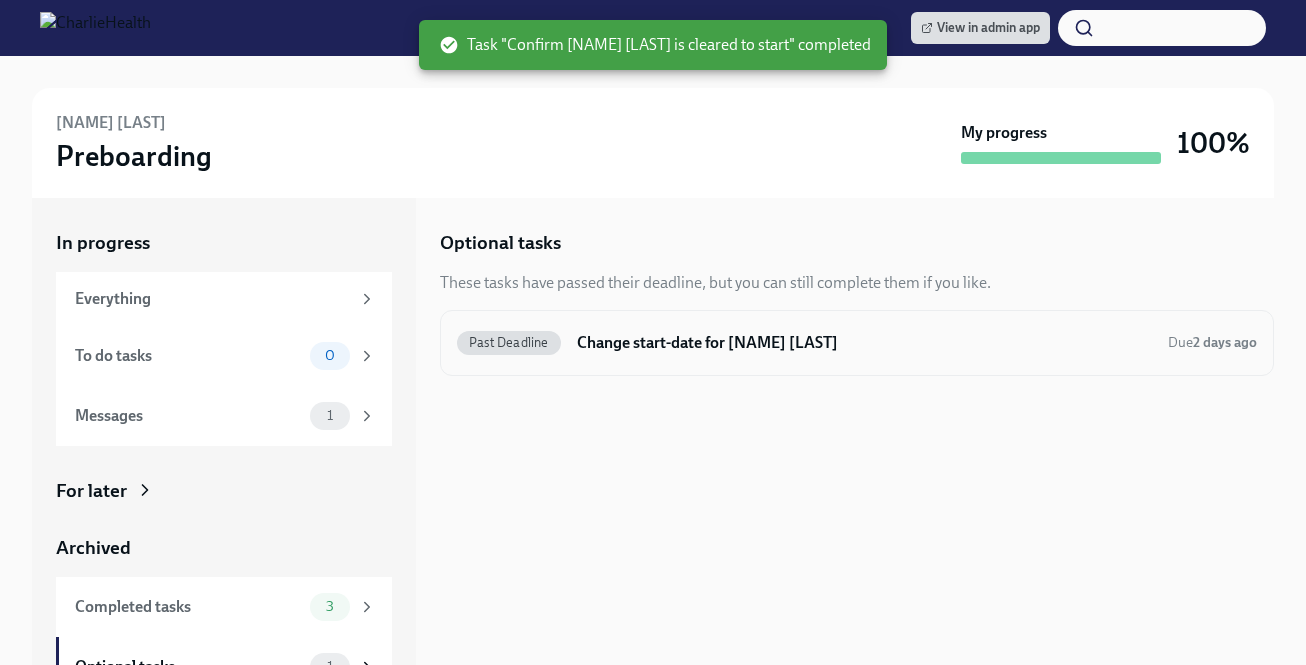 click on "Change start-date for [NAME] [LAST]" at bounding box center (864, 343) 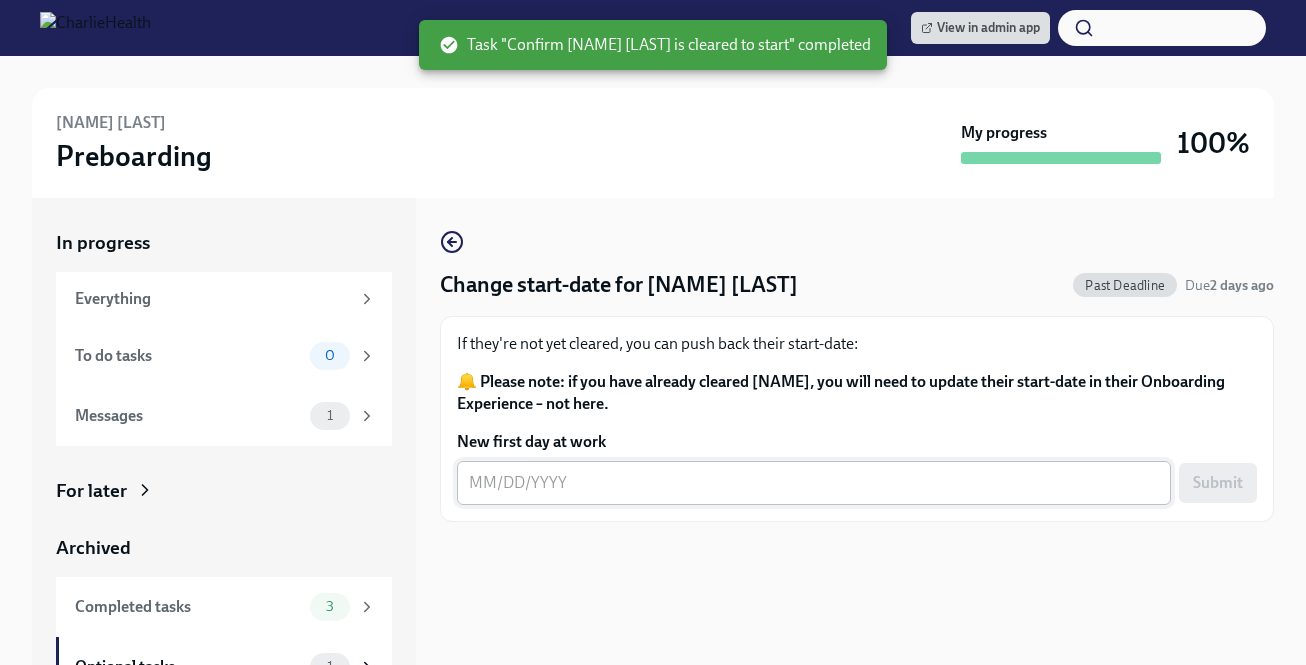click on "New first day at work" at bounding box center (814, 483) 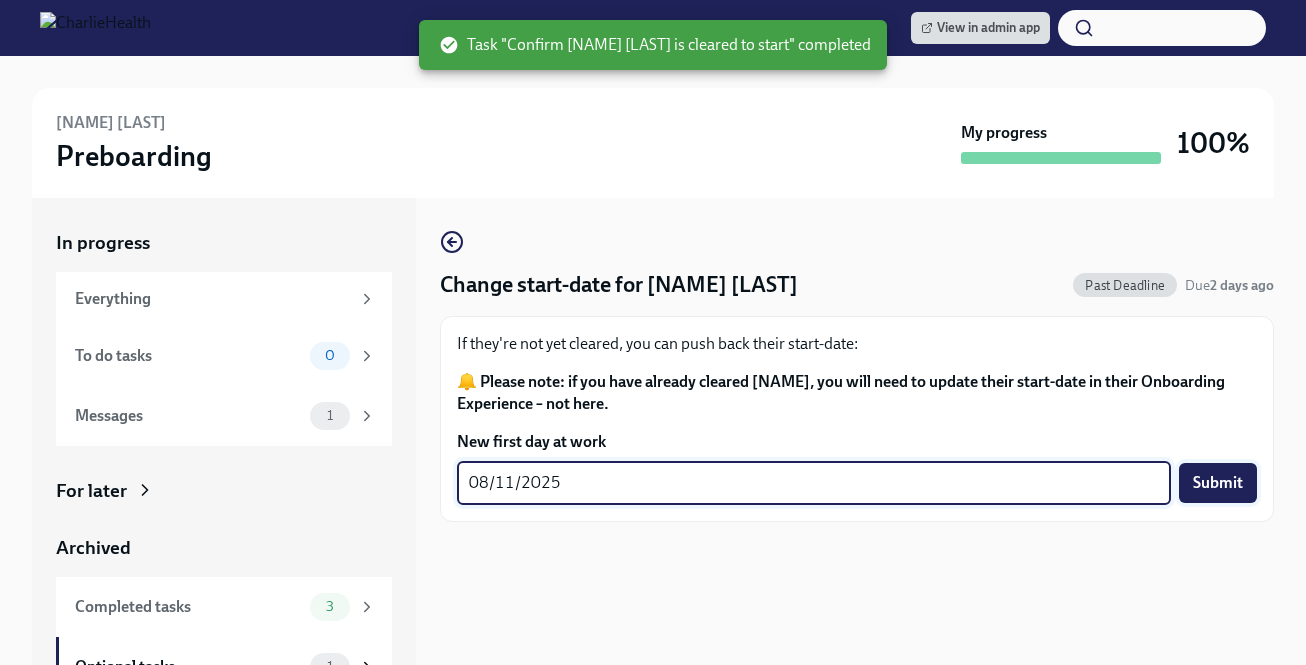 type on "08/11/2025" 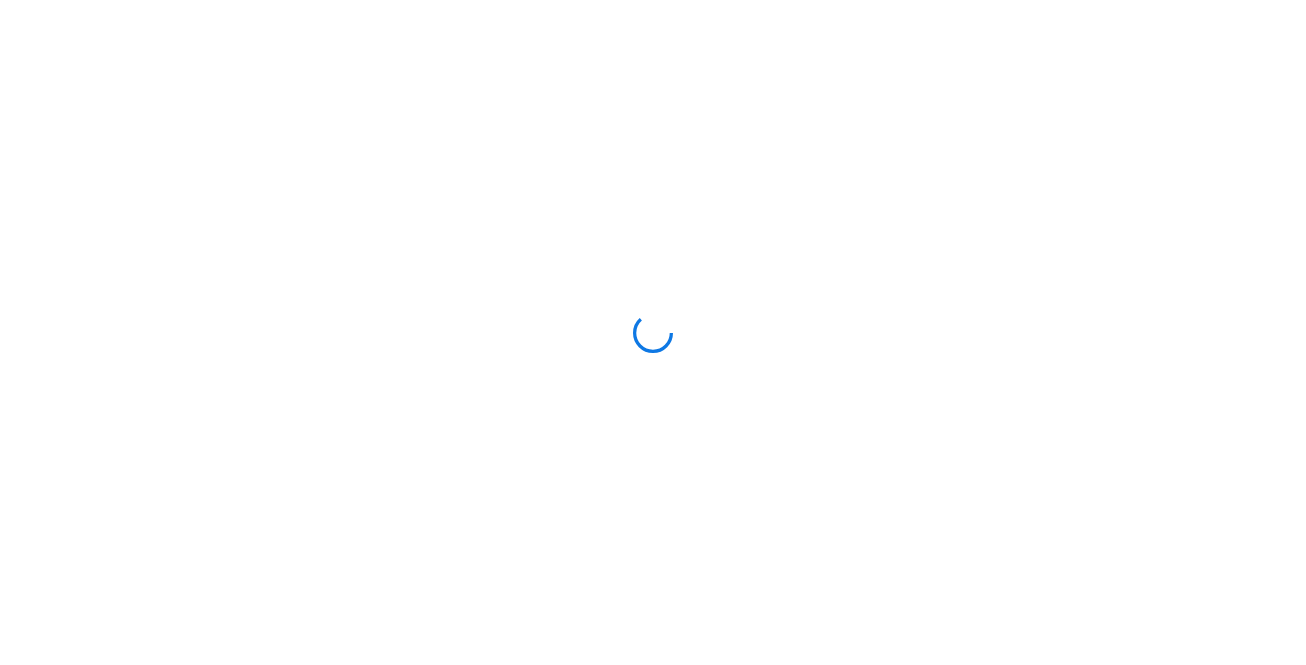 scroll, scrollTop: 0, scrollLeft: 0, axis: both 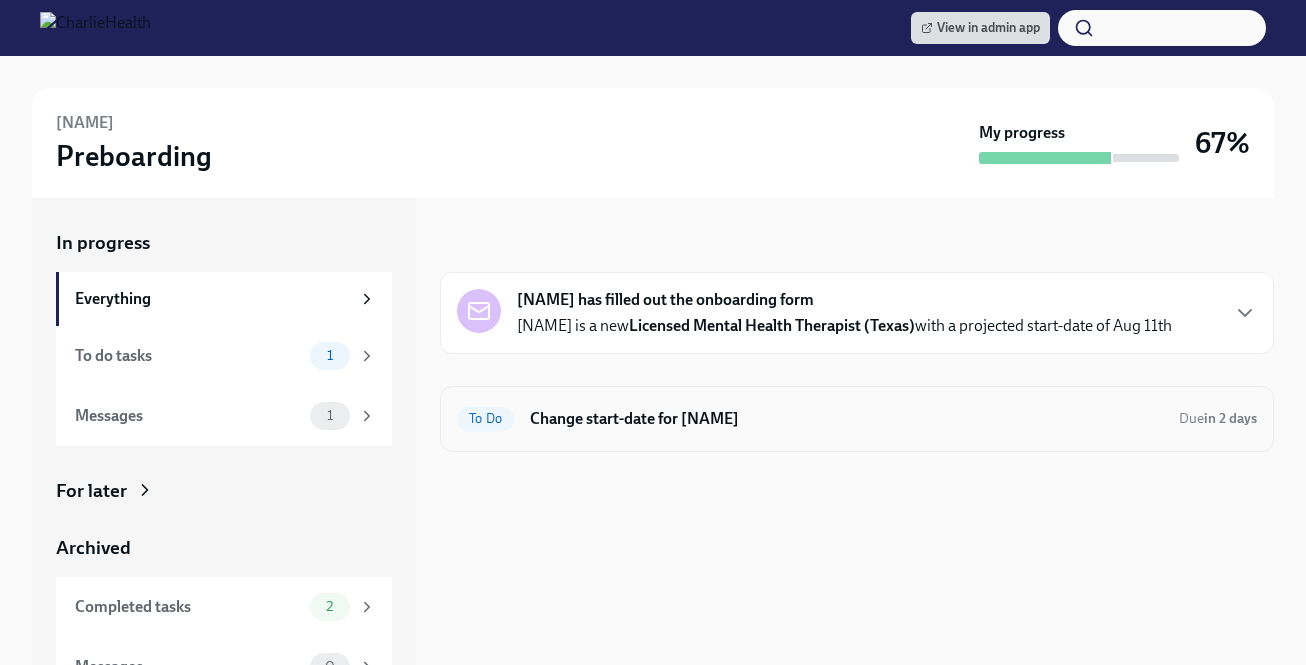 click on "Change start-date for Anne Higginbotham" at bounding box center [846, 419] 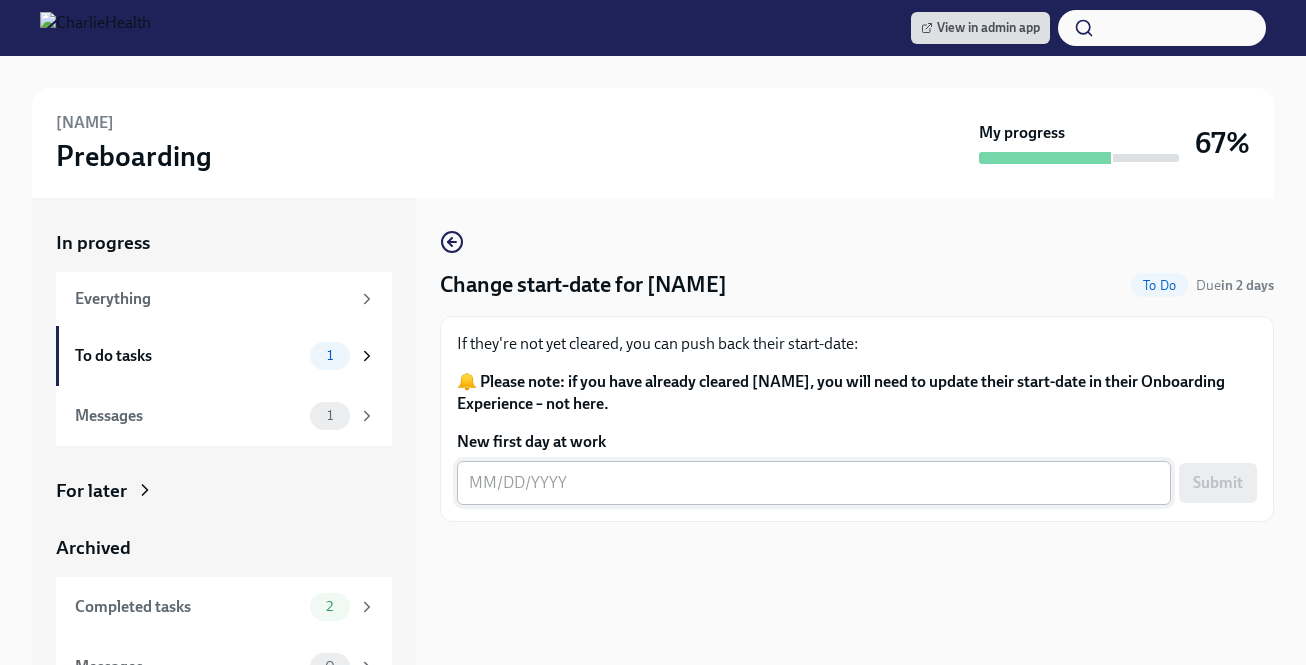 click on "New first day at work" at bounding box center [814, 483] 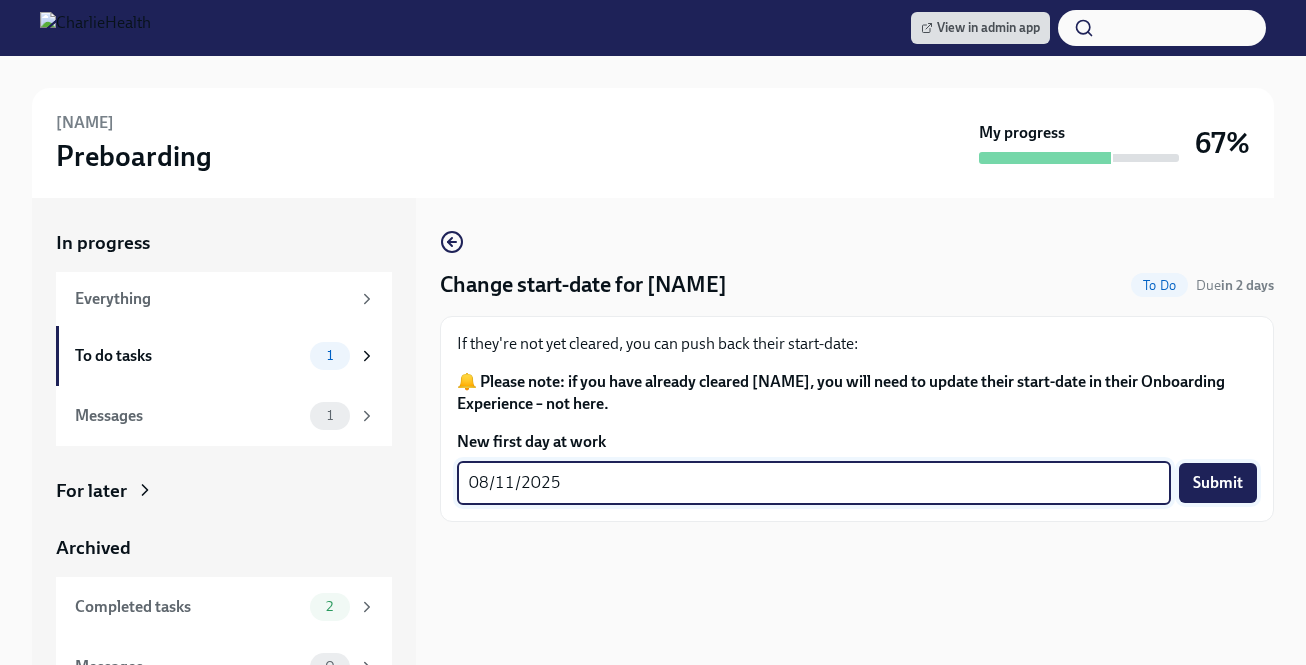 type on "08/11/2025" 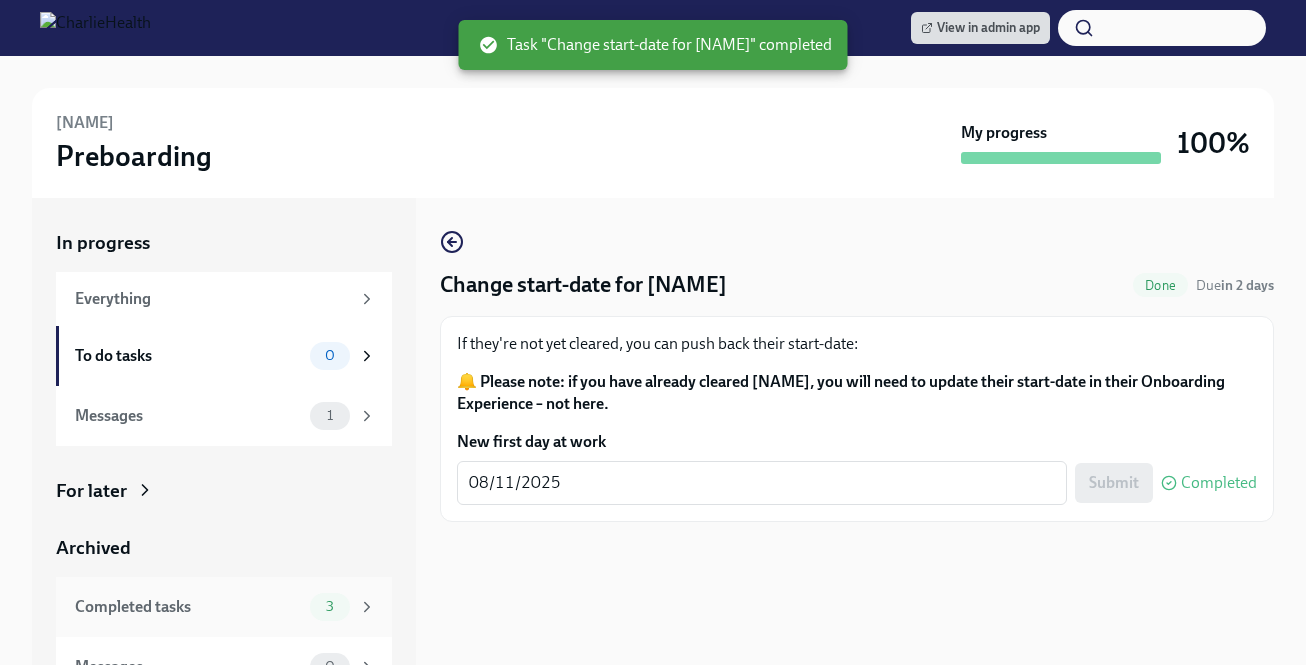 click on "3" at bounding box center (330, 606) 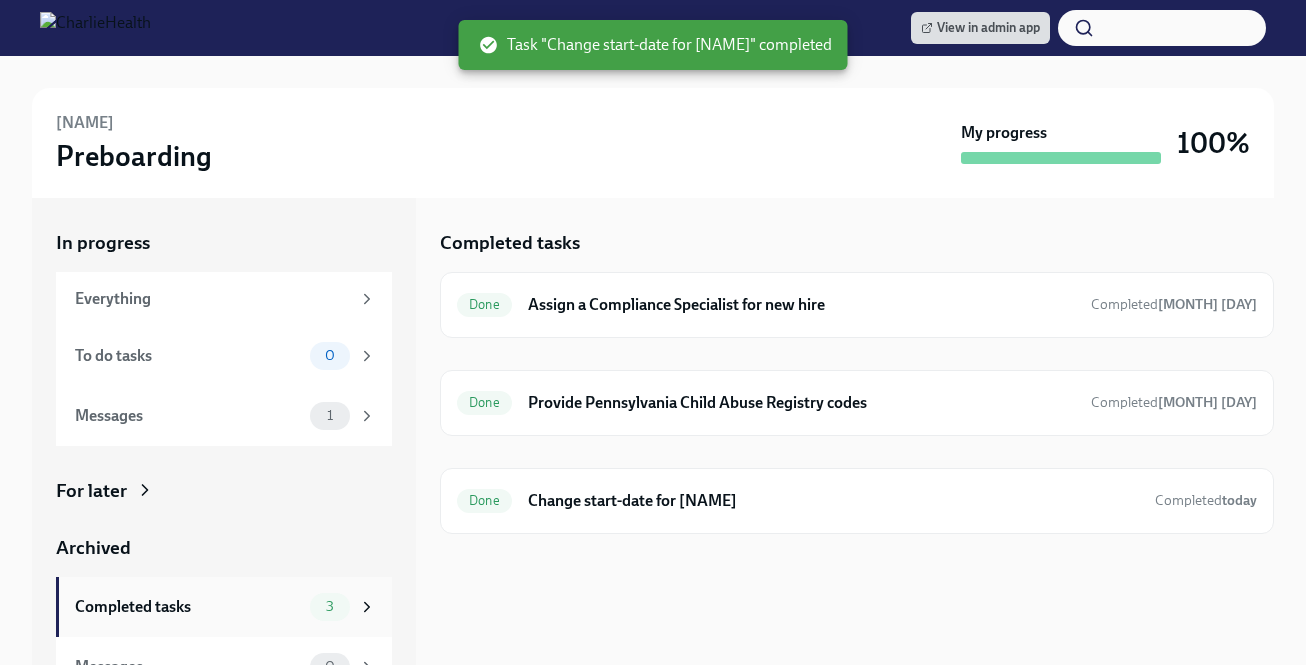 scroll, scrollTop: 32, scrollLeft: 0, axis: vertical 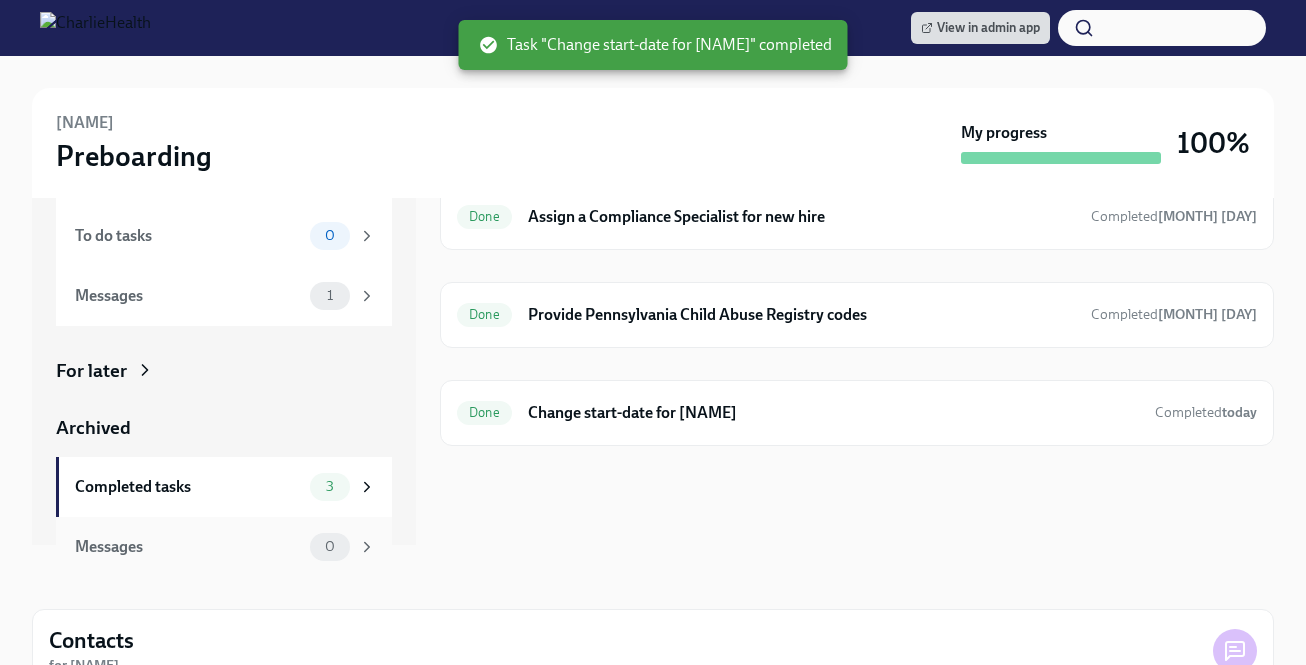 click on "Messages" at bounding box center (188, 547) 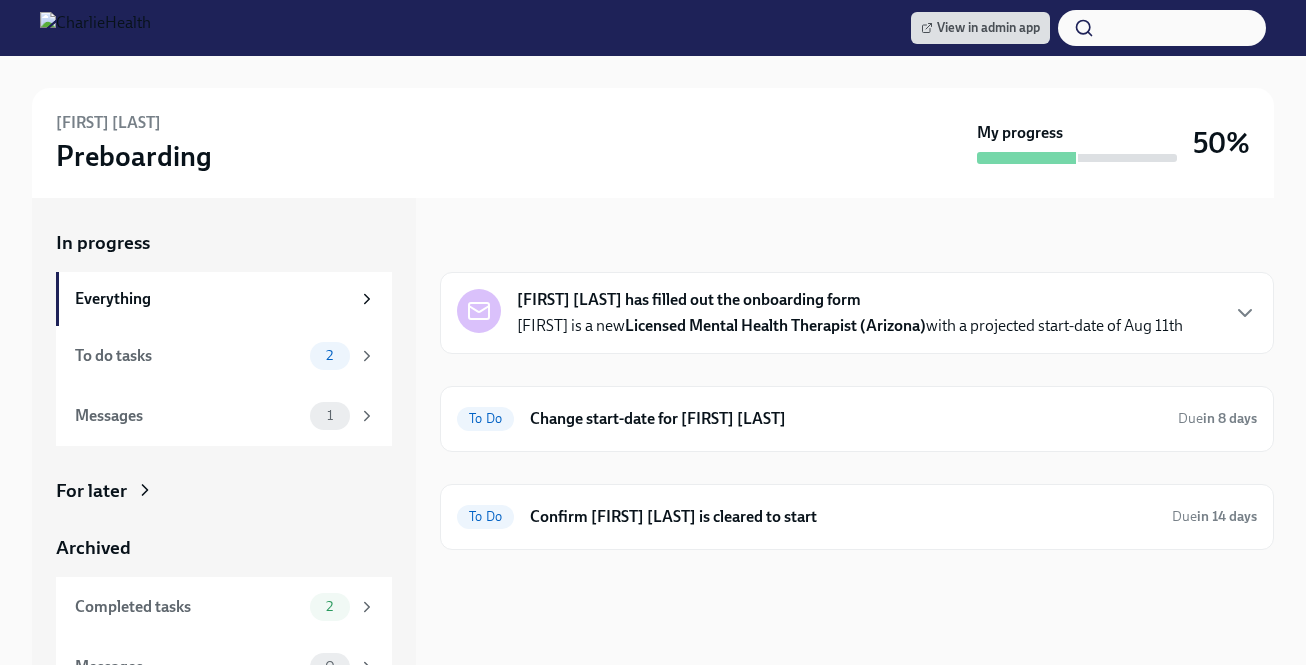 scroll, scrollTop: 48, scrollLeft: 0, axis: vertical 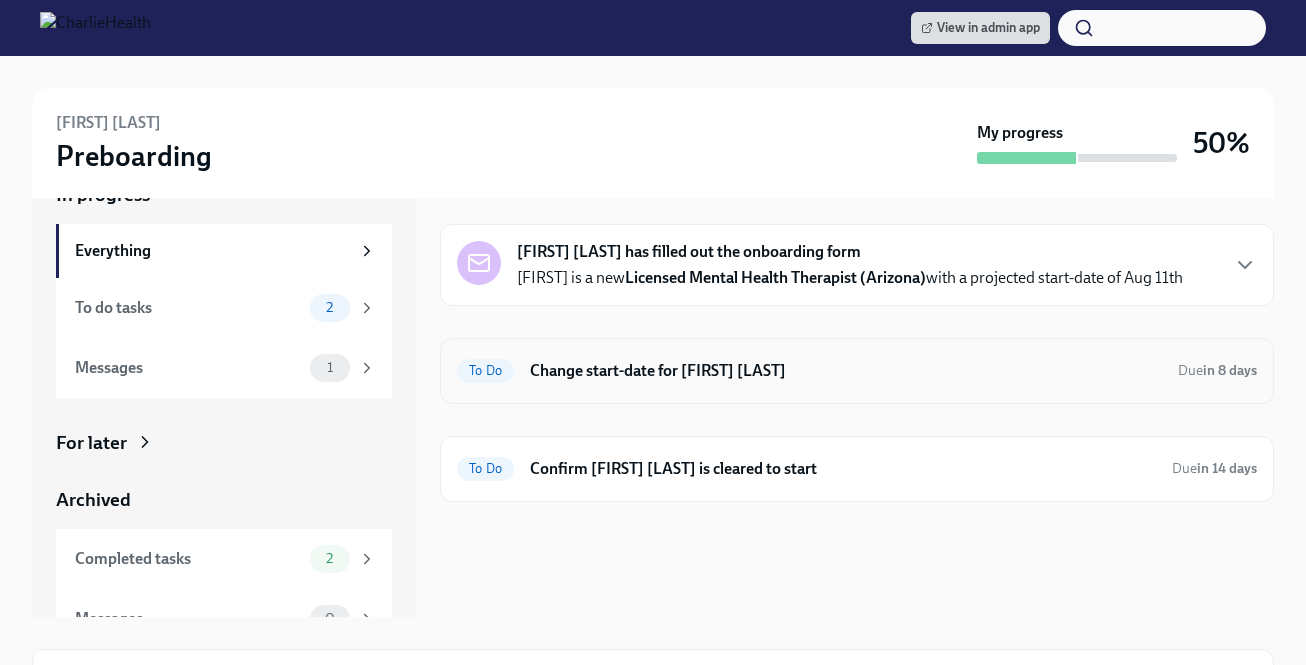 click on "To Do Change start-date for [FIRST] [LAST] Due  in 8 days" at bounding box center [857, 371] 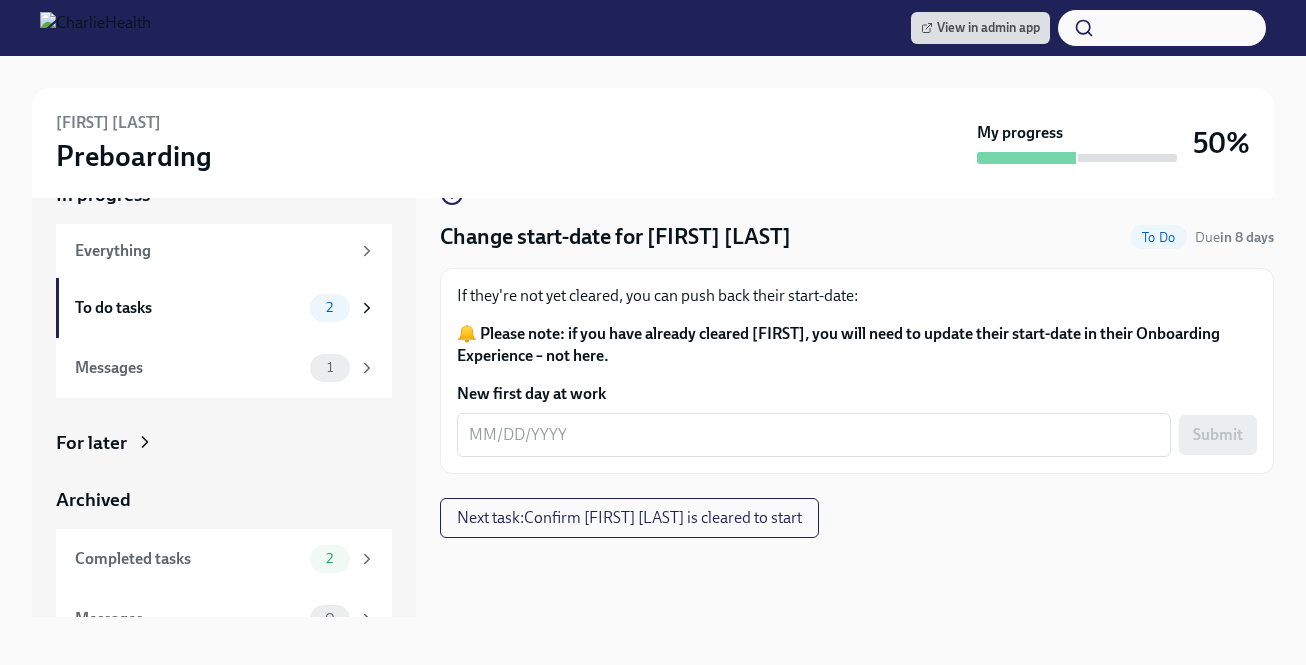 scroll, scrollTop: 0, scrollLeft: 0, axis: both 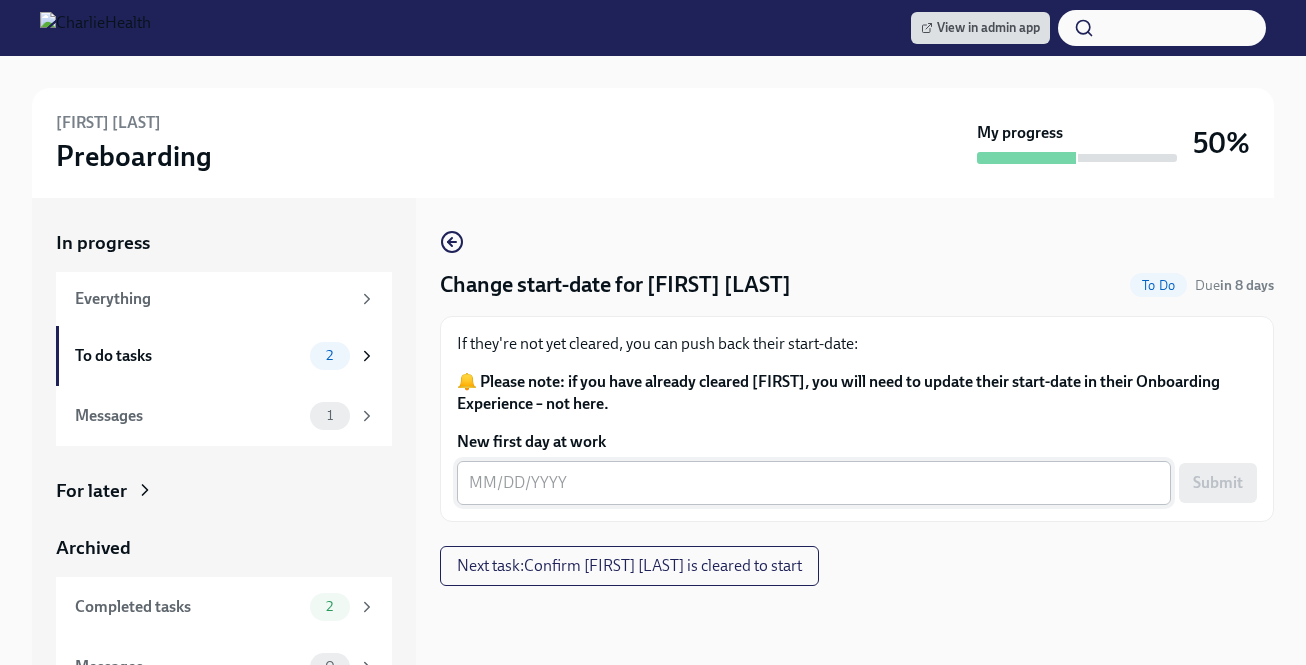 click on "x ​" at bounding box center (814, 483) 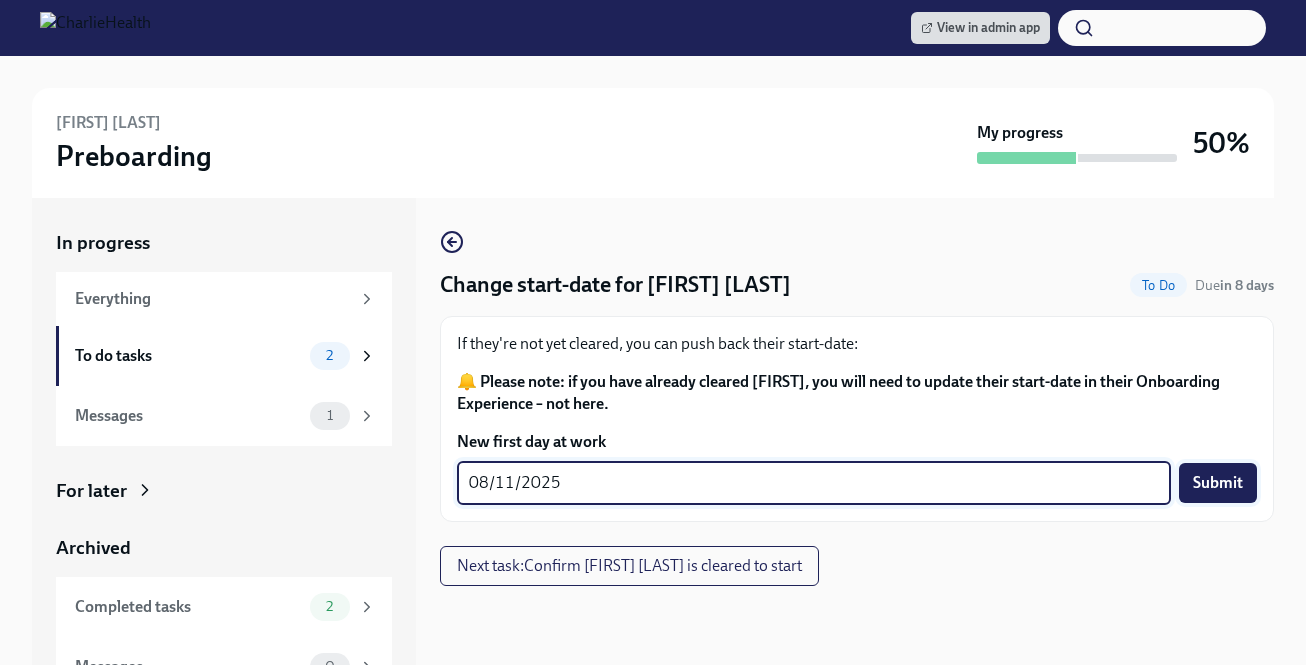 type on "08/11/2025" 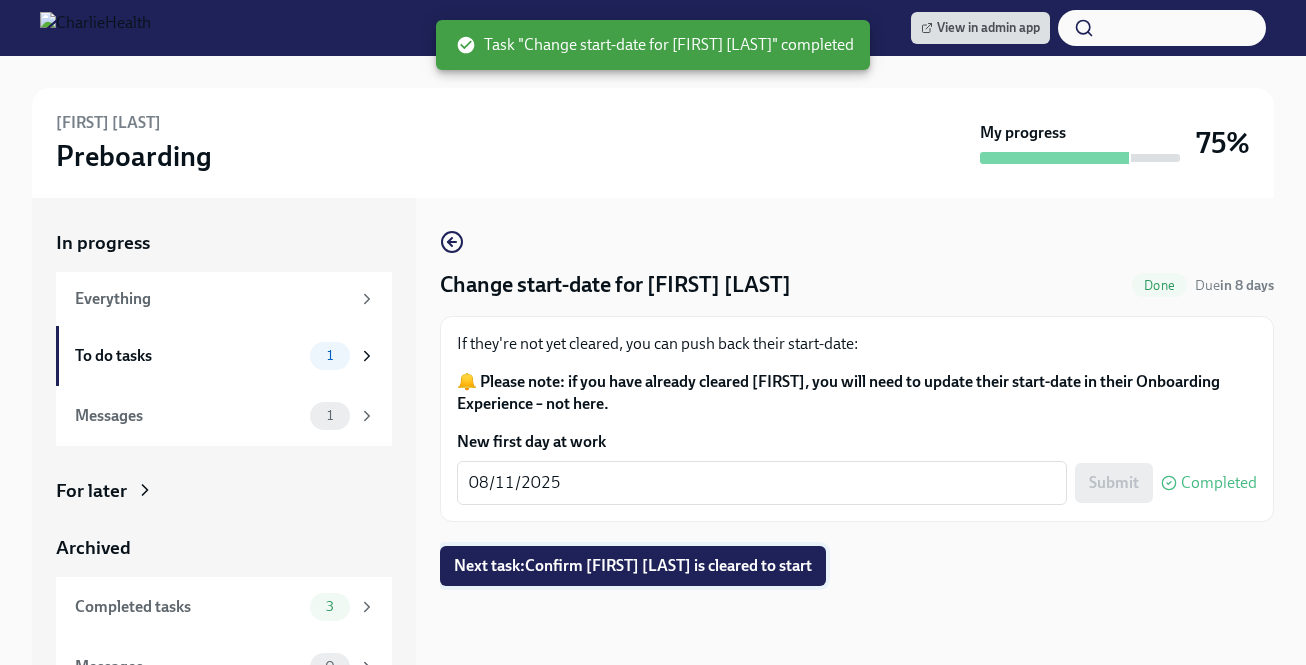 click on "Next task :  Confirm Candice Bahm is cleared to start" at bounding box center [633, 566] 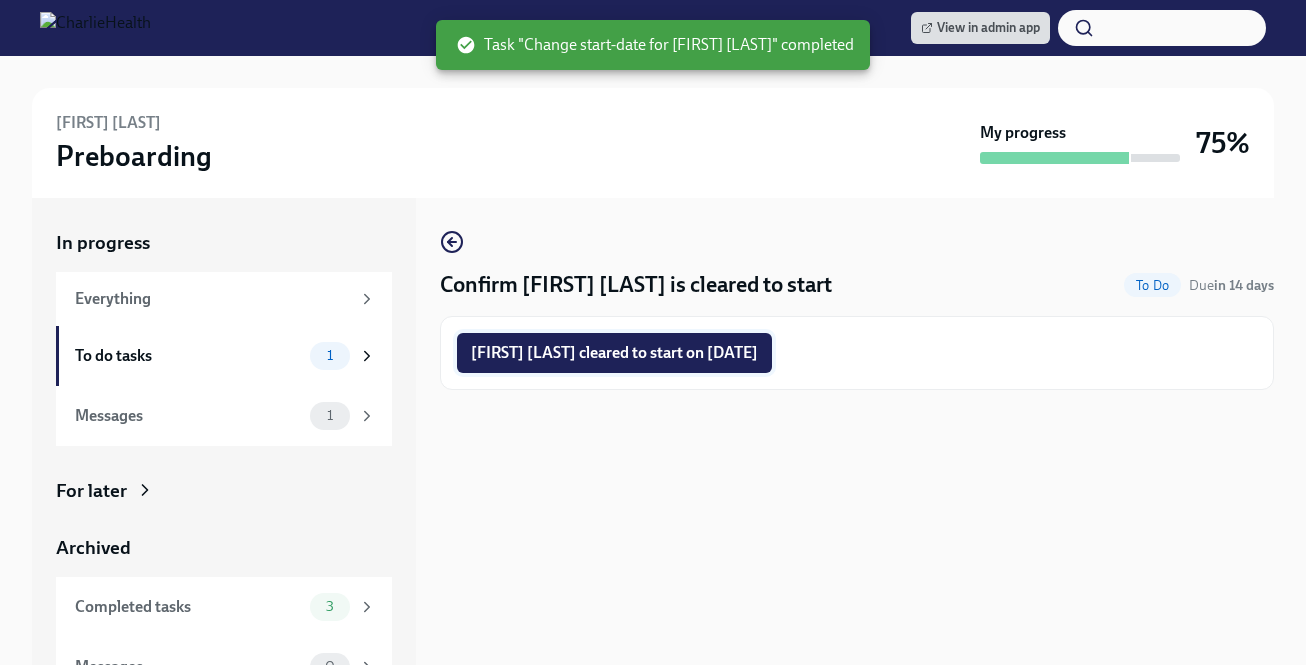 click on "Candice Bahm cleared to start on 08/11/2025" at bounding box center [614, 353] 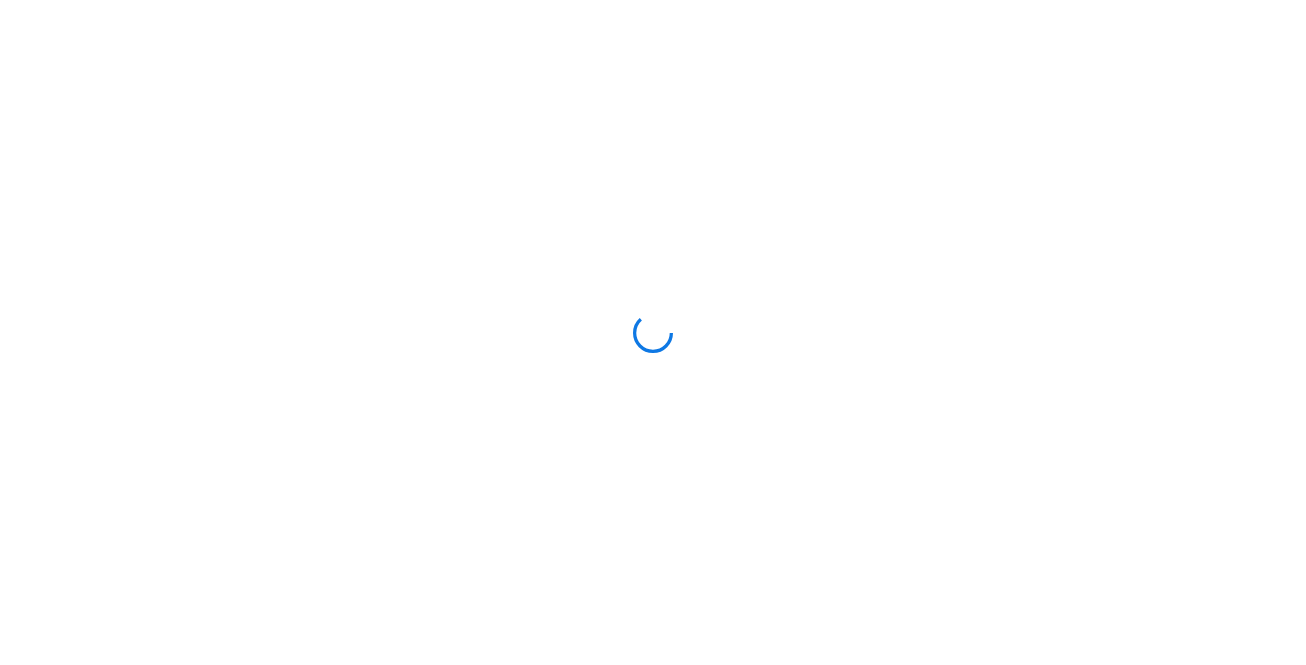 scroll, scrollTop: 0, scrollLeft: 0, axis: both 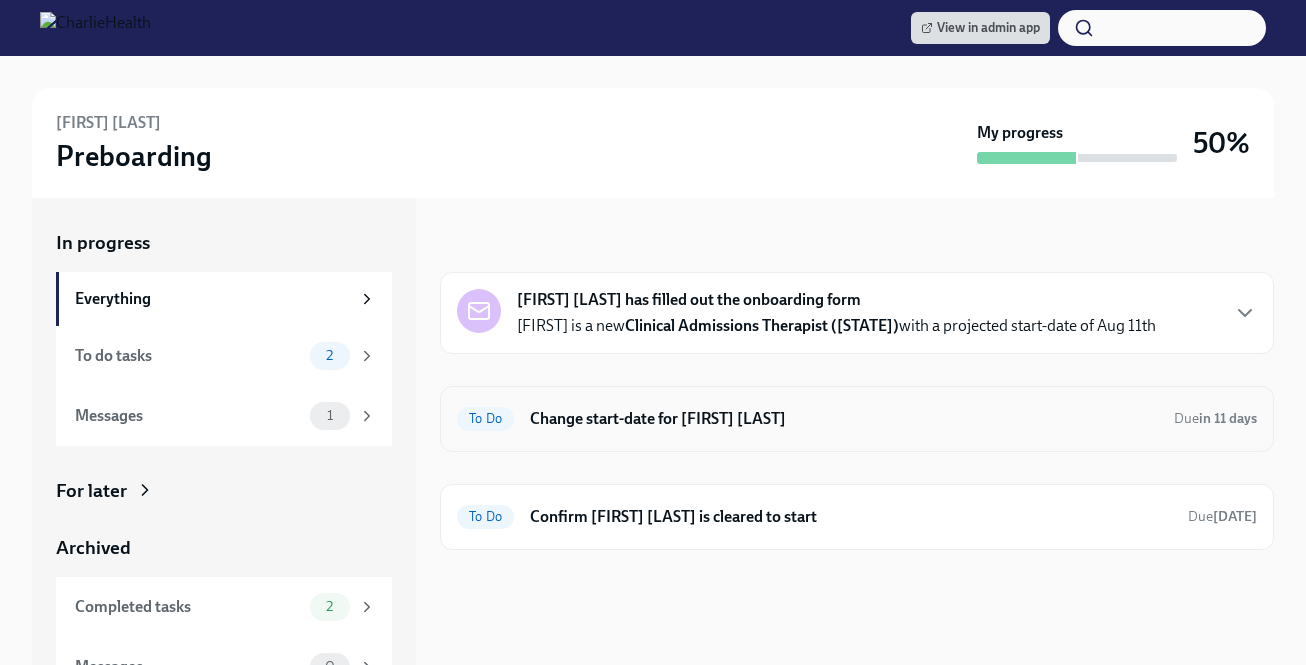 click on "To Do Change start-date for [FIRST] [LAST] Due  in 11 days" at bounding box center (857, 419) 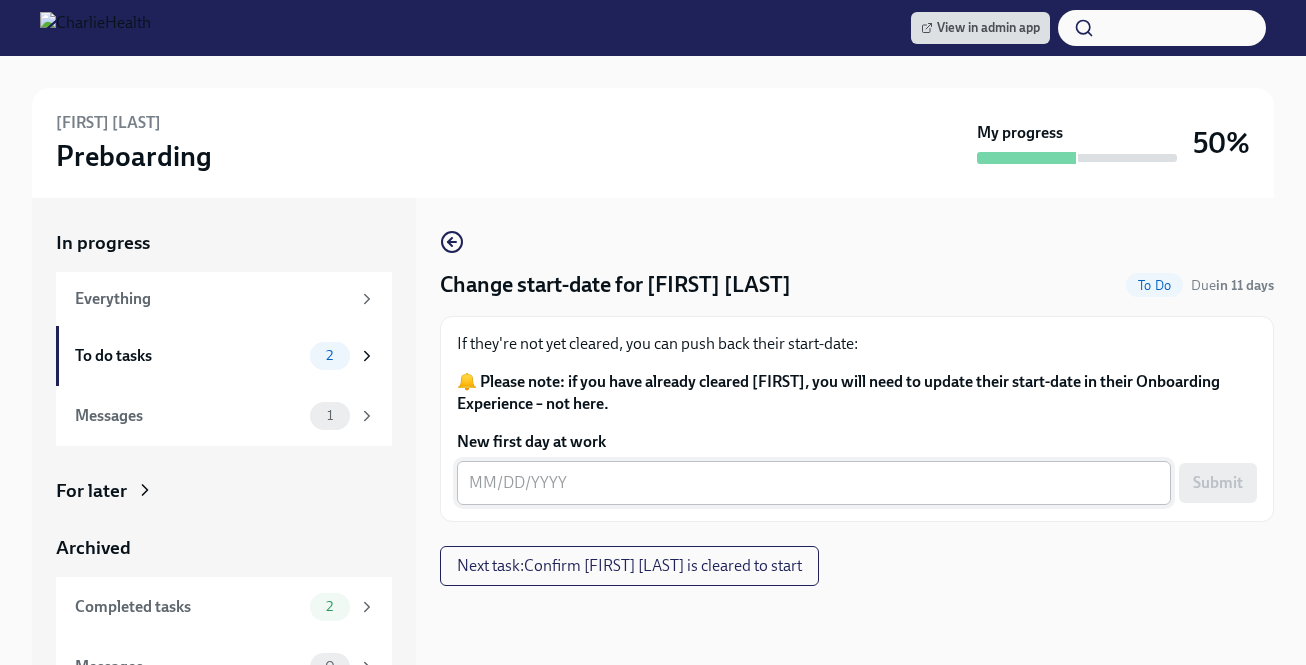 click on "x ​" at bounding box center [814, 483] 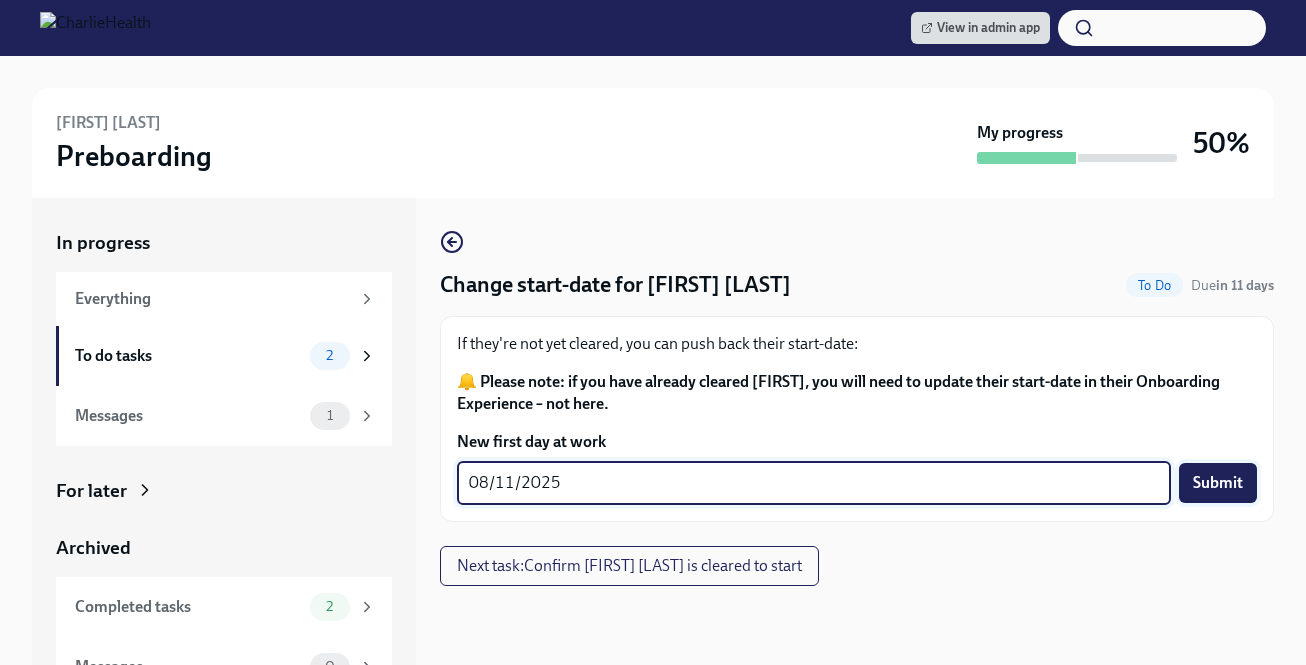 type on "08/11/2025" 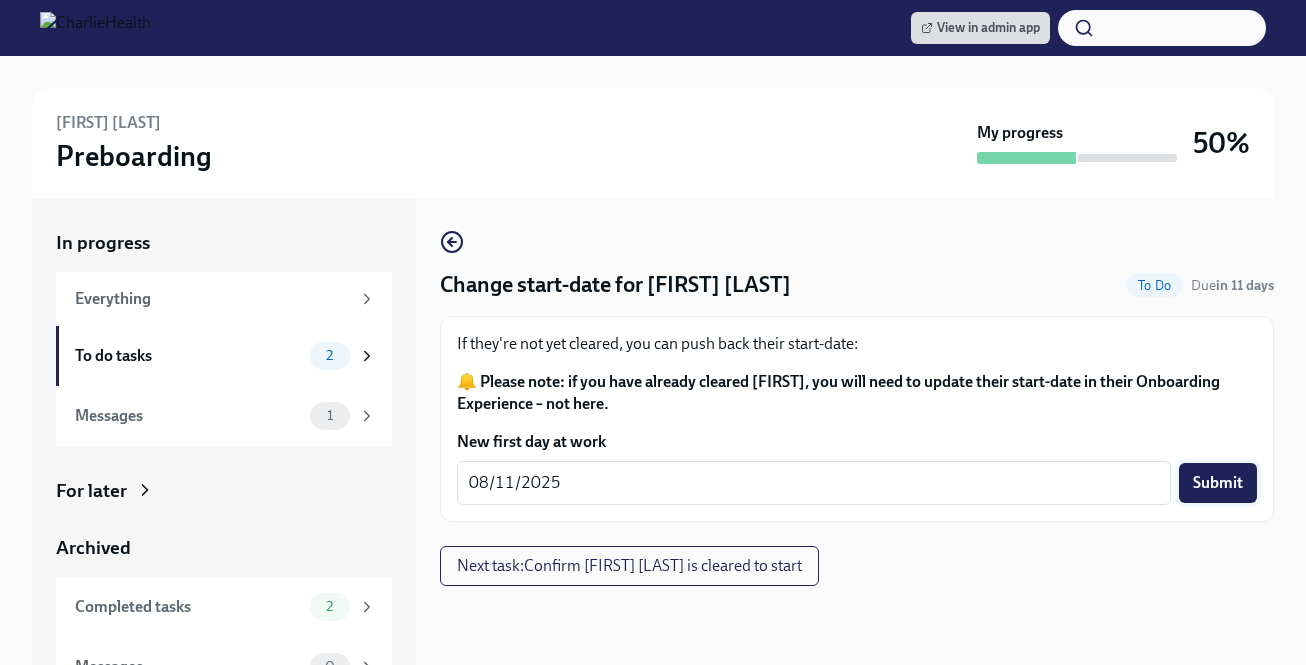 click on "Submit" at bounding box center (1218, 483) 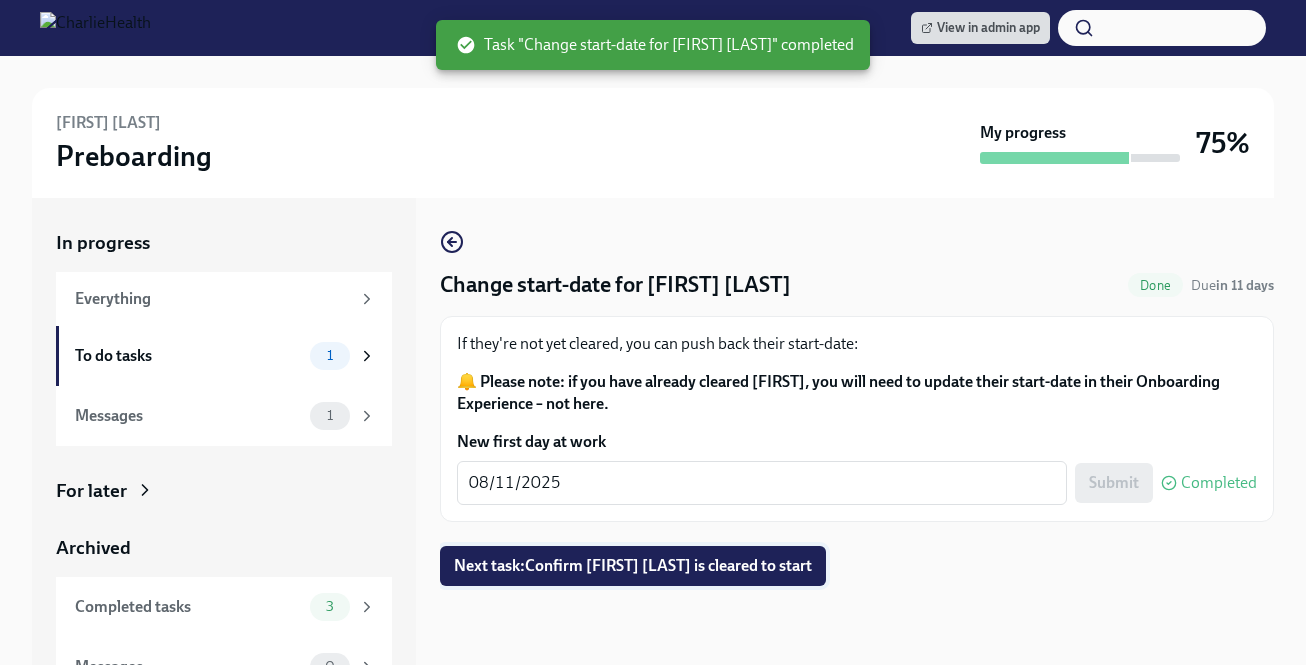 click on "Next task :  Confirm Thomas Salvanti is cleared to start" at bounding box center [633, 566] 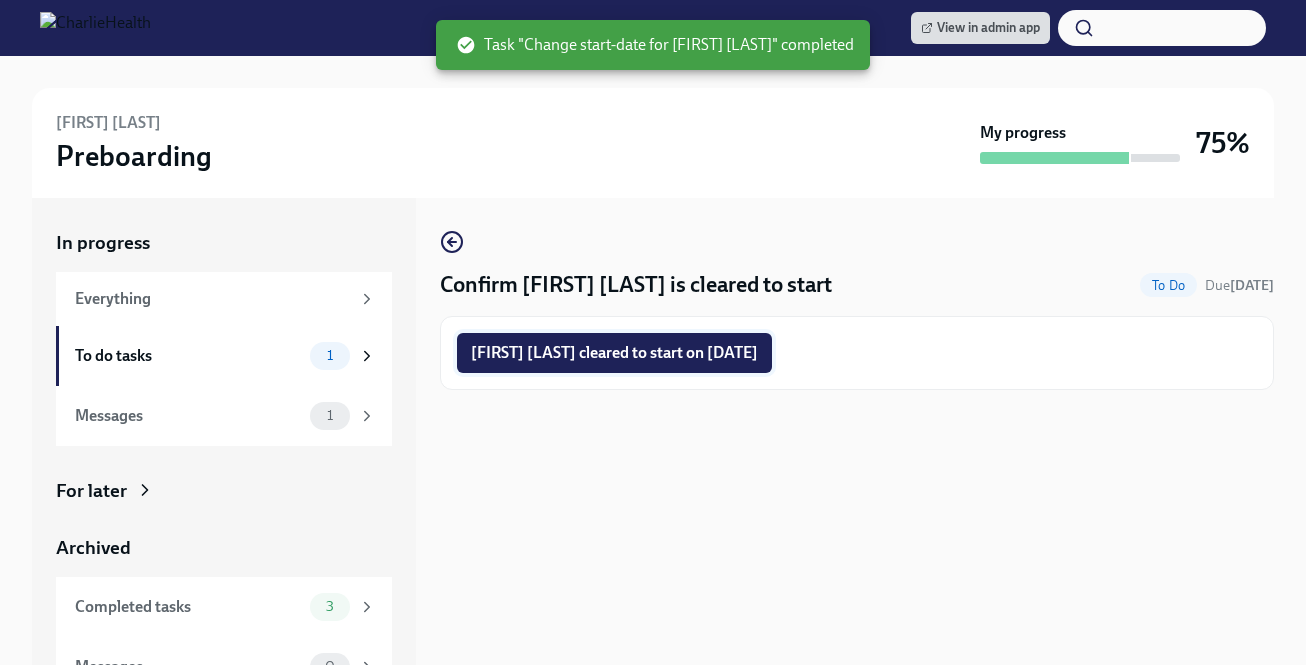 click on "Thomas Salvanti cleared to start on 08/11/2025" at bounding box center (614, 353) 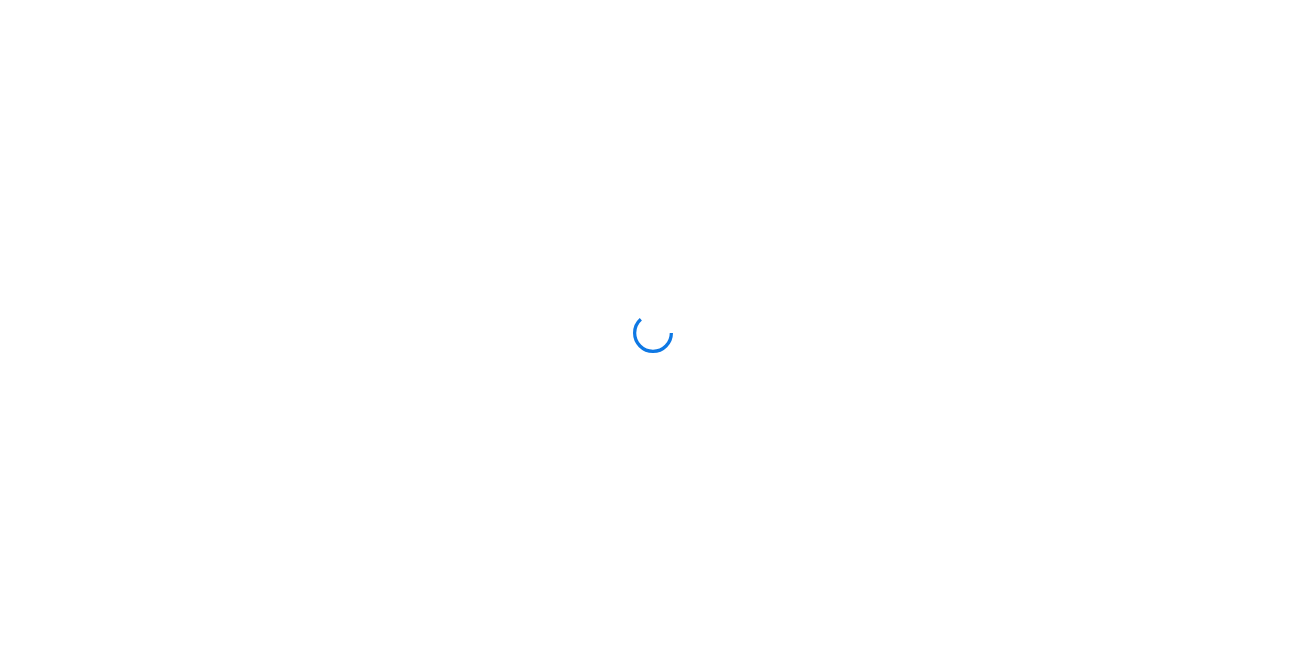 scroll, scrollTop: 0, scrollLeft: 0, axis: both 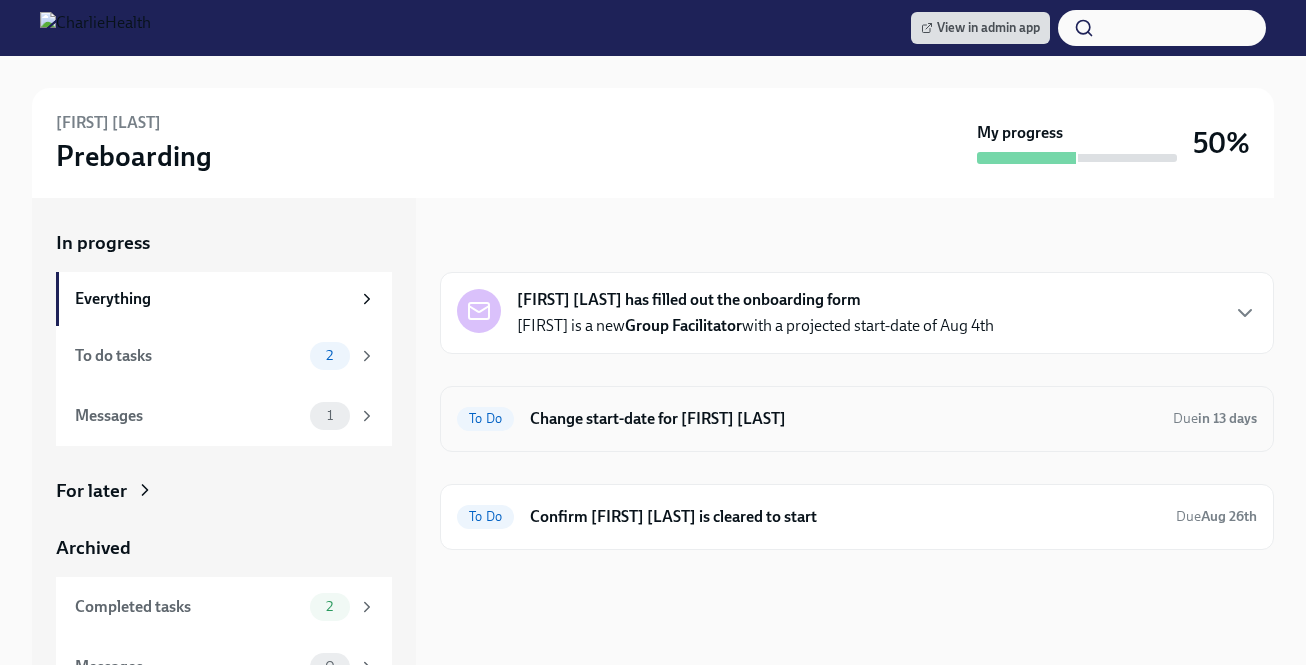 click on "To Do Change start-date for [FIRST] [LAST] Due  in 13 days" at bounding box center (857, 419) 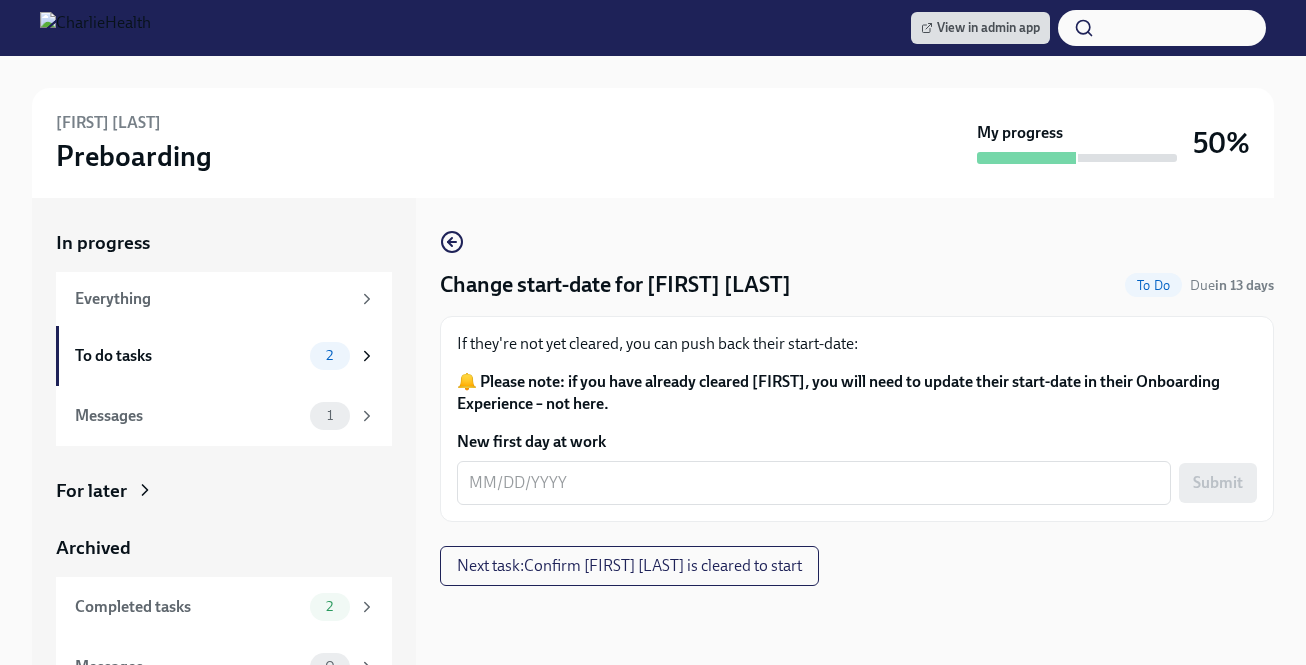click on "New first day at work x ​ Submit" at bounding box center [857, 468] 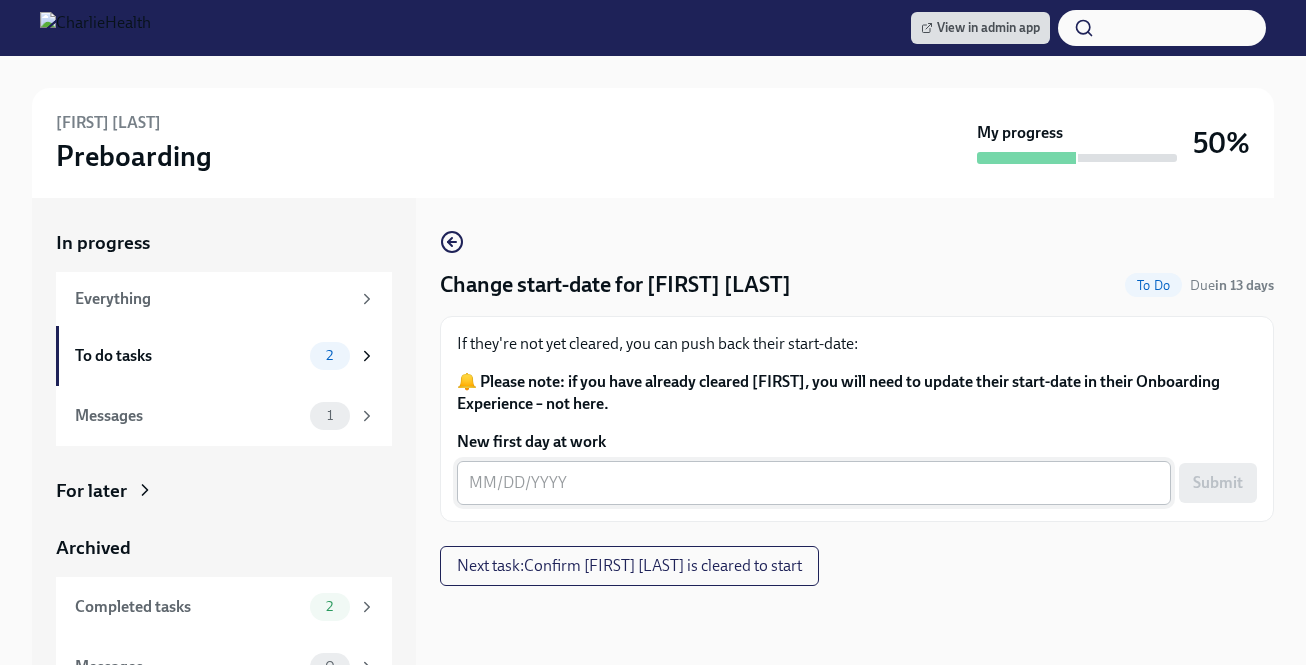 click on "New first day at work" at bounding box center (814, 483) 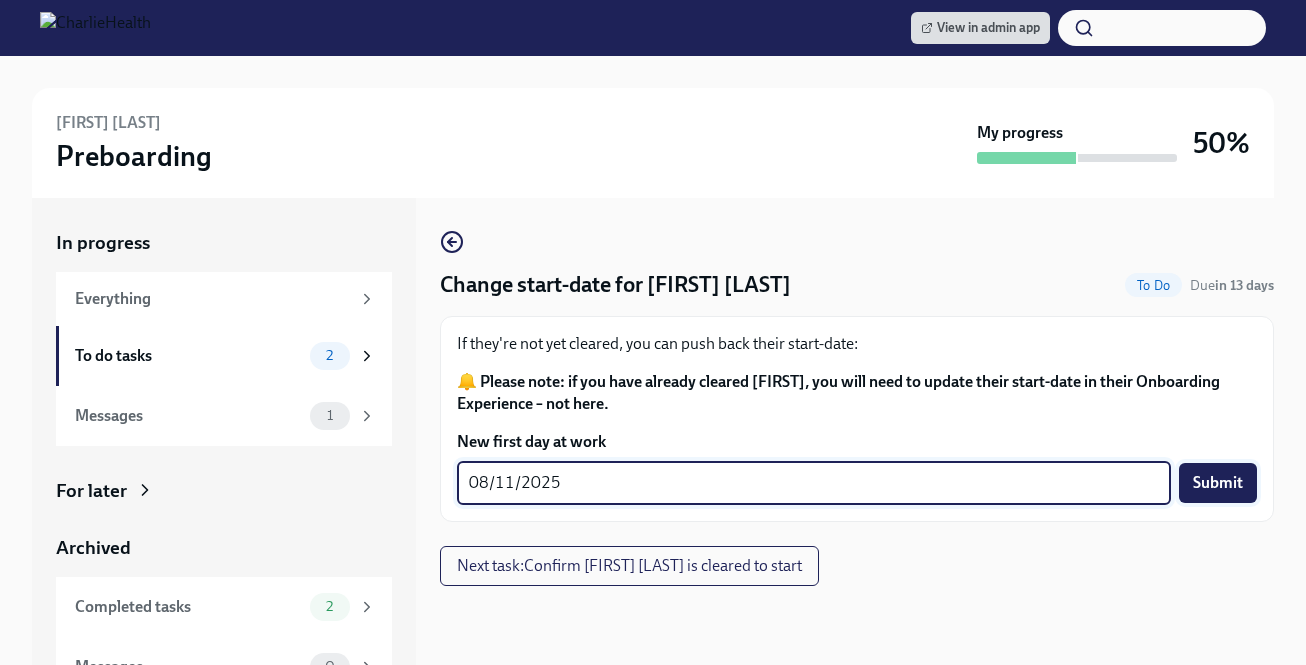 type on "08/11/2025" 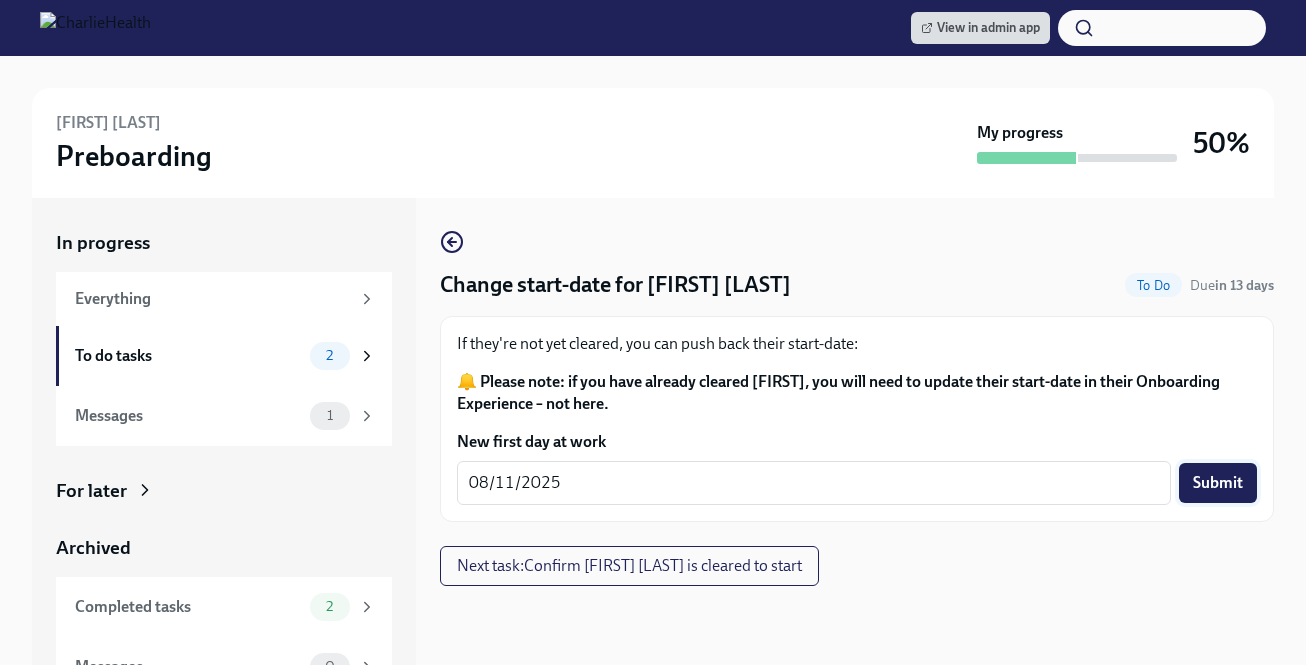 click on "Submit" at bounding box center (1218, 483) 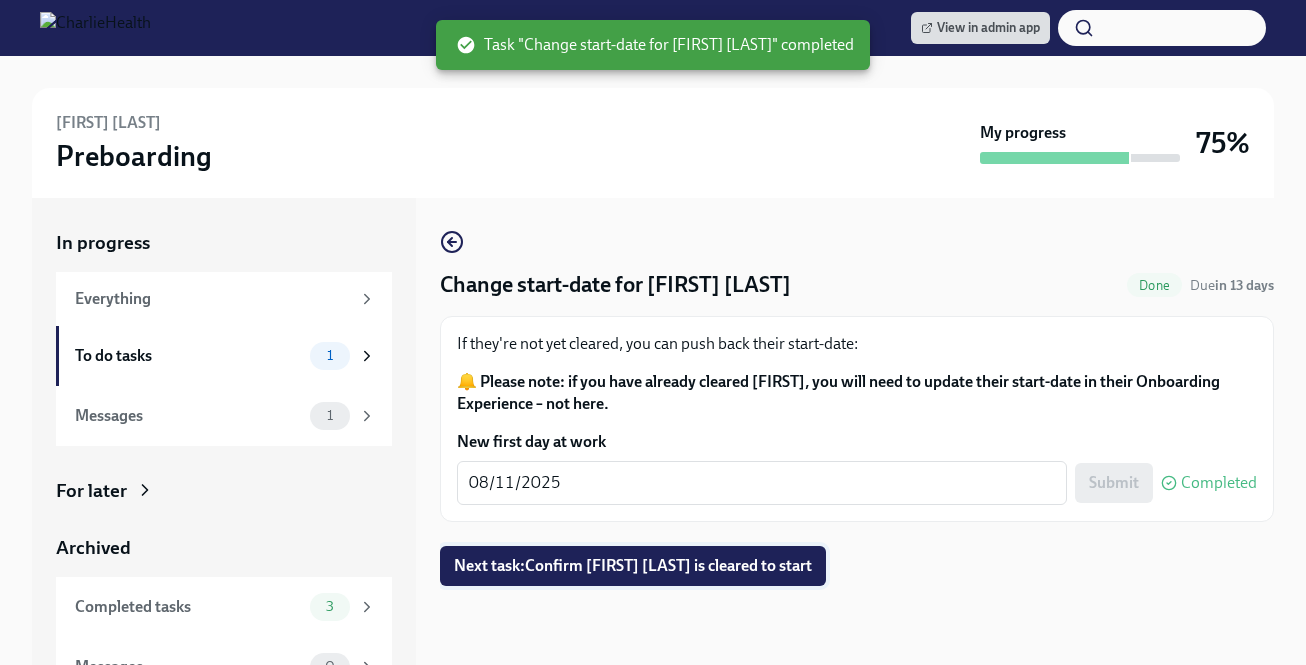 click on "Next task :  Confirm Aaliyah Mathis is cleared to start" at bounding box center (633, 566) 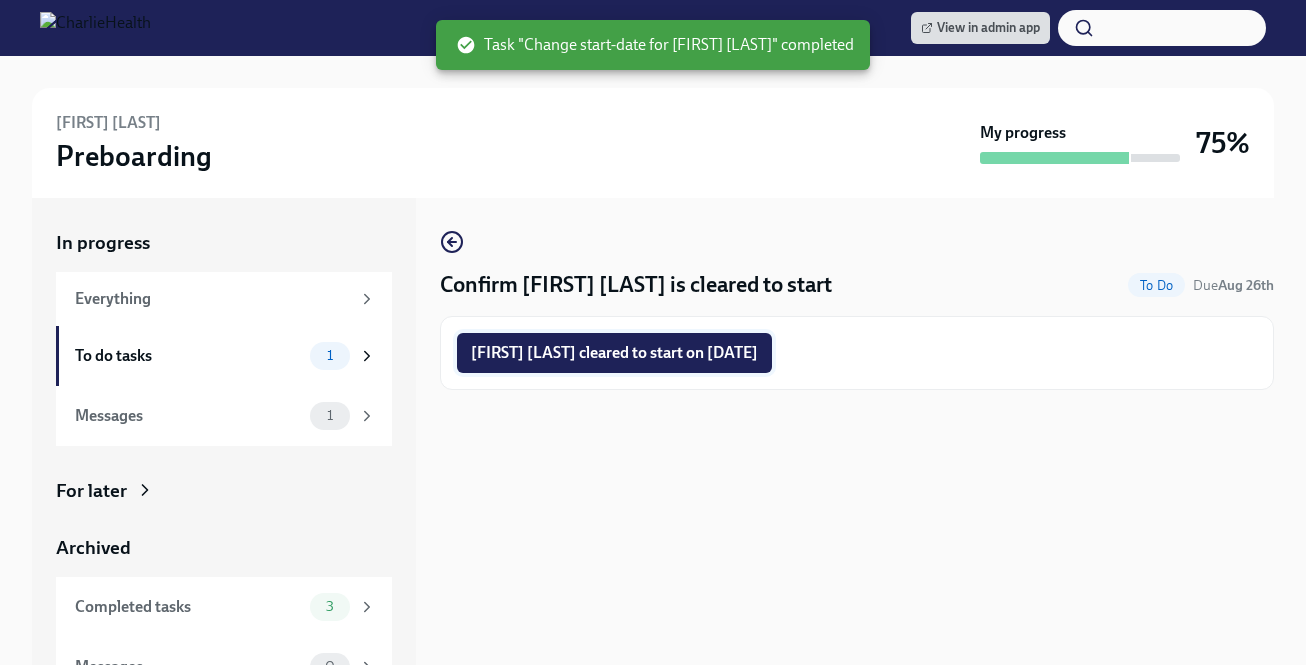 click on "Aaliyah Mathis cleared to start on 08/11/2025" at bounding box center (614, 353) 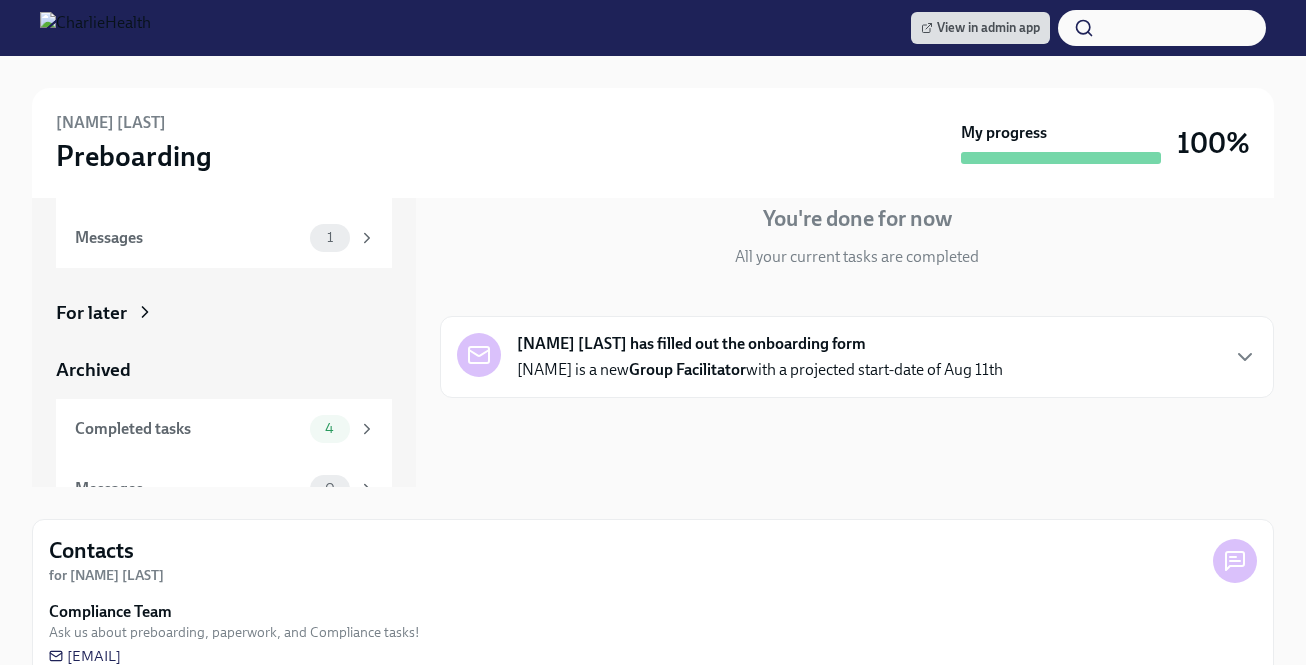 scroll, scrollTop: 197, scrollLeft: 0, axis: vertical 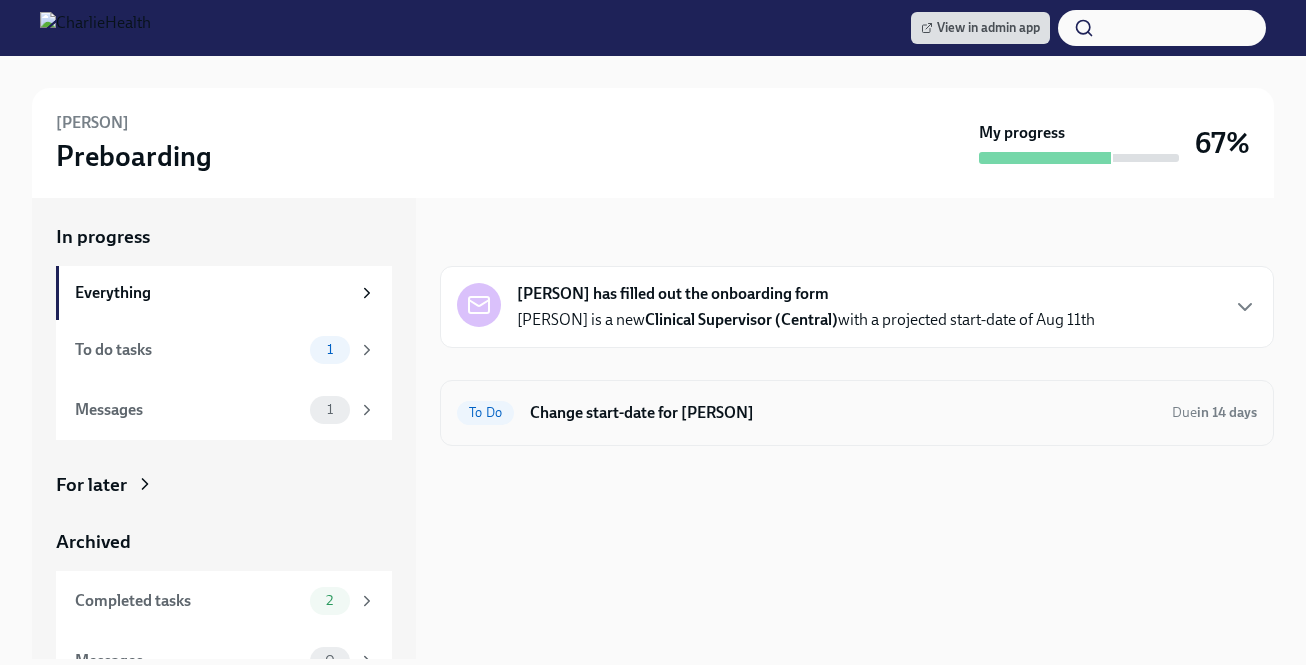 click on "Change start-date for [PERSON]" at bounding box center (843, 413) 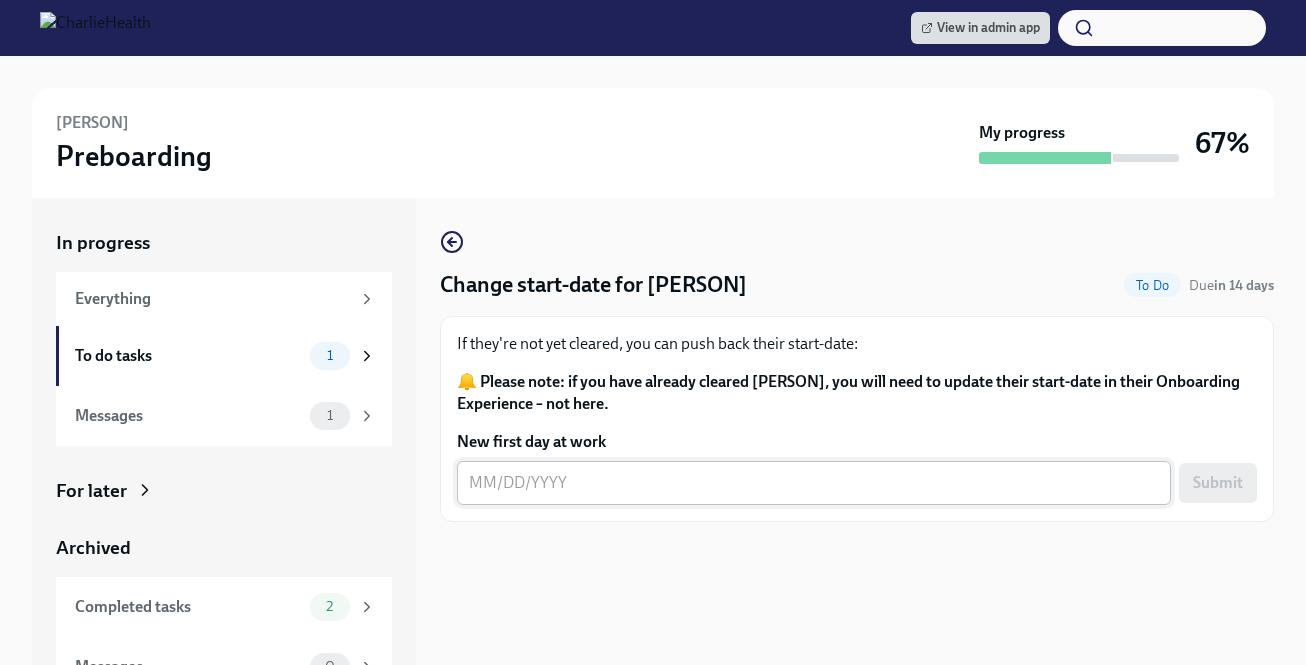 click on "New first day at work" at bounding box center (814, 483) 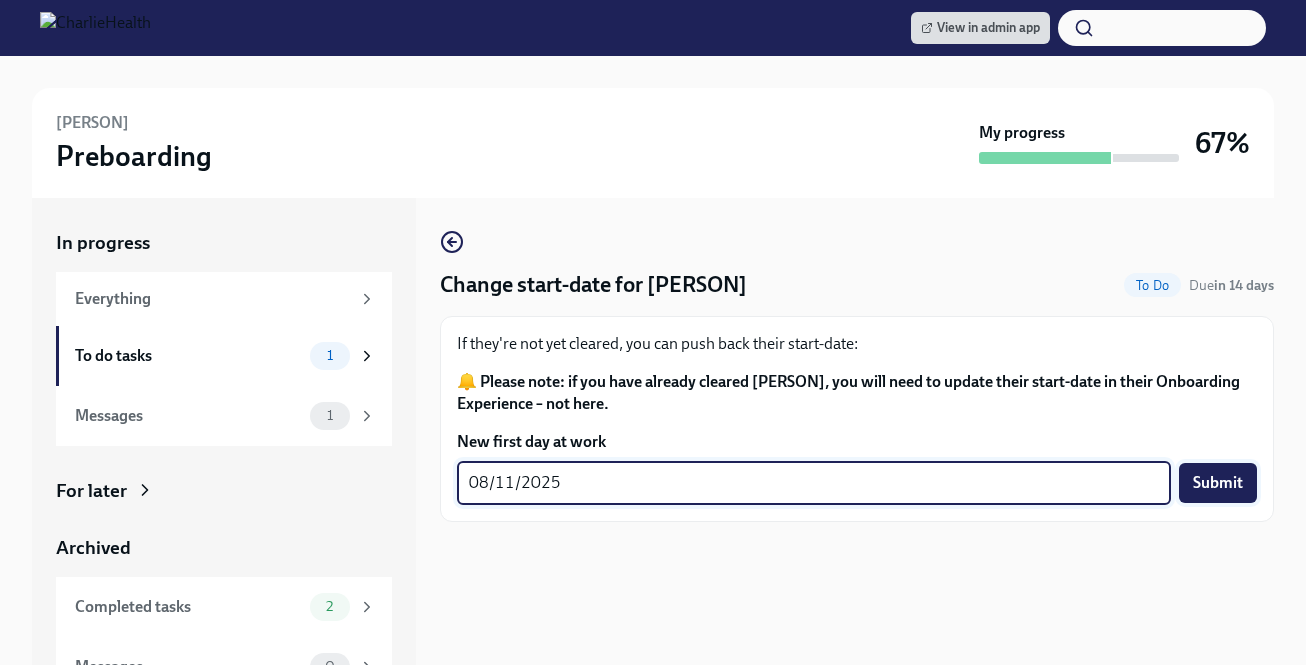 type on "08/11/2025" 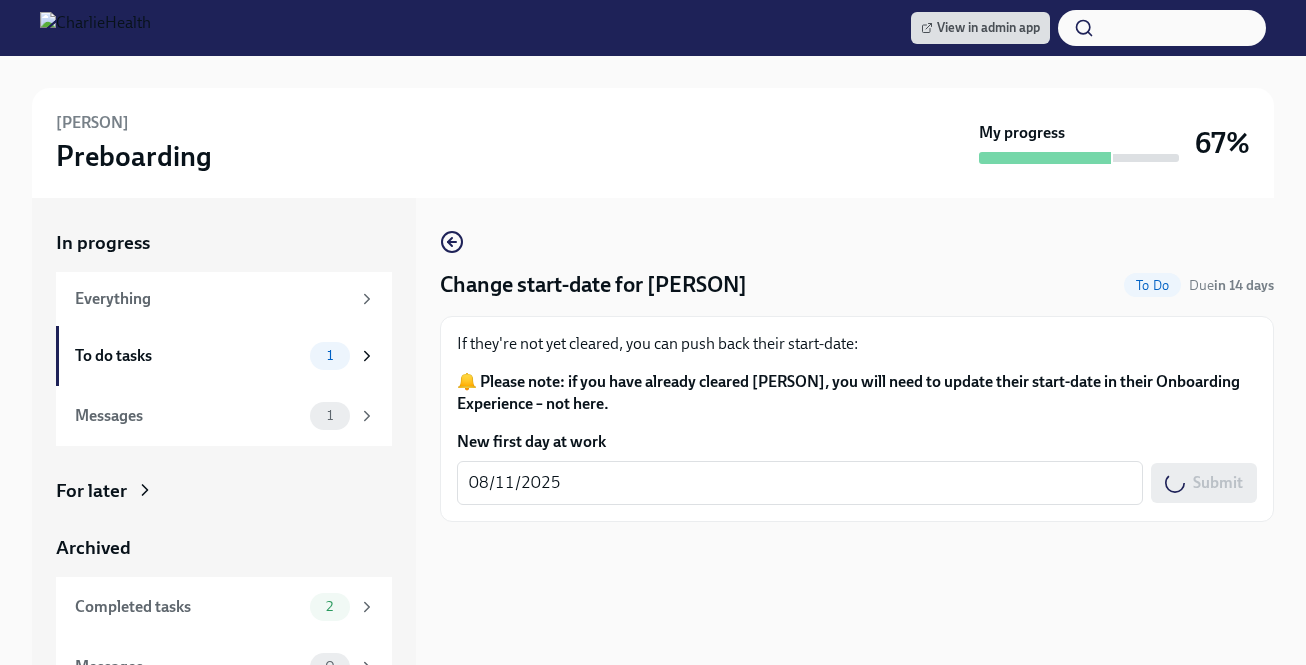 scroll, scrollTop: 32, scrollLeft: 0, axis: vertical 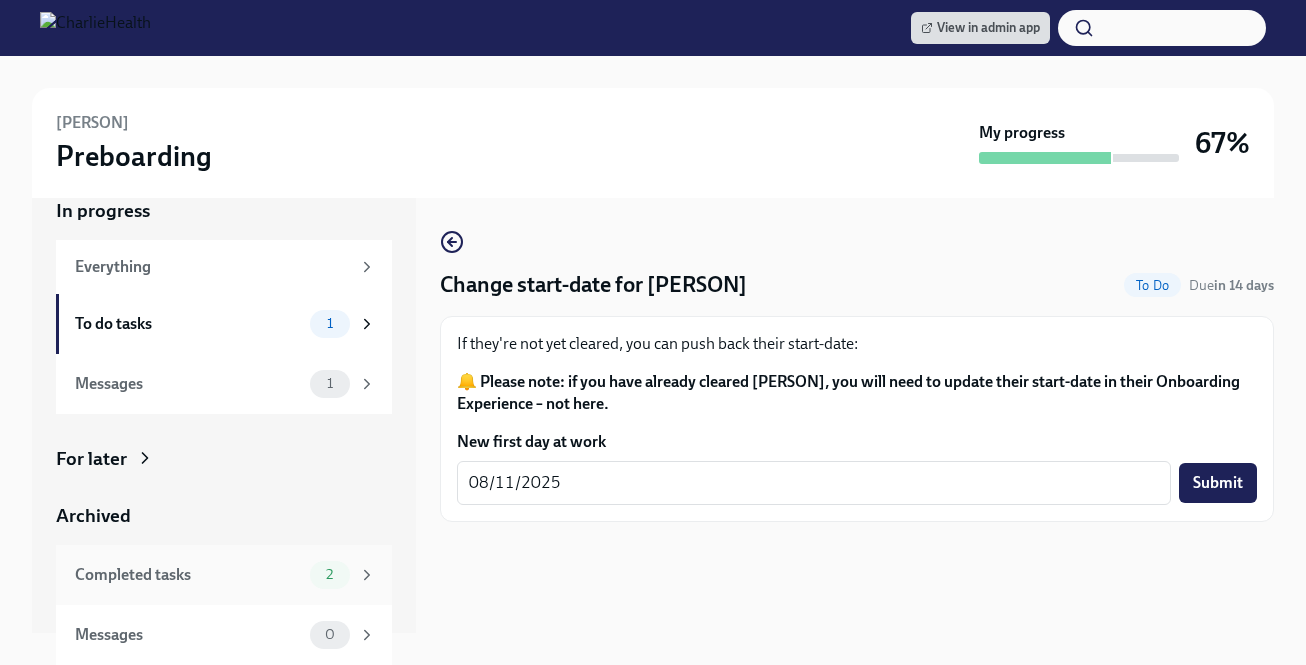 click on "Completed tasks 2" at bounding box center (225, 575) 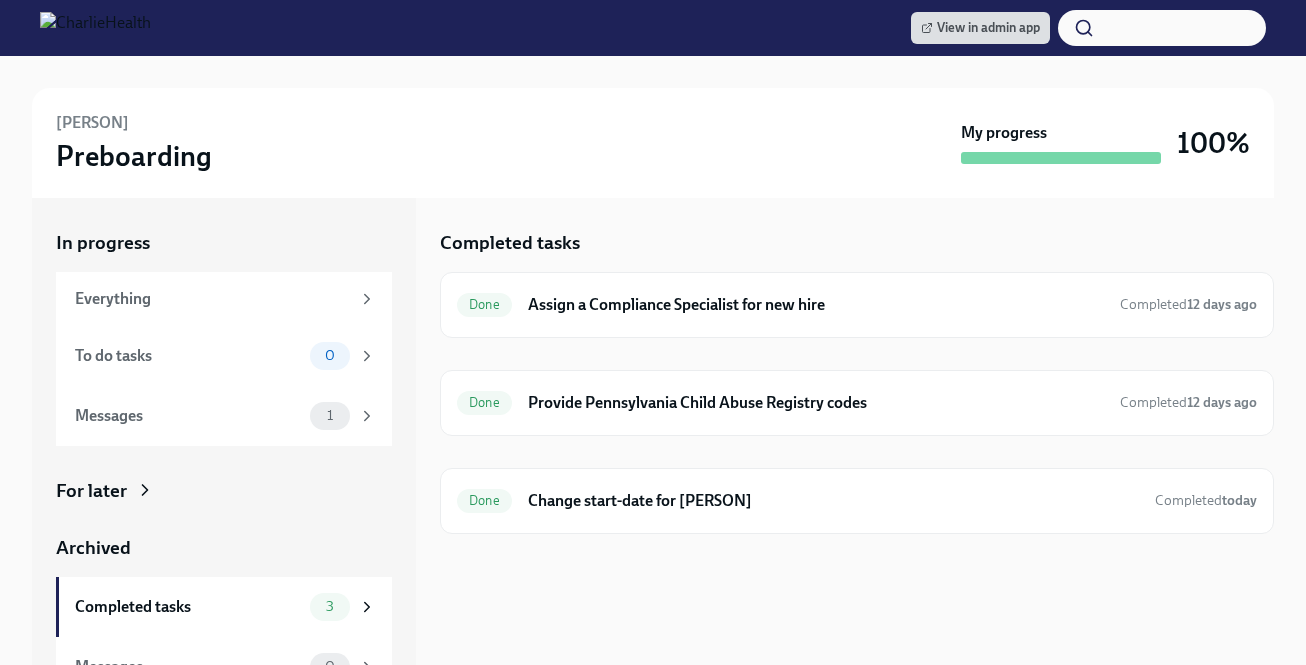 scroll, scrollTop: 32, scrollLeft: 0, axis: vertical 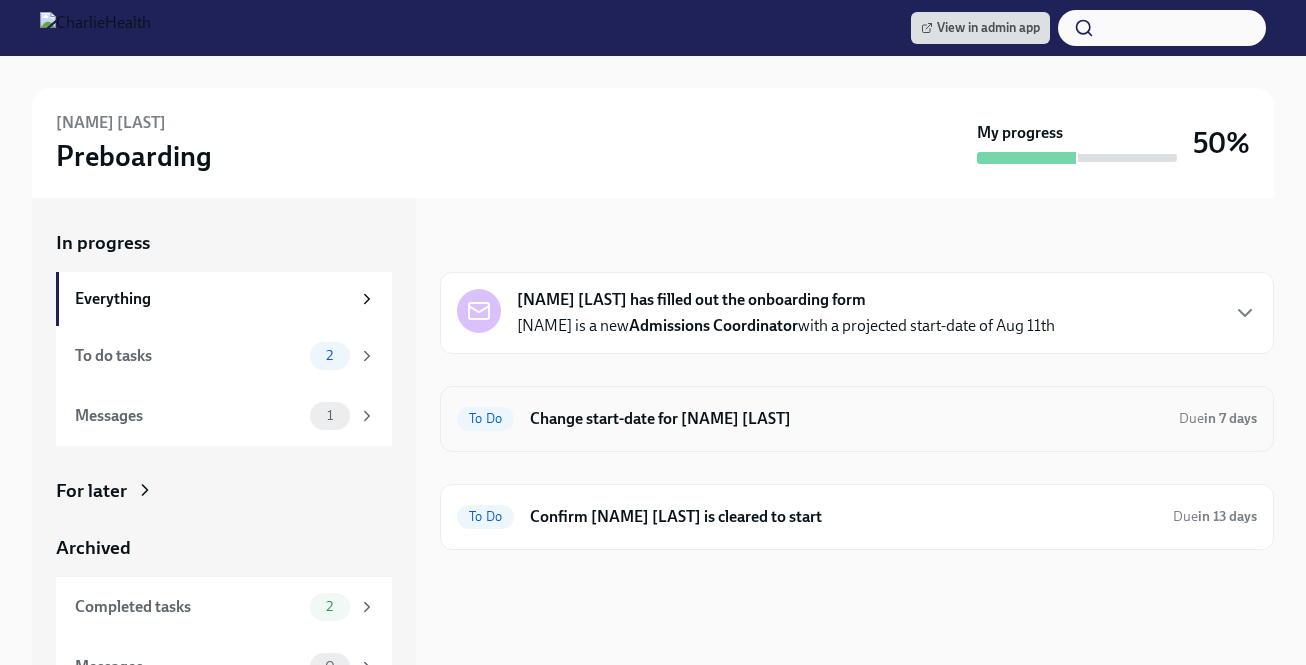 click on "To Do Change start-date for [NAME] [LAST] Due  in 7 days" at bounding box center (857, 419) 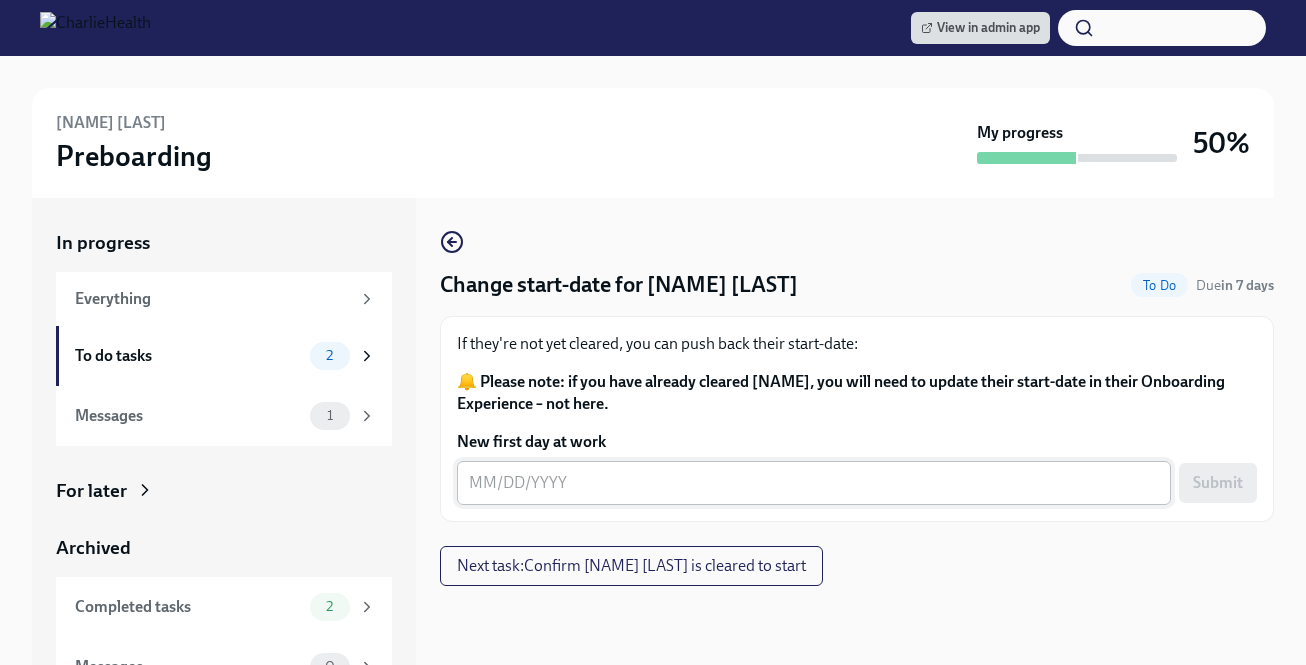 click on "New first day at work" at bounding box center (814, 483) 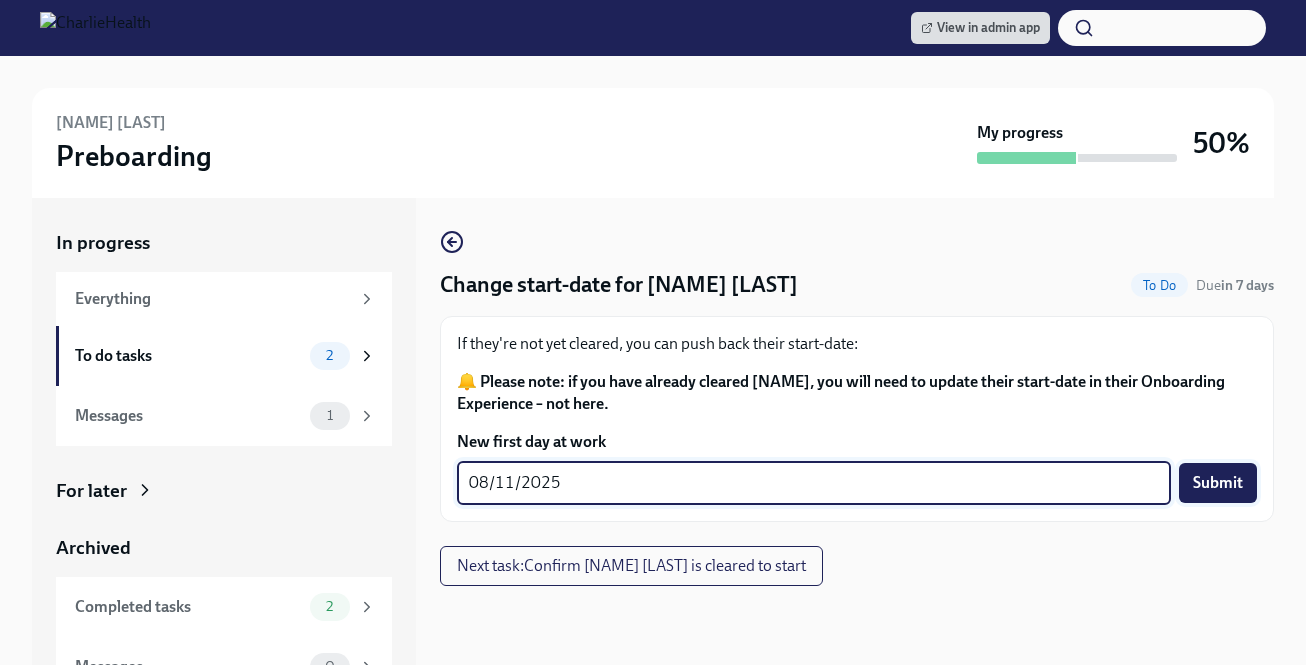 type on "08/11/2025" 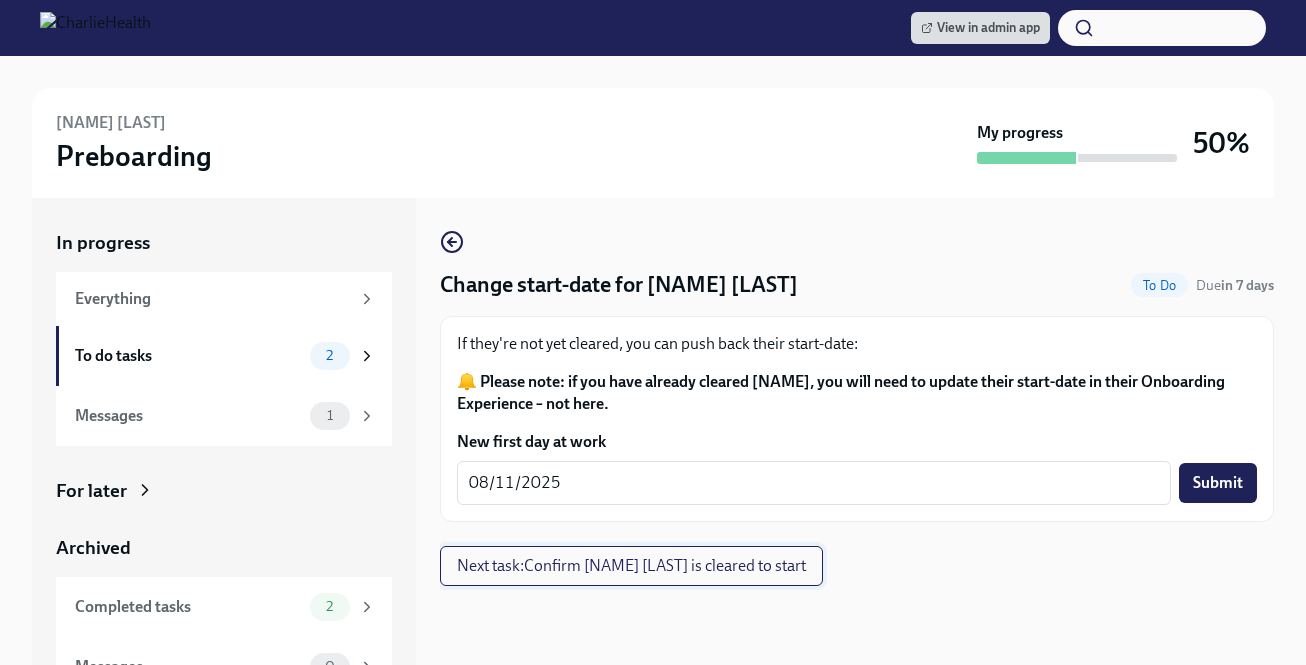 click on "Next task :  Confirm [NAME] [LAST] is cleared to start" at bounding box center (631, 566) 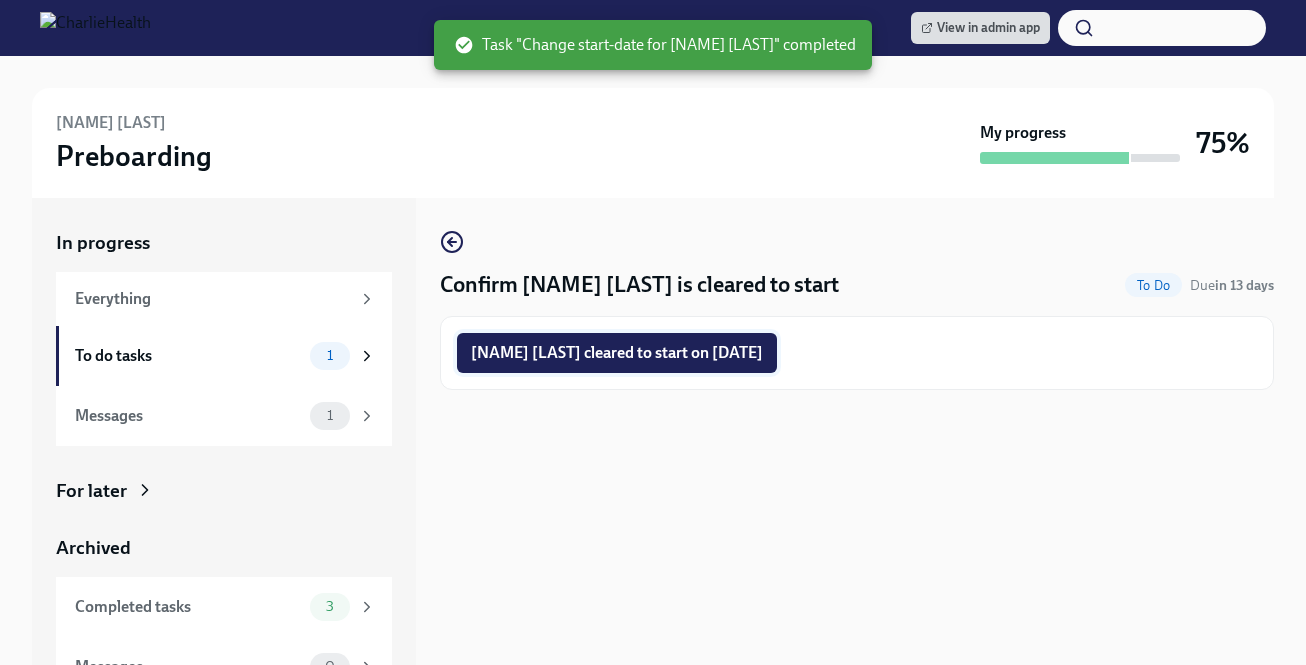 click on "[NAME] [LAST] cleared to start on [DATE]" at bounding box center [617, 353] 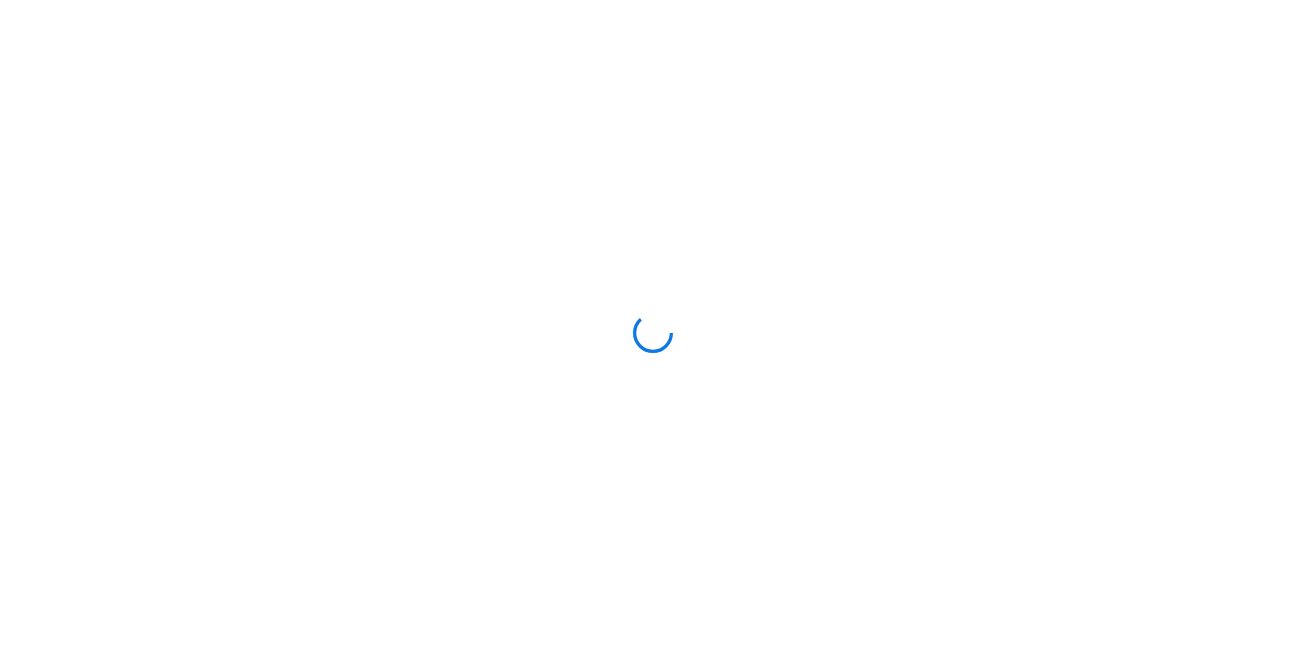 scroll, scrollTop: 0, scrollLeft: 0, axis: both 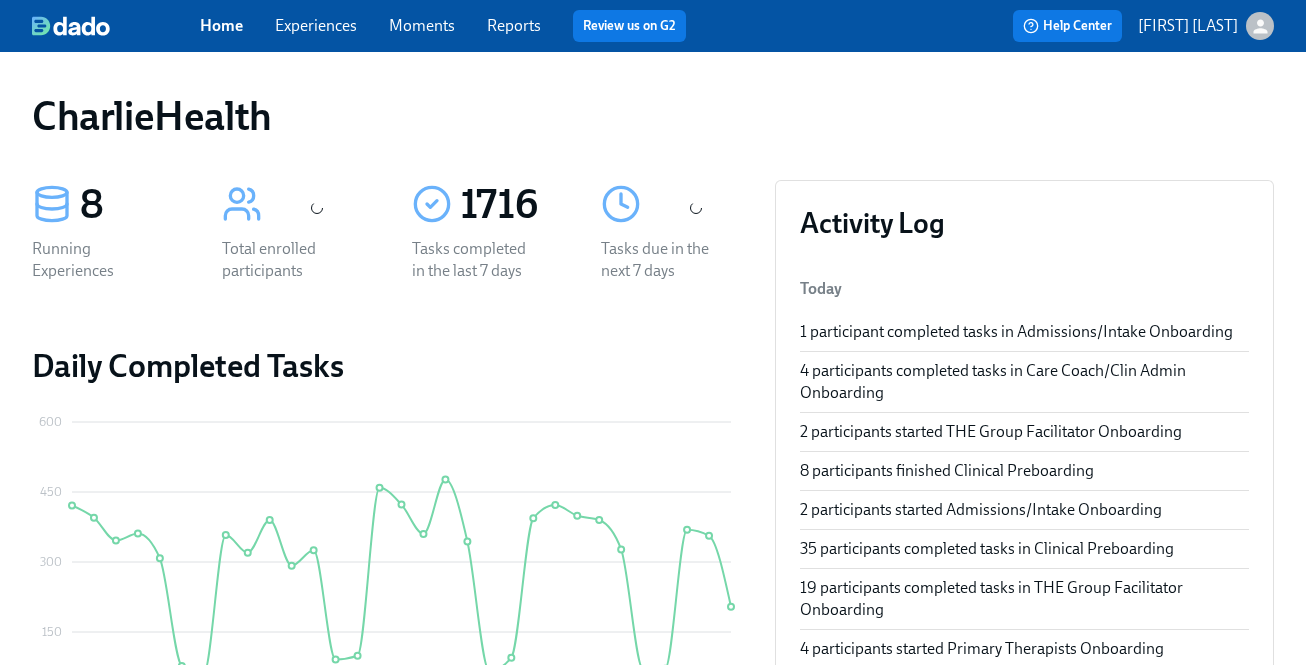 click on "Home Experiences Moments Reports Review us on G2" at bounding box center (468, 26) 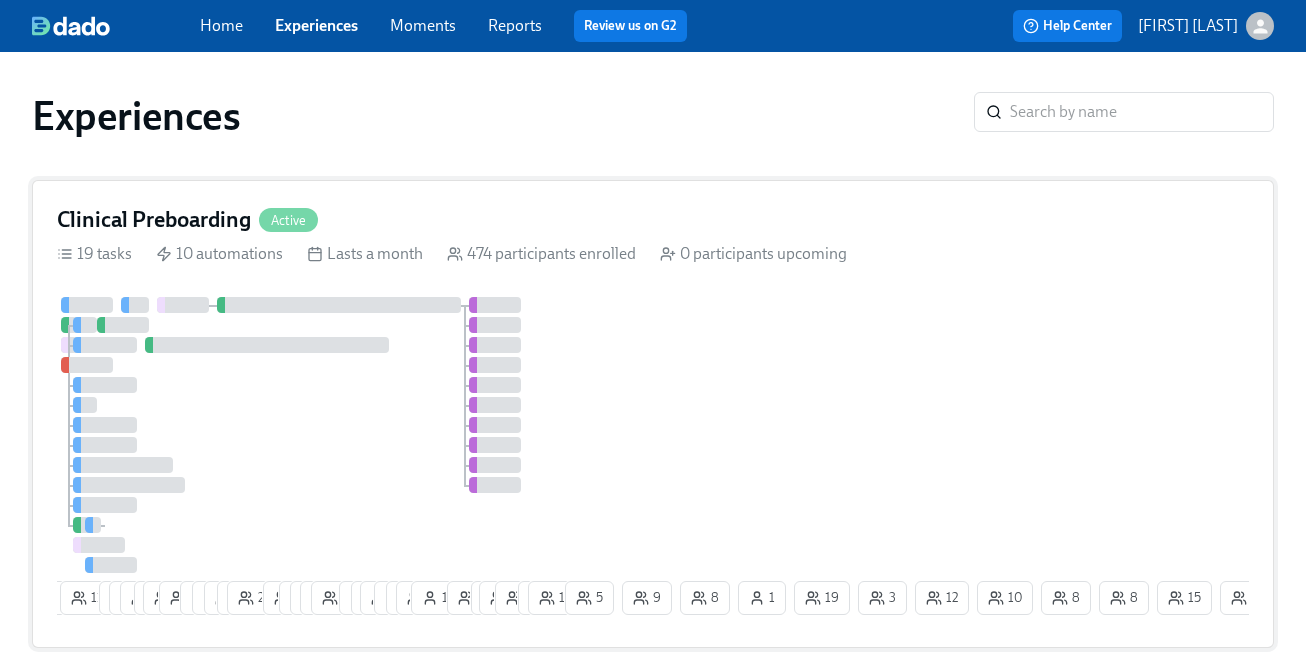 click on "Clinical Preboarding" at bounding box center (154, 220) 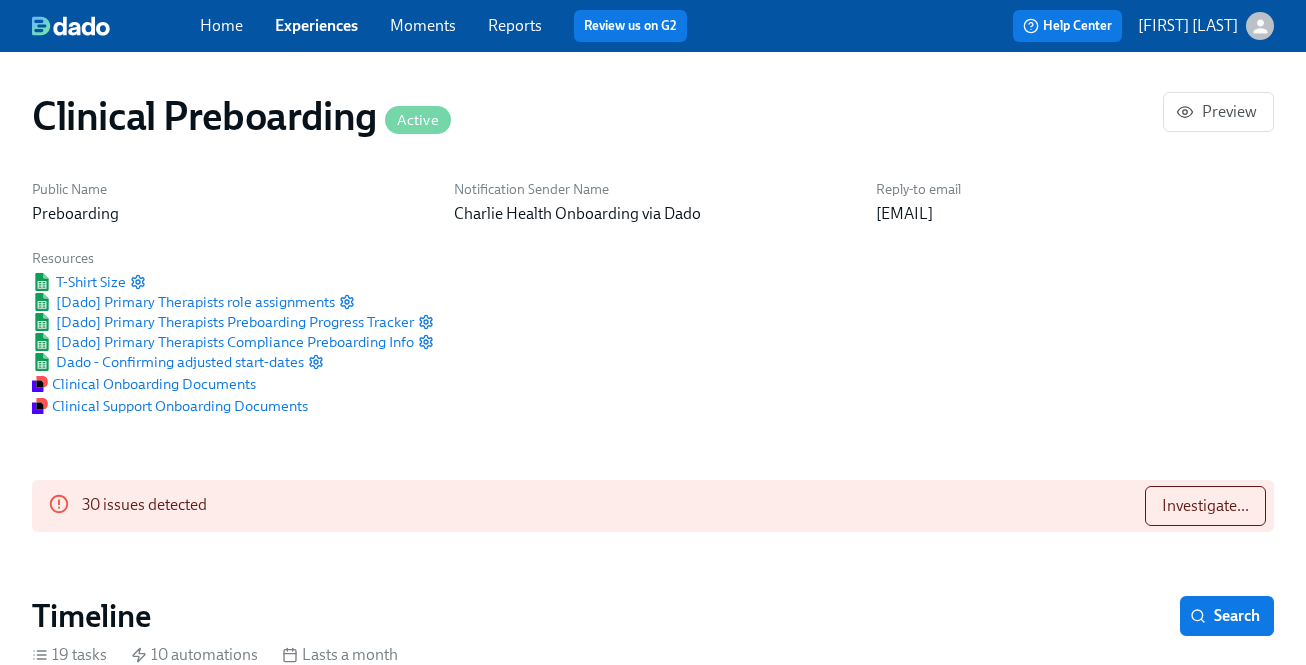 scroll, scrollTop: 0, scrollLeft: 24324, axis: horizontal 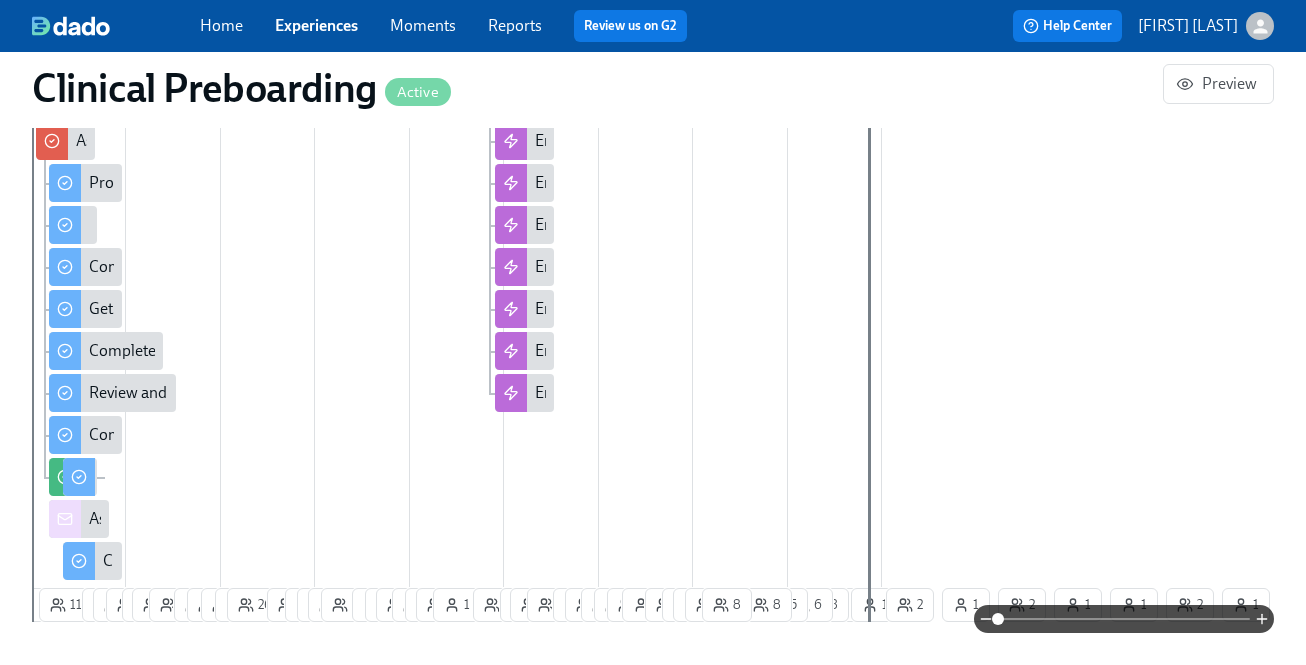 click at bounding box center [1142, 1545] 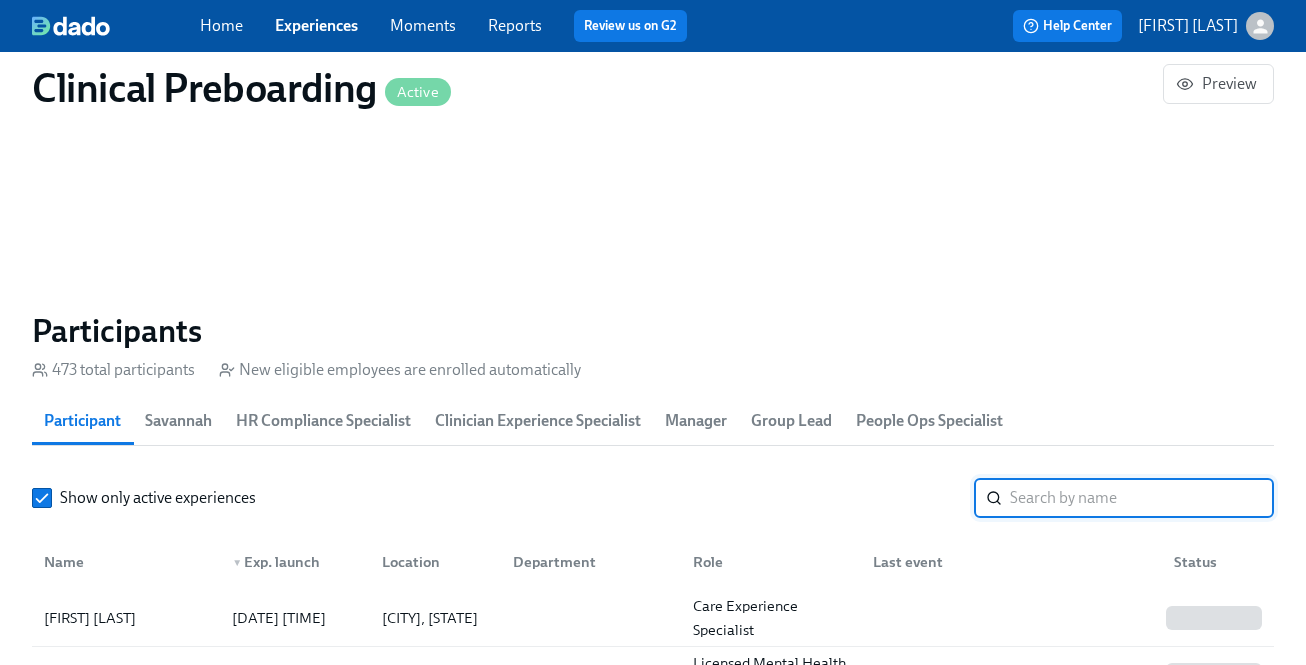 paste on "[NAME]" 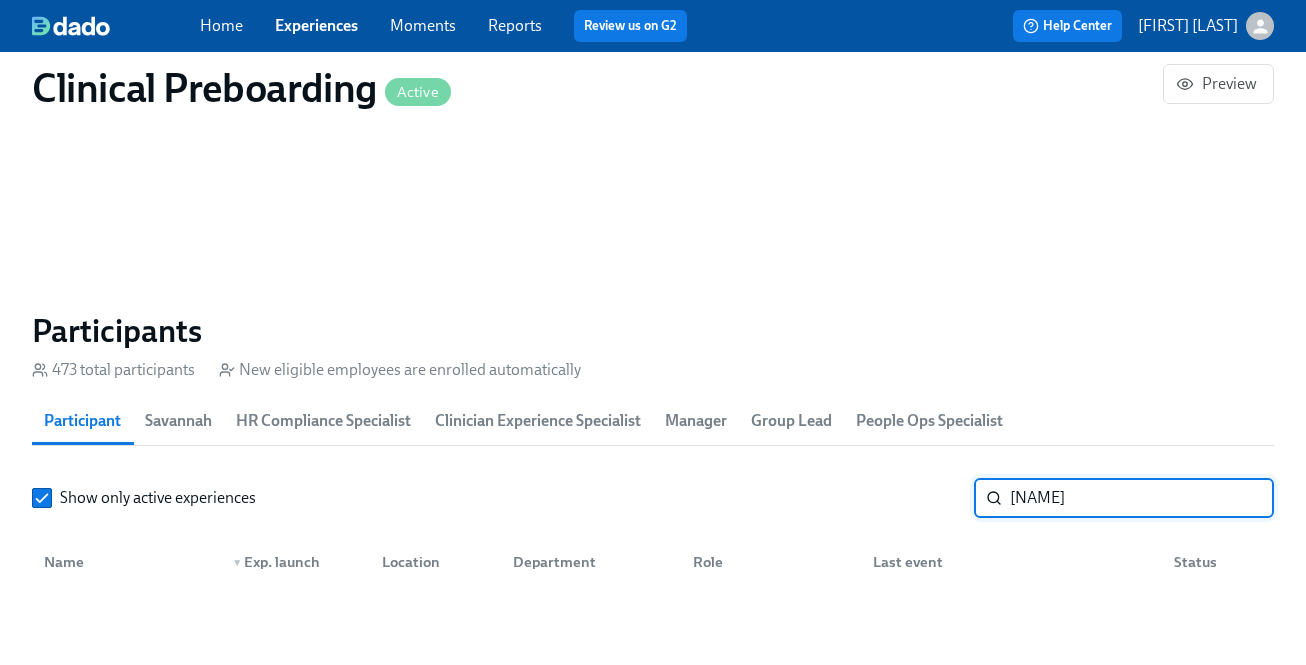click on "[NAME]" at bounding box center [1142, 498] 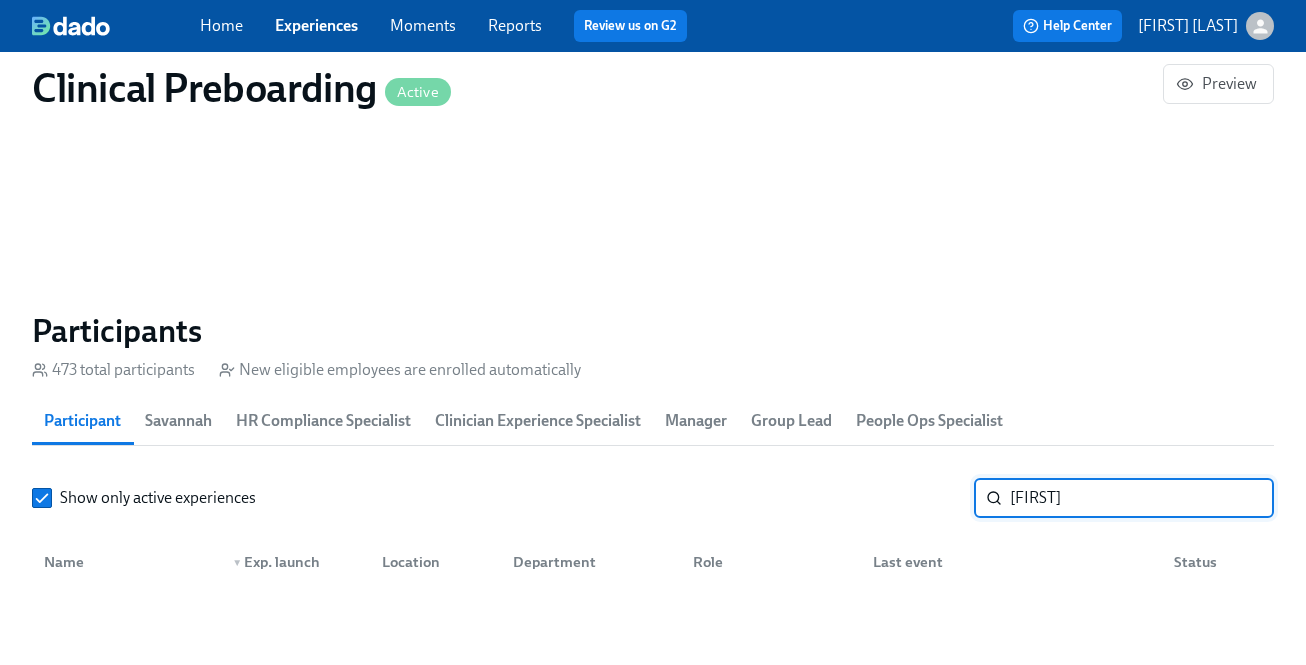 type on "[FIRST]" 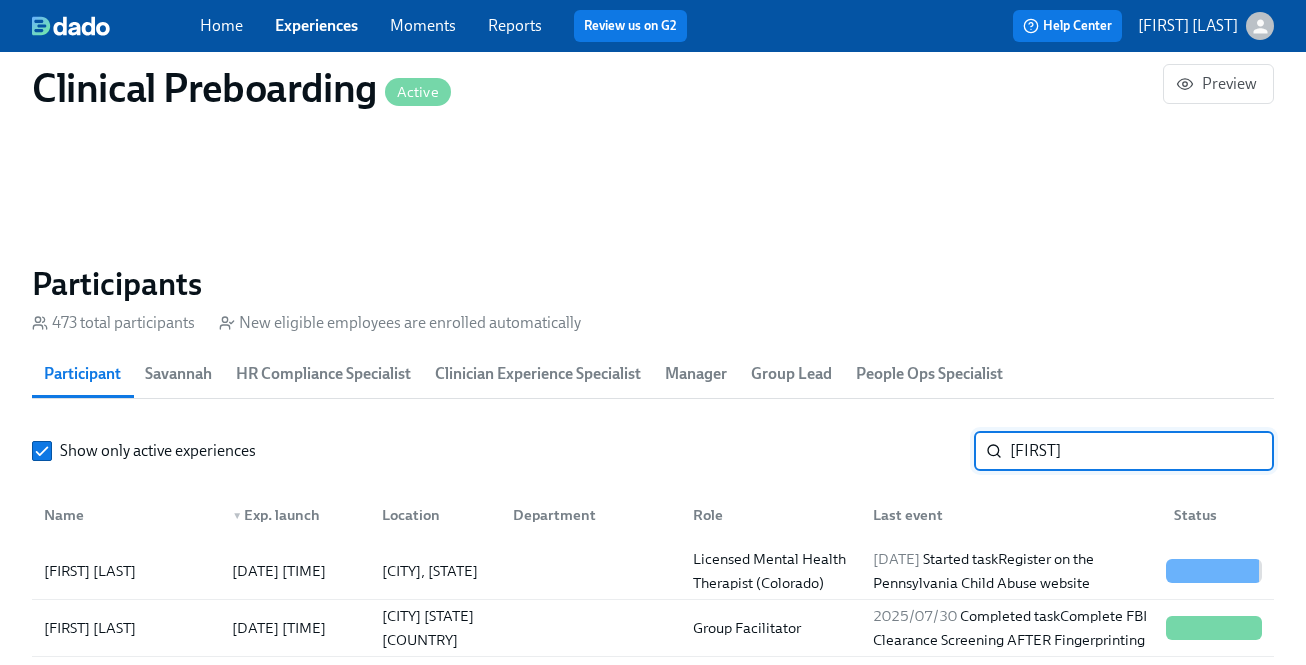scroll, scrollTop: 2053, scrollLeft: 0, axis: vertical 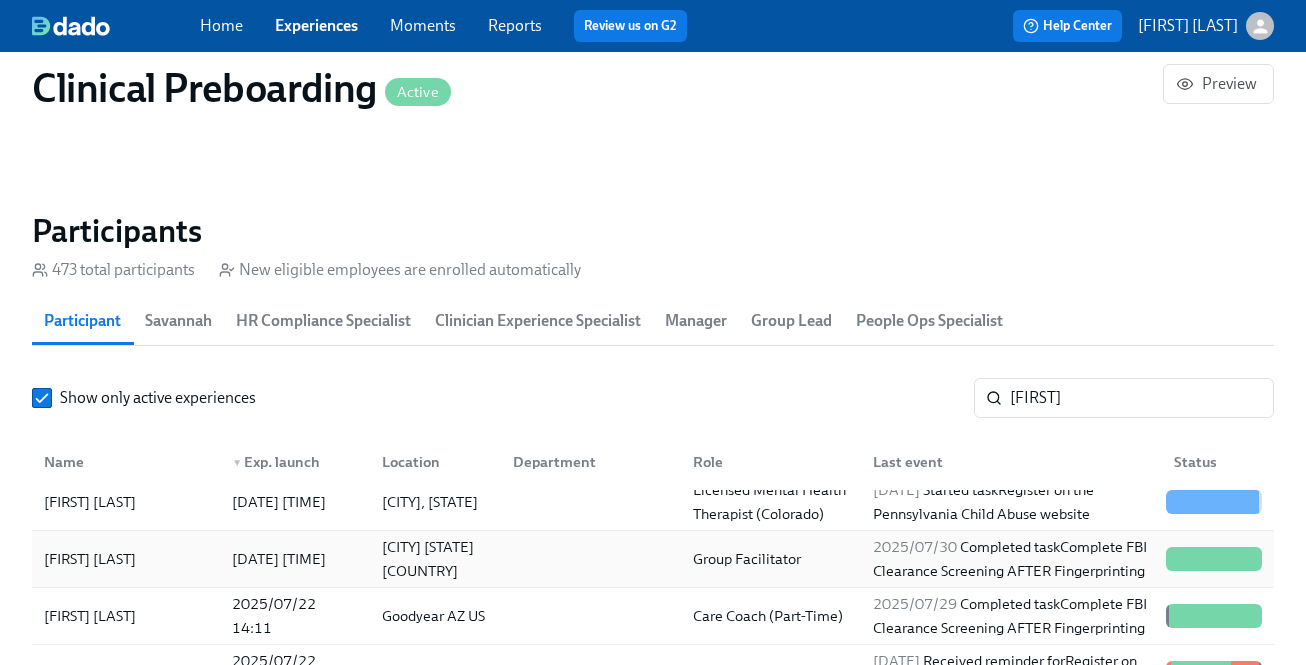 click on "[DATE]   Completed task  Complete FBI Clearance Screening AFTER Fingerprinting" at bounding box center [1011, 559] 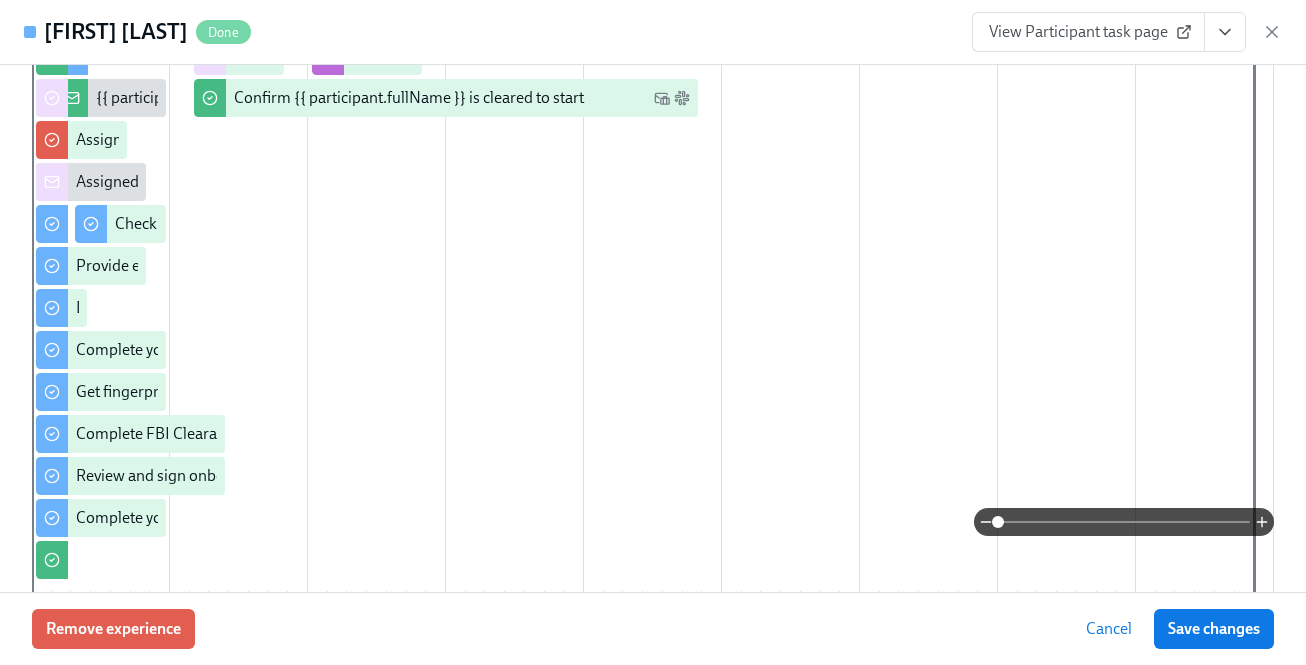 scroll, scrollTop: 610, scrollLeft: 0, axis: vertical 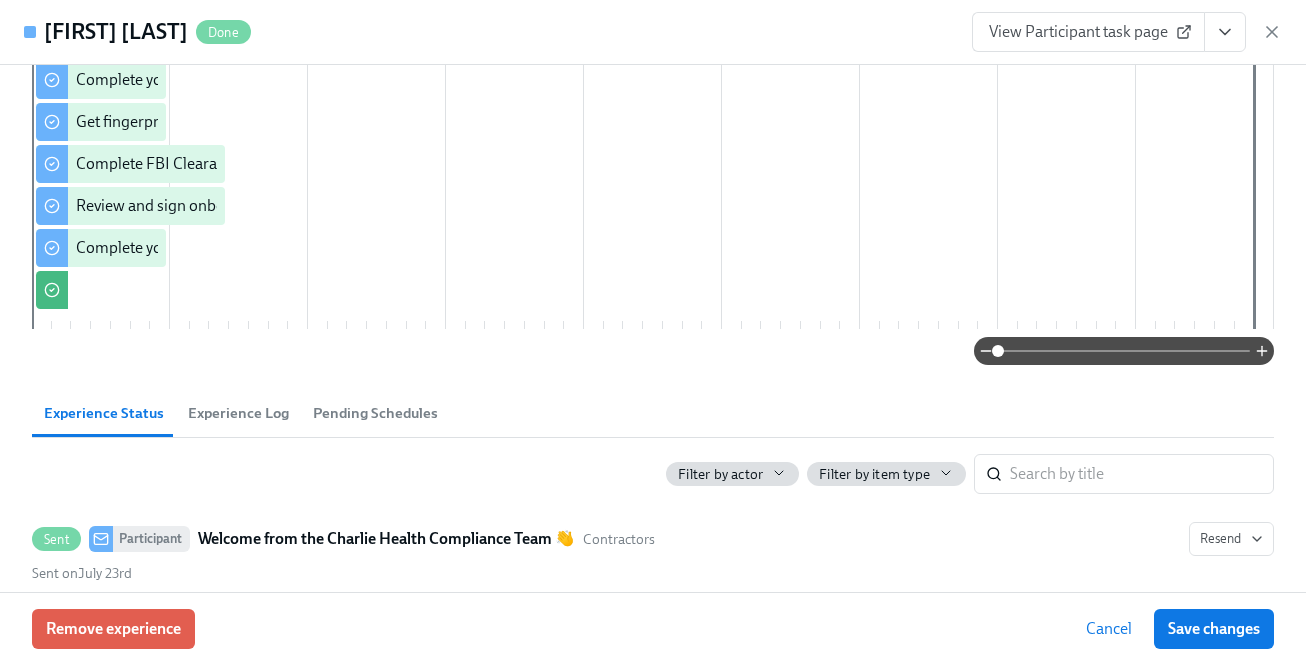 click on "Filter by actor Filter by item type ​" at bounding box center [653, 466] 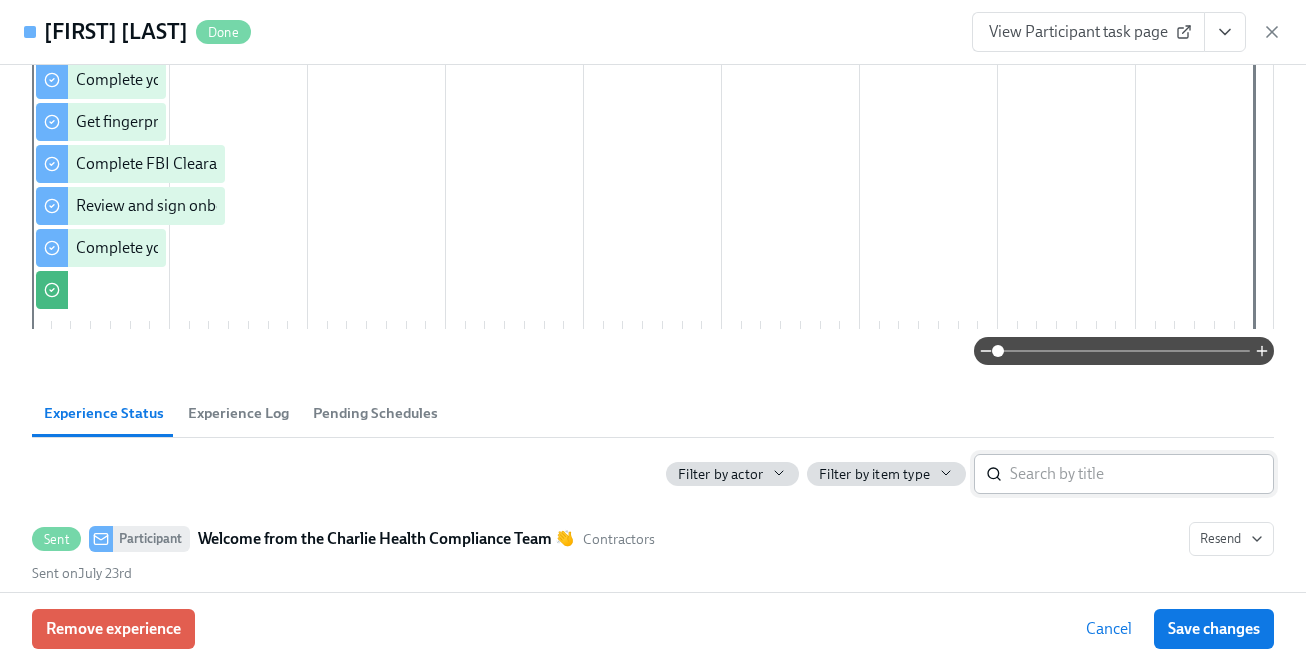click at bounding box center [1142, 474] 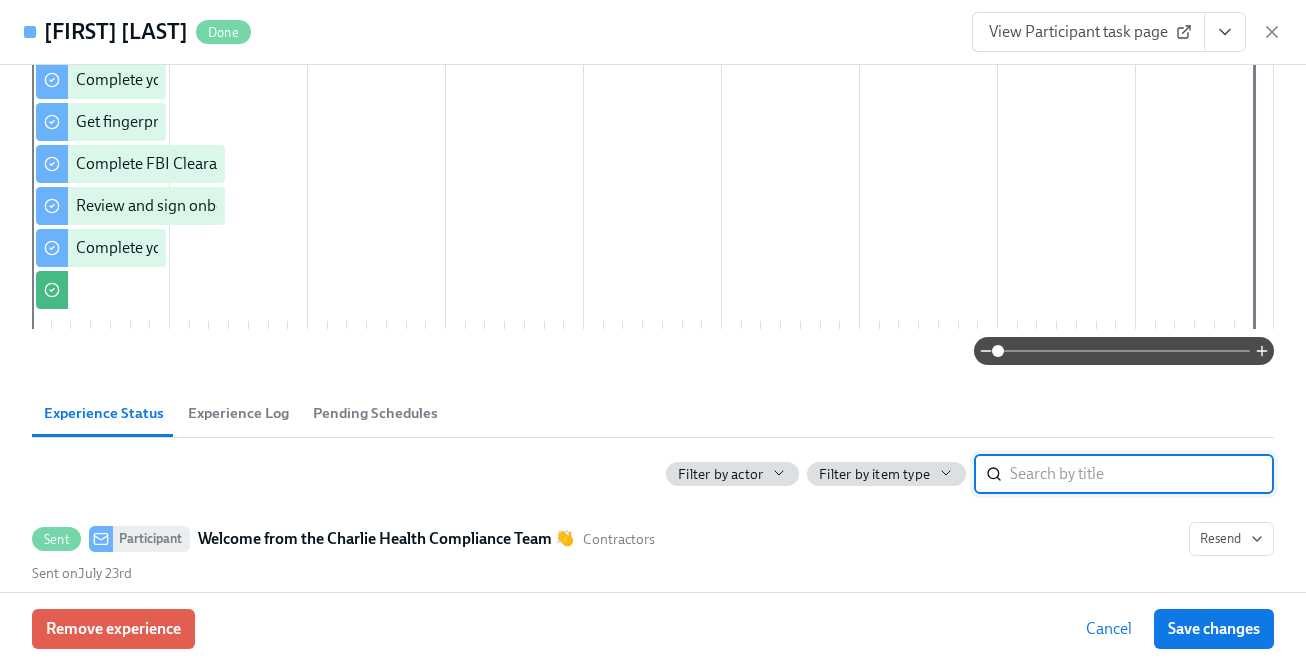 type on "y" 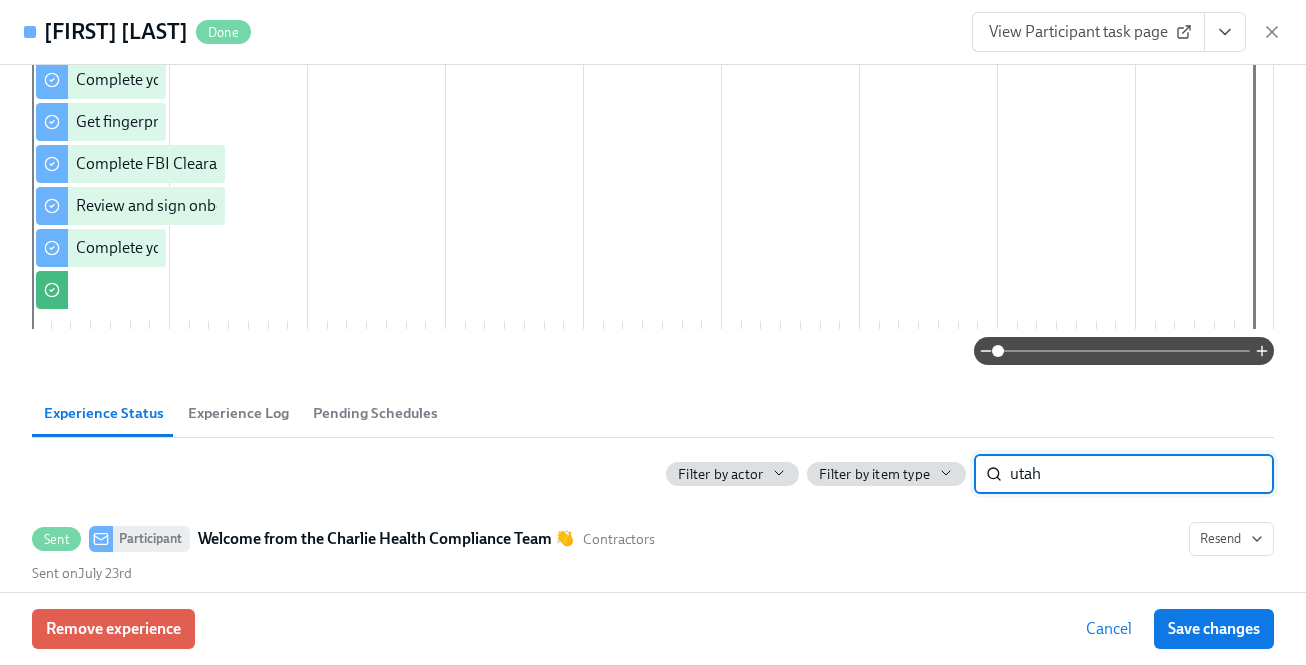 type on "utah" 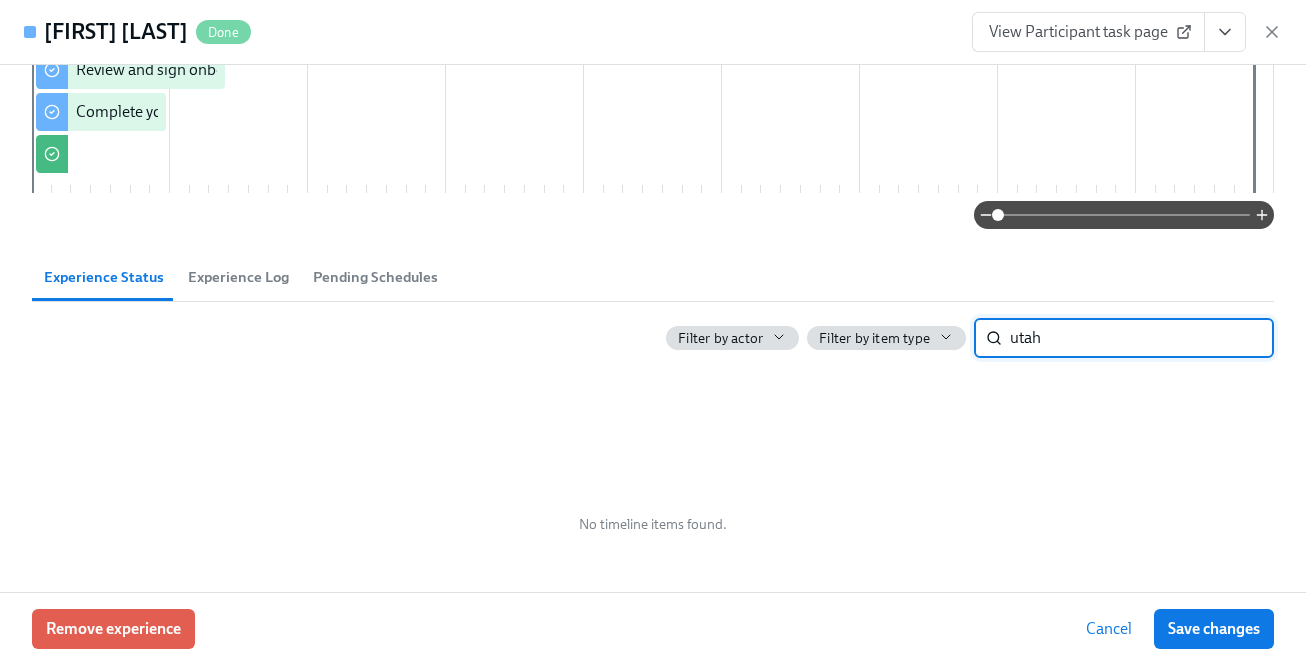scroll, scrollTop: 786, scrollLeft: 0, axis: vertical 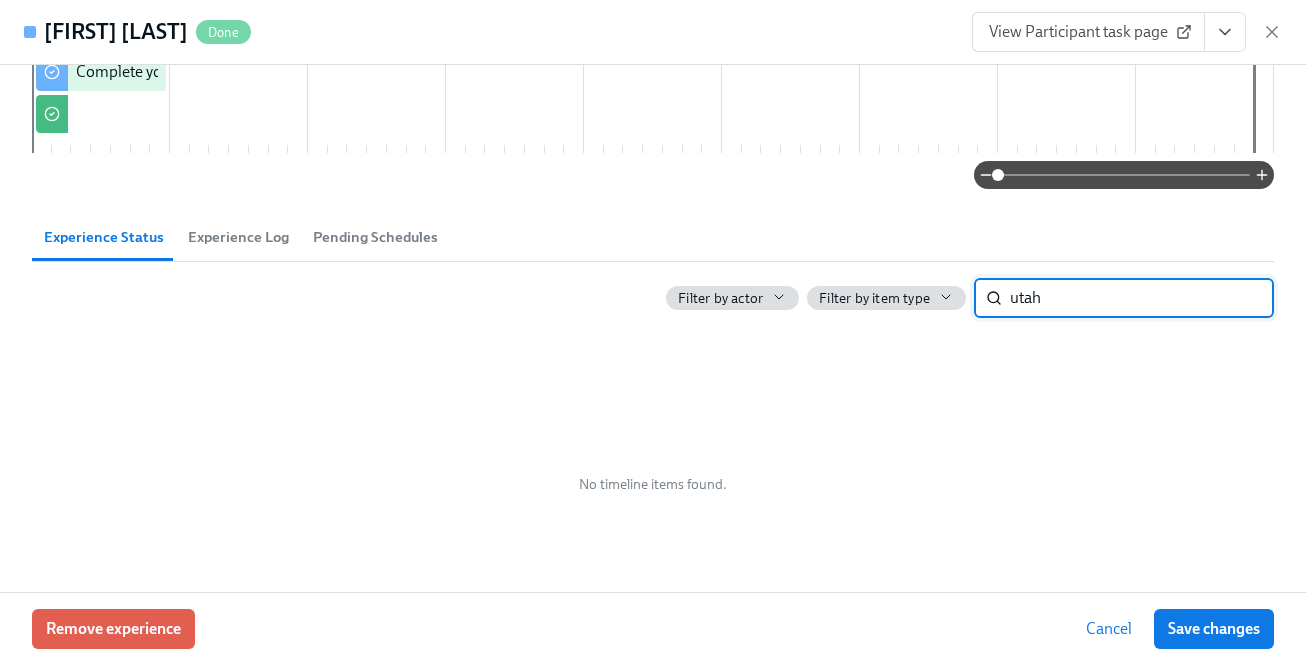 click on "utah" at bounding box center [1142, 298] 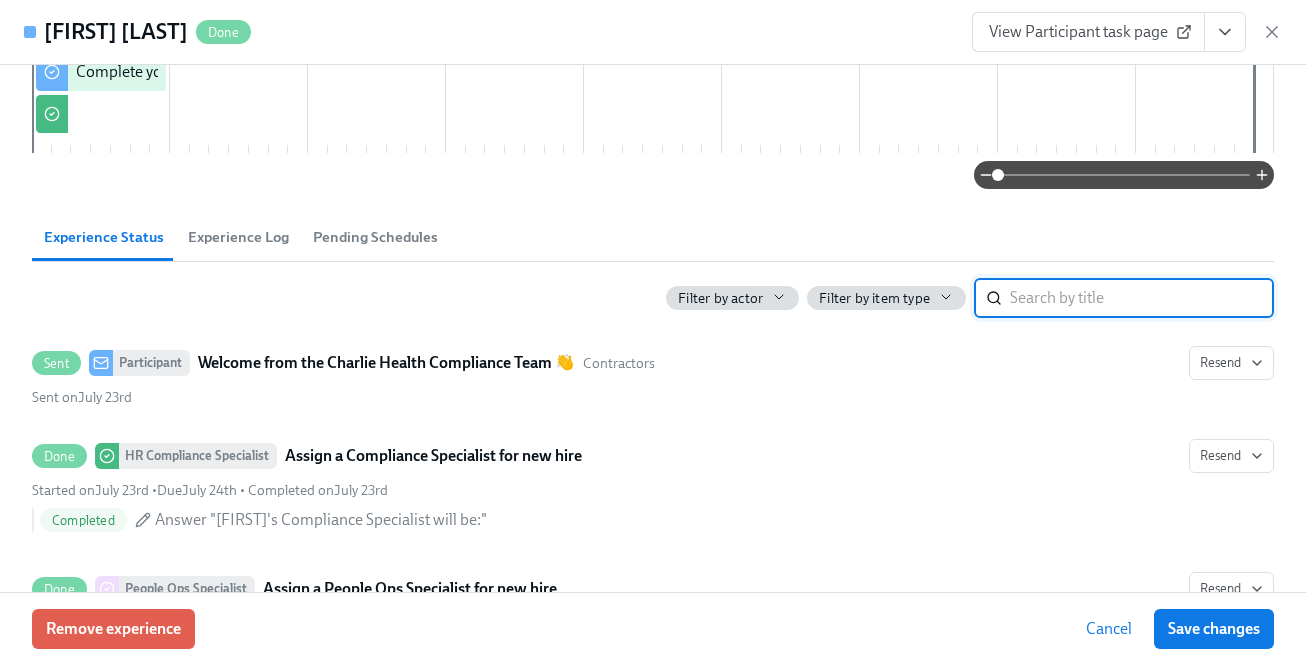 type 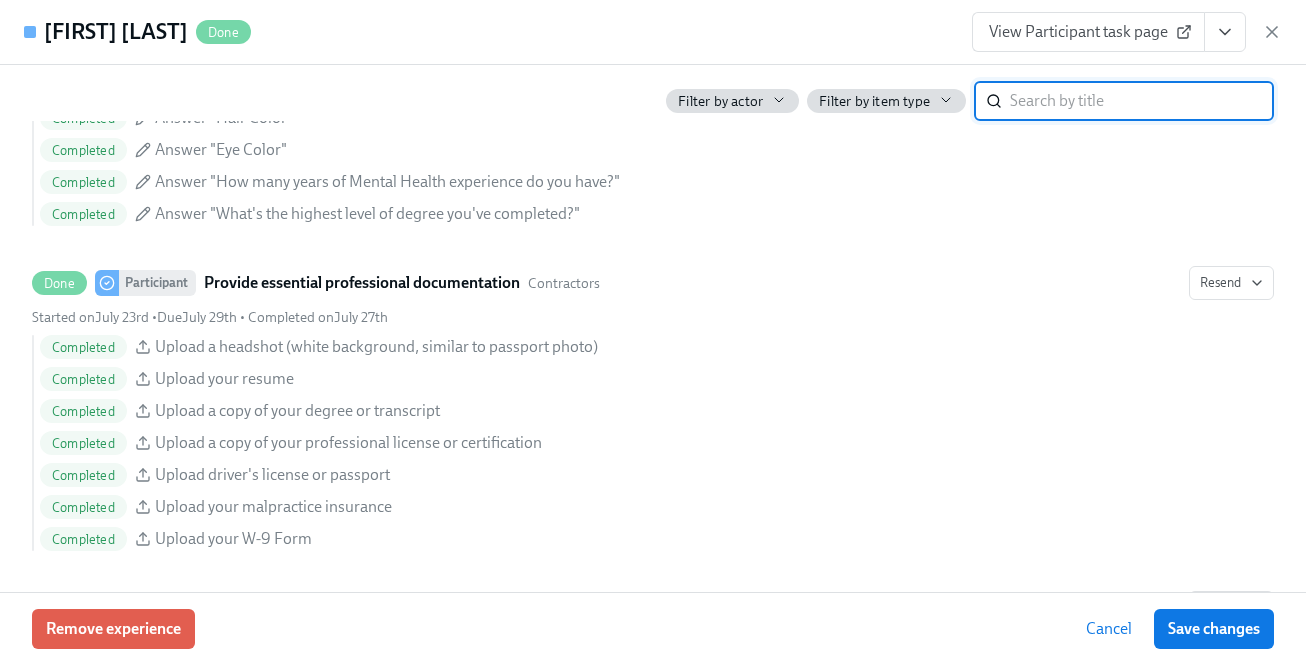 scroll, scrollTop: 2351, scrollLeft: 0, axis: vertical 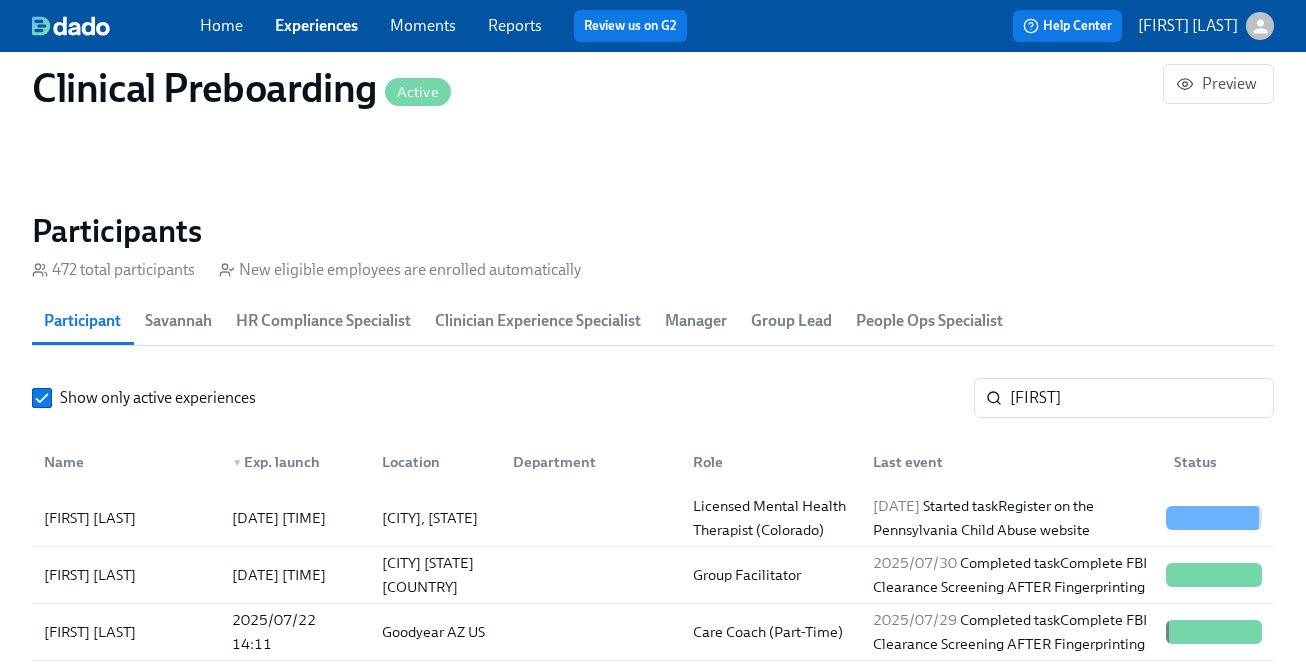 click on "Experiences" at bounding box center (316, 25) 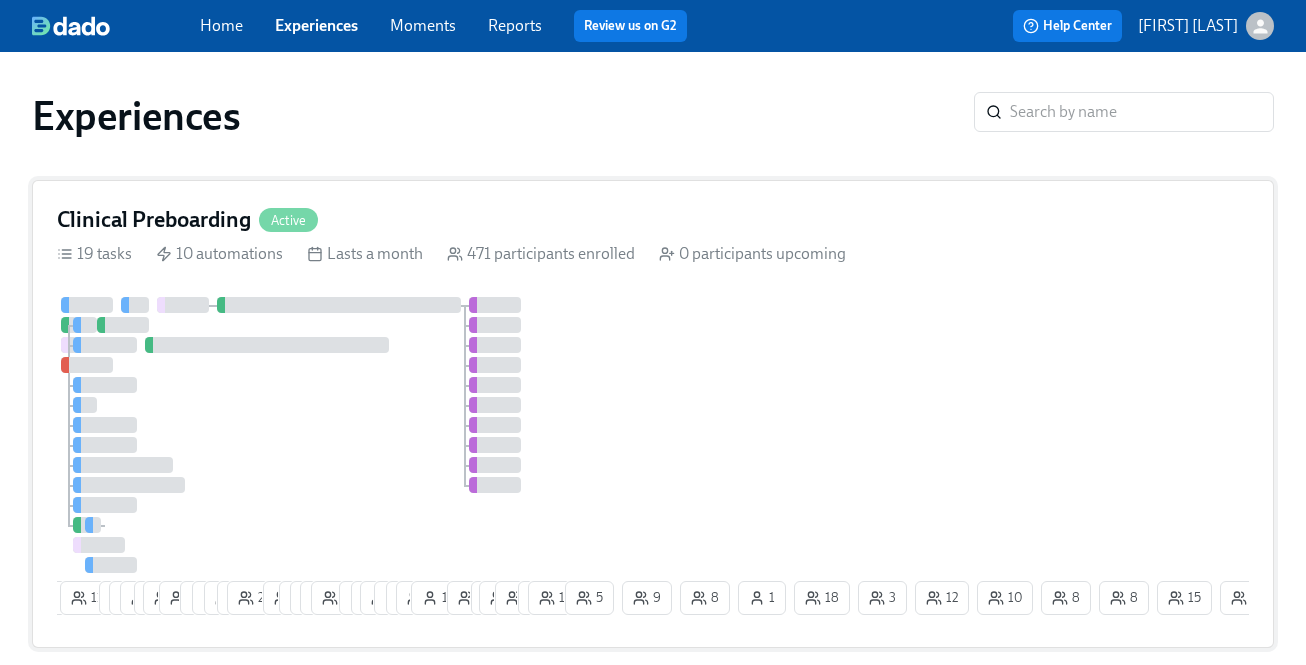 click on "2025/06/04 12:51" at bounding box center [653, 460] 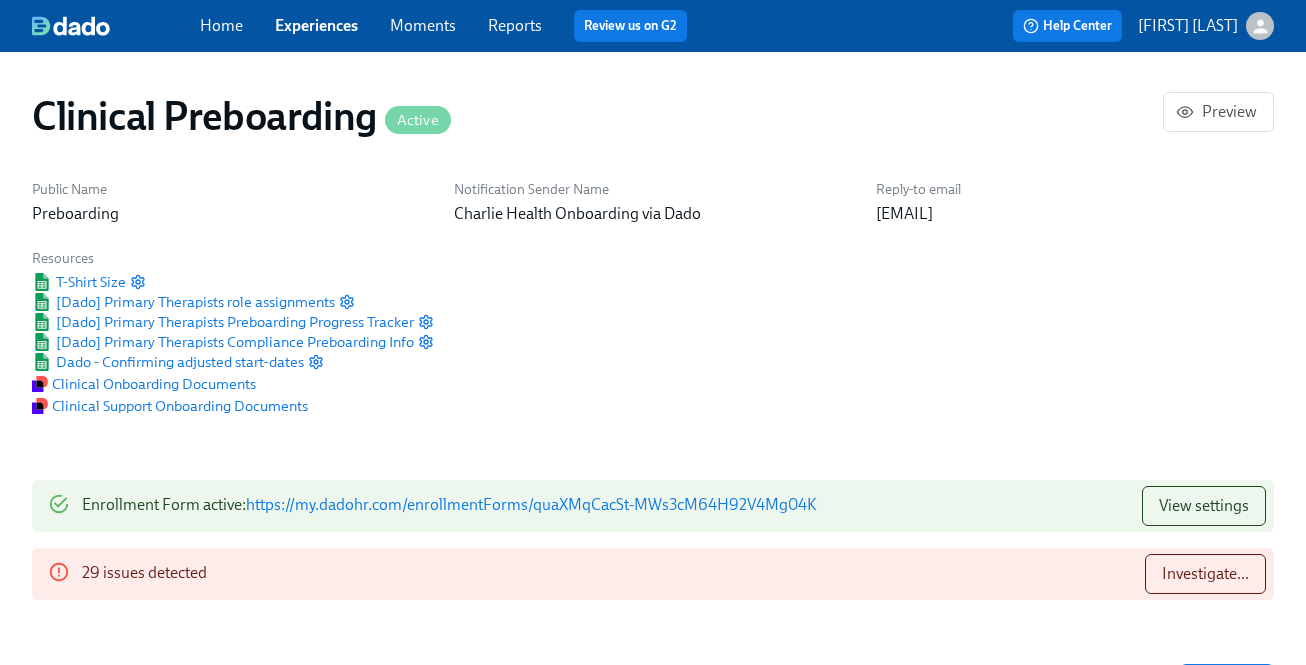 scroll, scrollTop: 0, scrollLeft: 24324, axis: horizontal 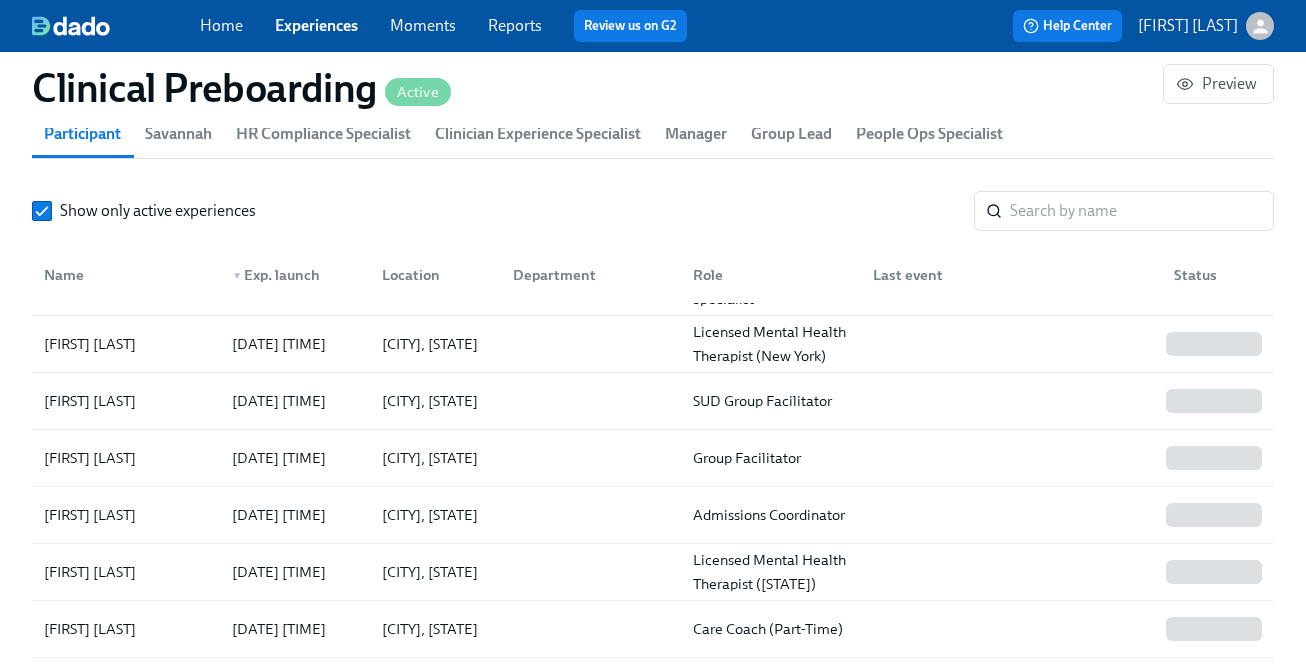 click on "Experiences" at bounding box center (316, 26) 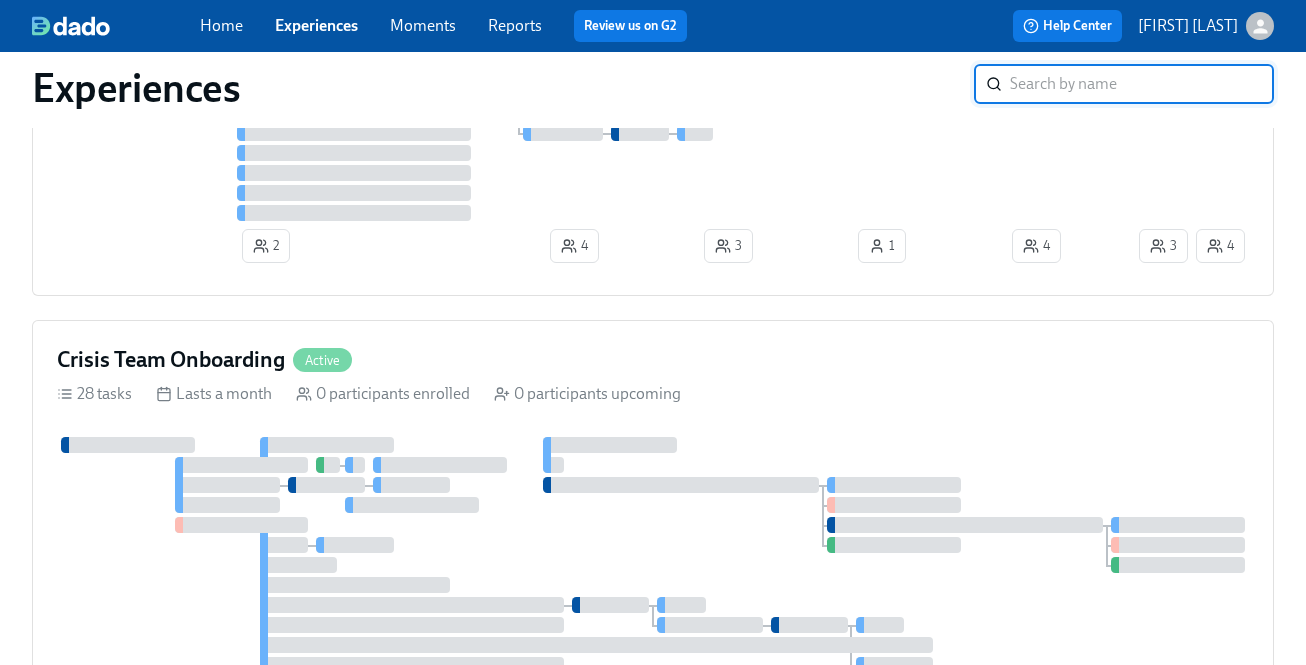scroll, scrollTop: 0, scrollLeft: 0, axis: both 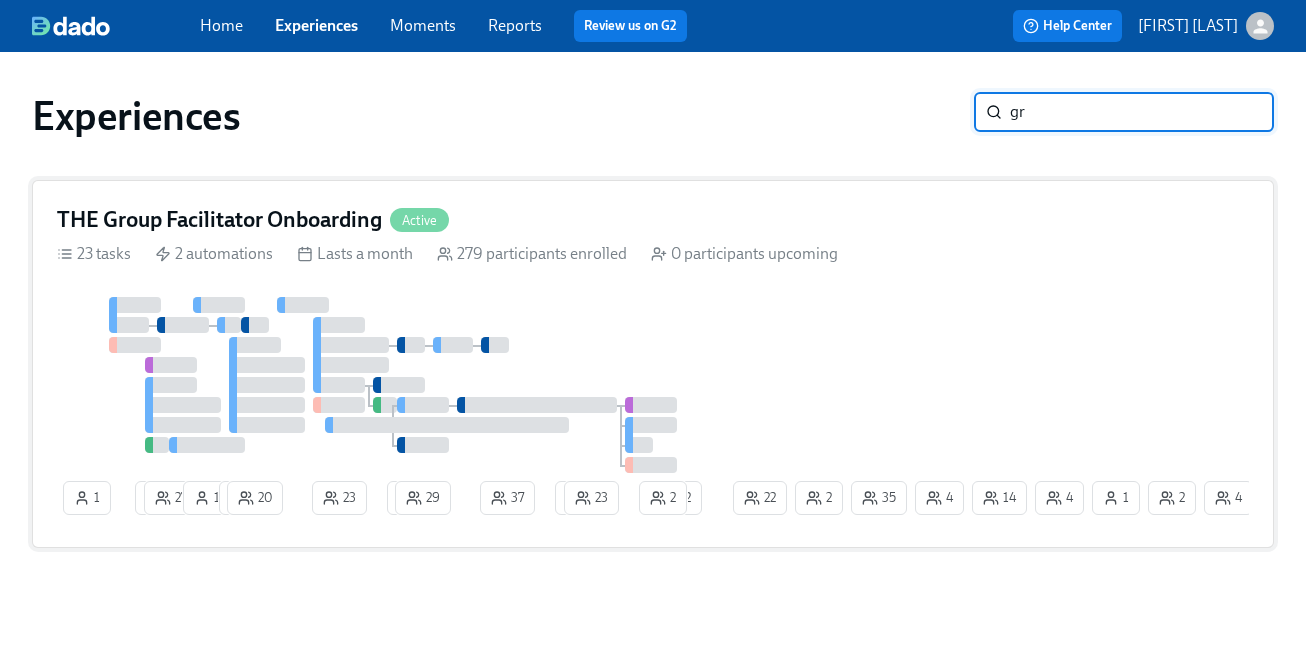 type on "gr" 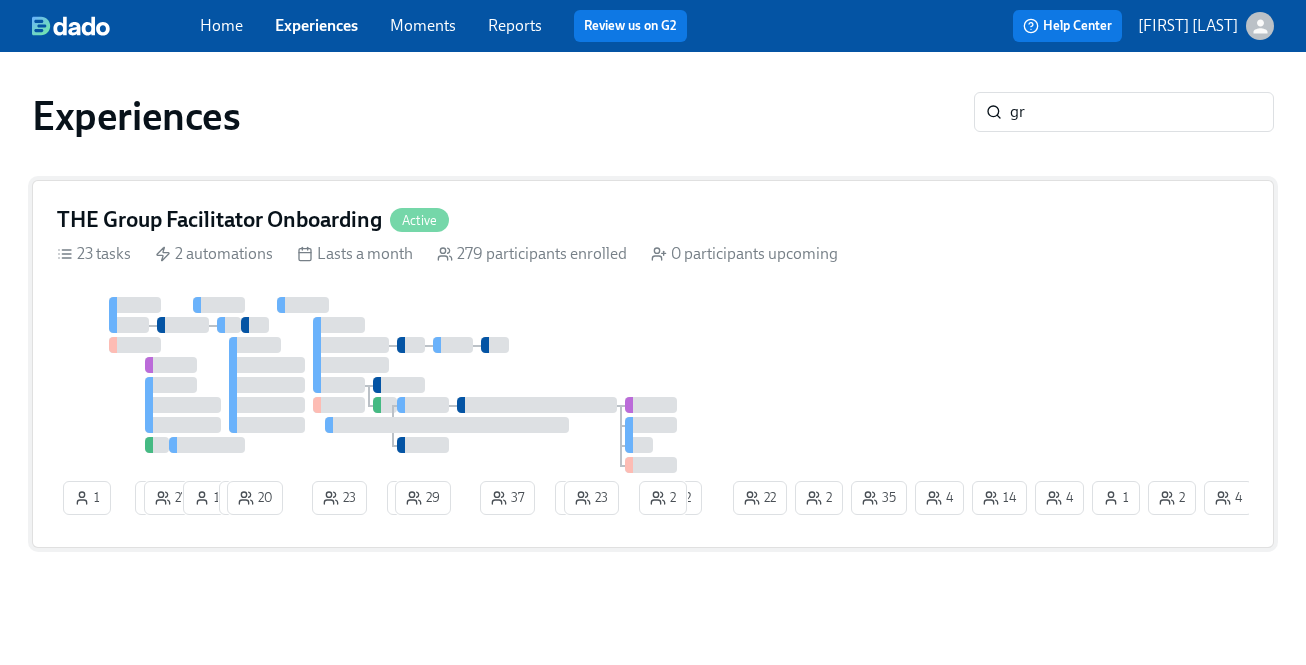 click at bounding box center [393, 385] 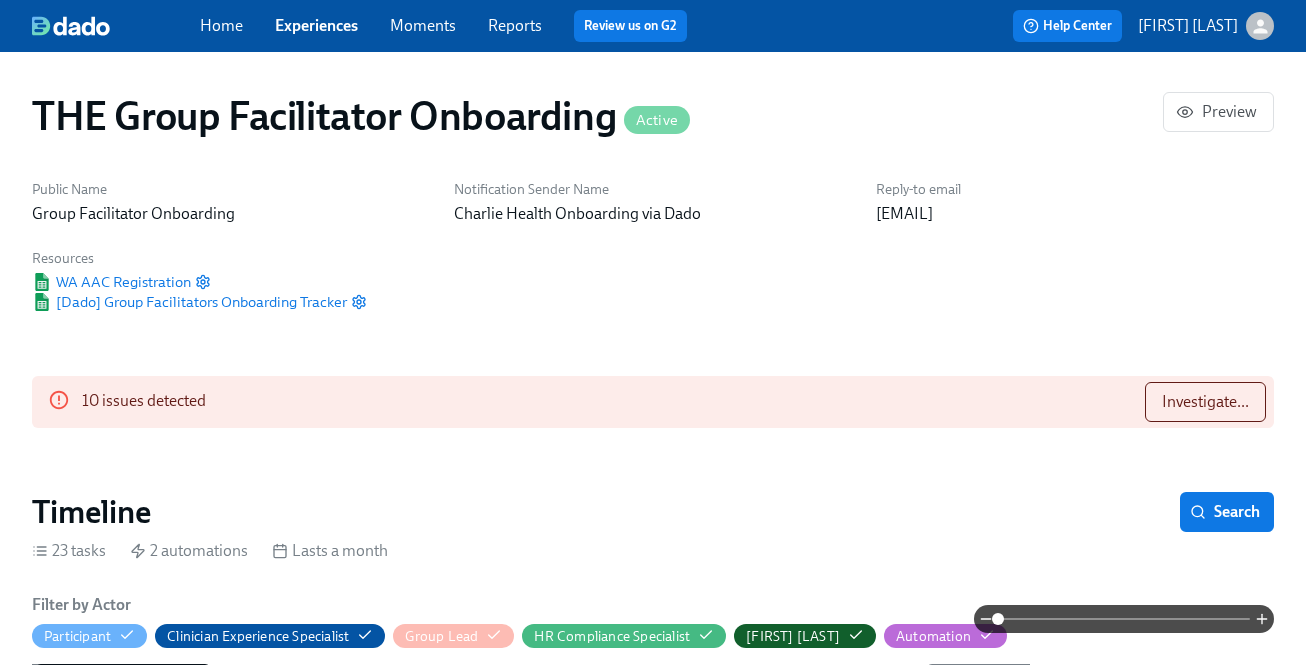 scroll, scrollTop: 0, scrollLeft: 26220, axis: horizontal 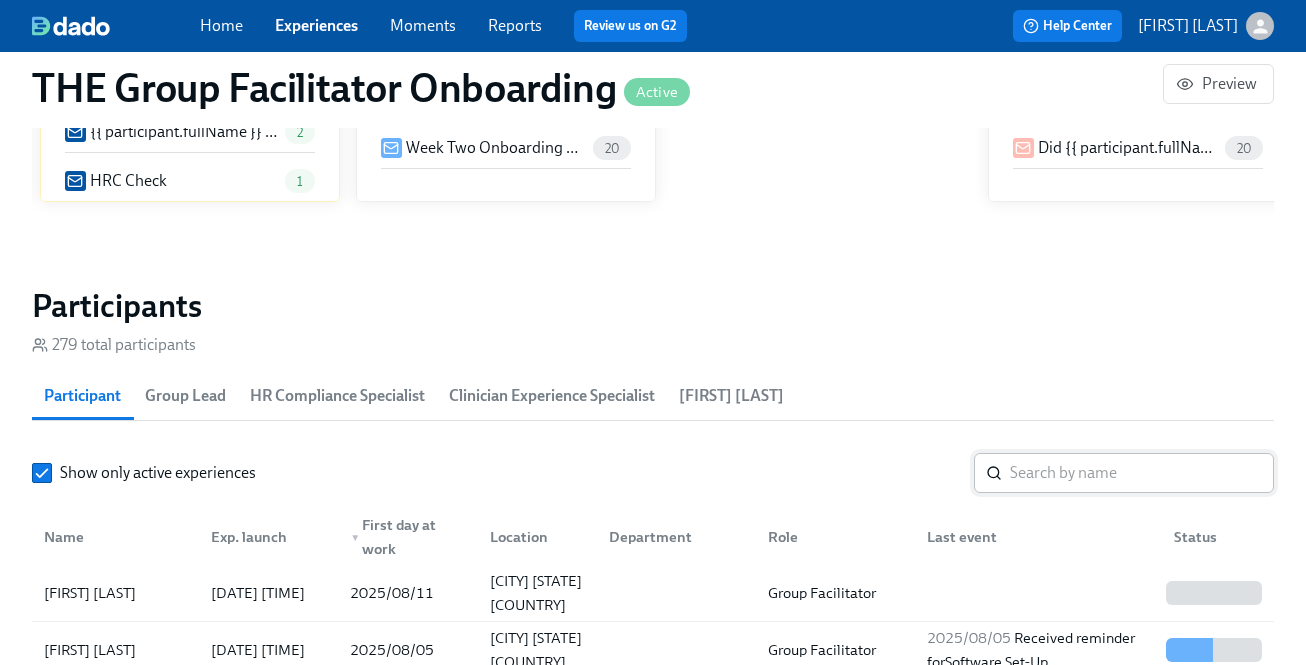 click at bounding box center [1142, 473] 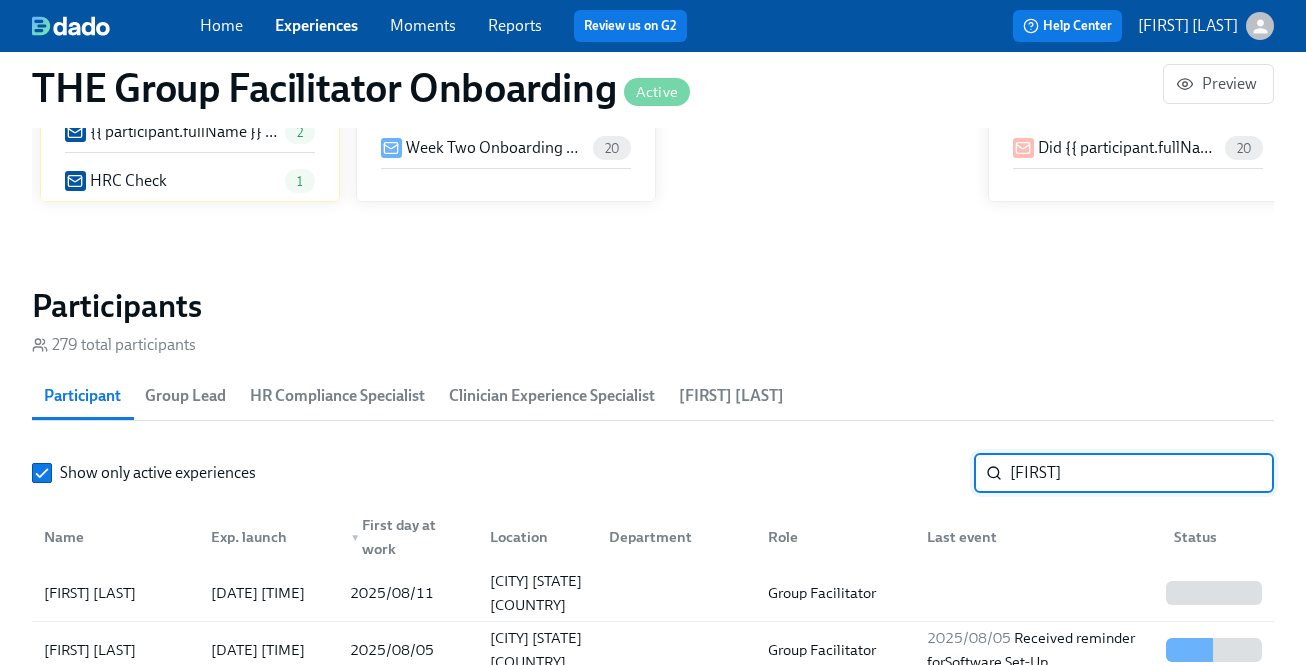 type on "[FIRST]" 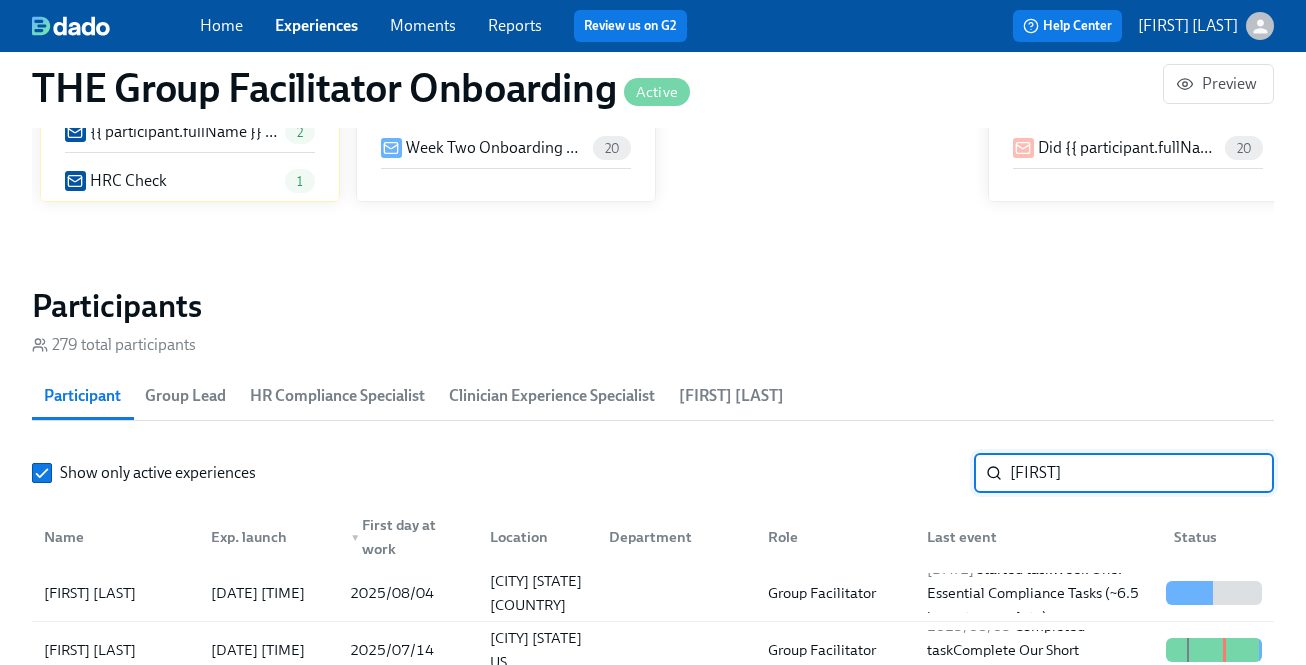 scroll, scrollTop: 6, scrollLeft: 0, axis: vertical 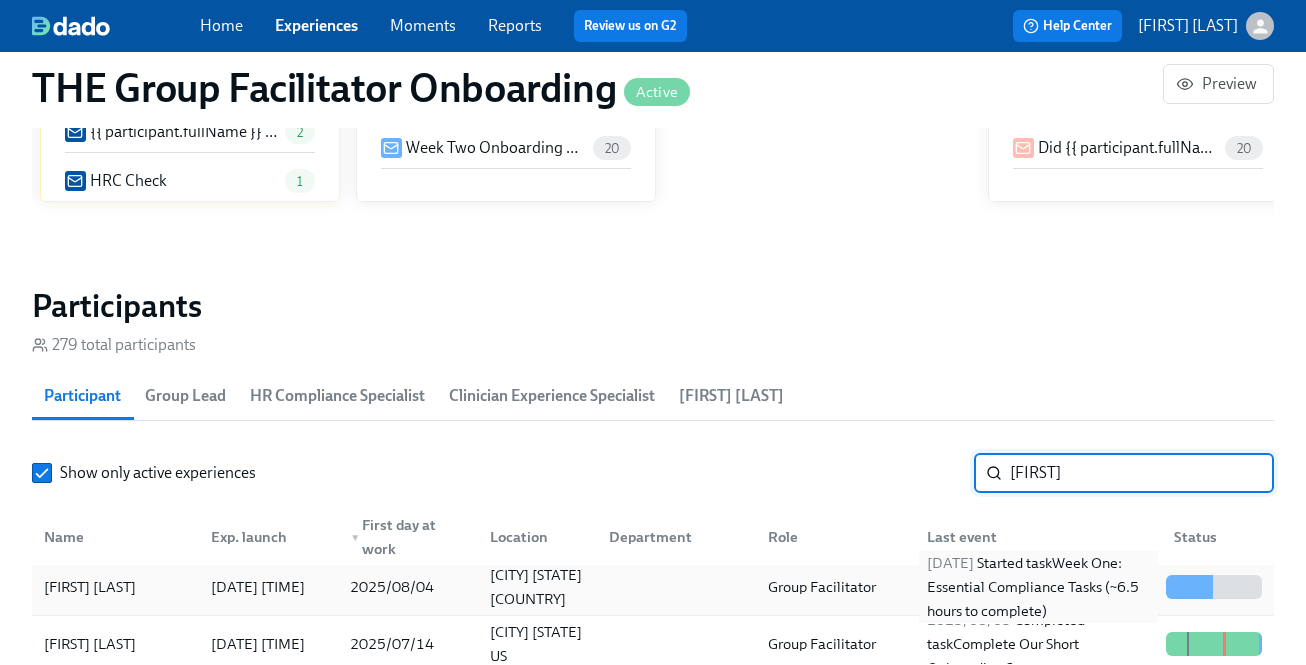 click on "[DATE] Started task Week One: Essential Compliance Tasks (~6.5 hours to complete)" at bounding box center (1038, 587) 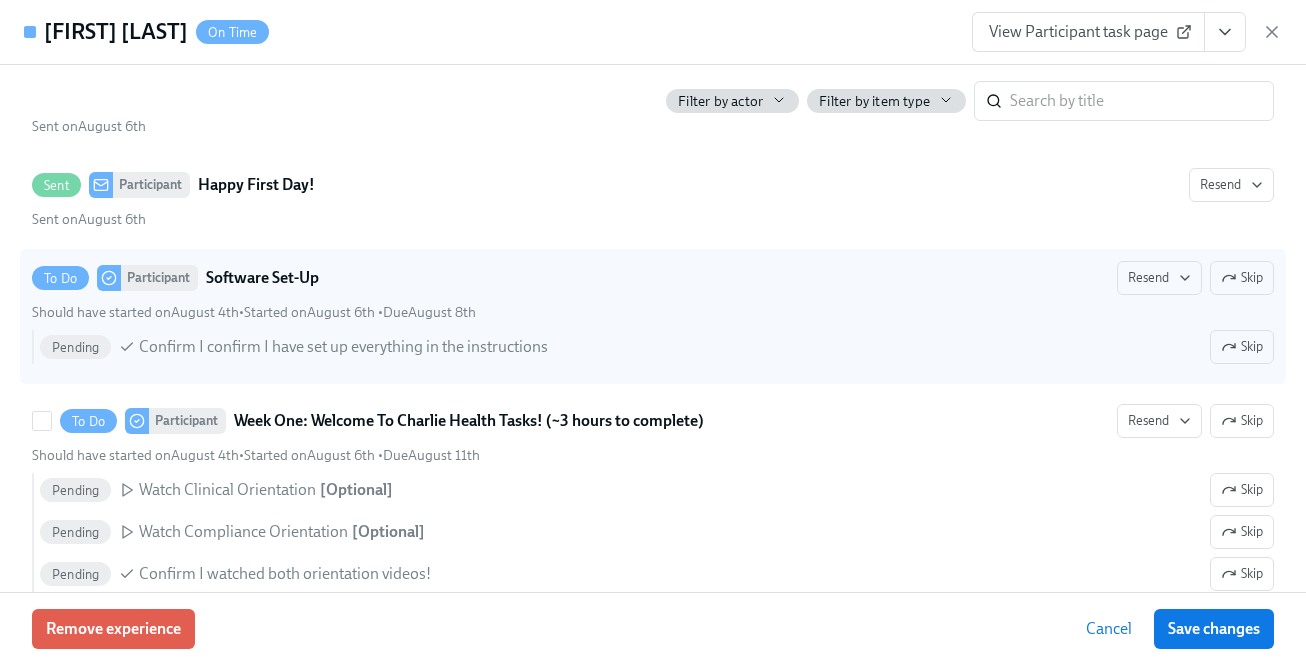 scroll, scrollTop: 868, scrollLeft: 0, axis: vertical 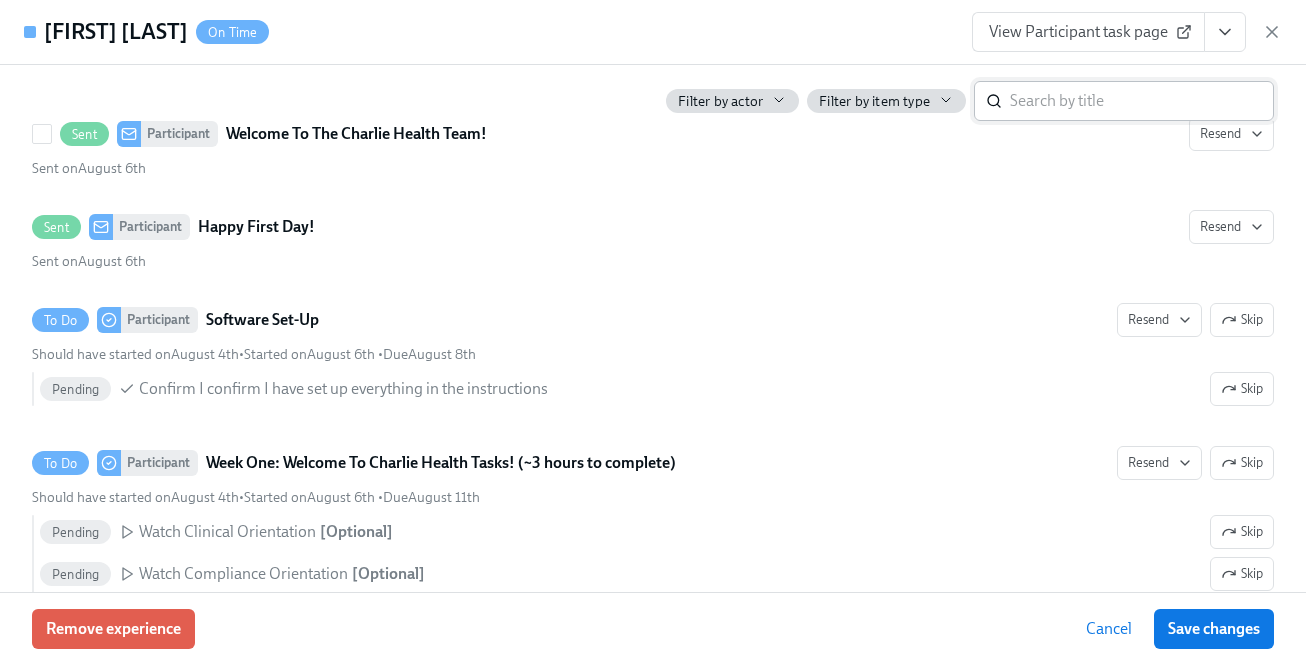 click at bounding box center [1142, 101] 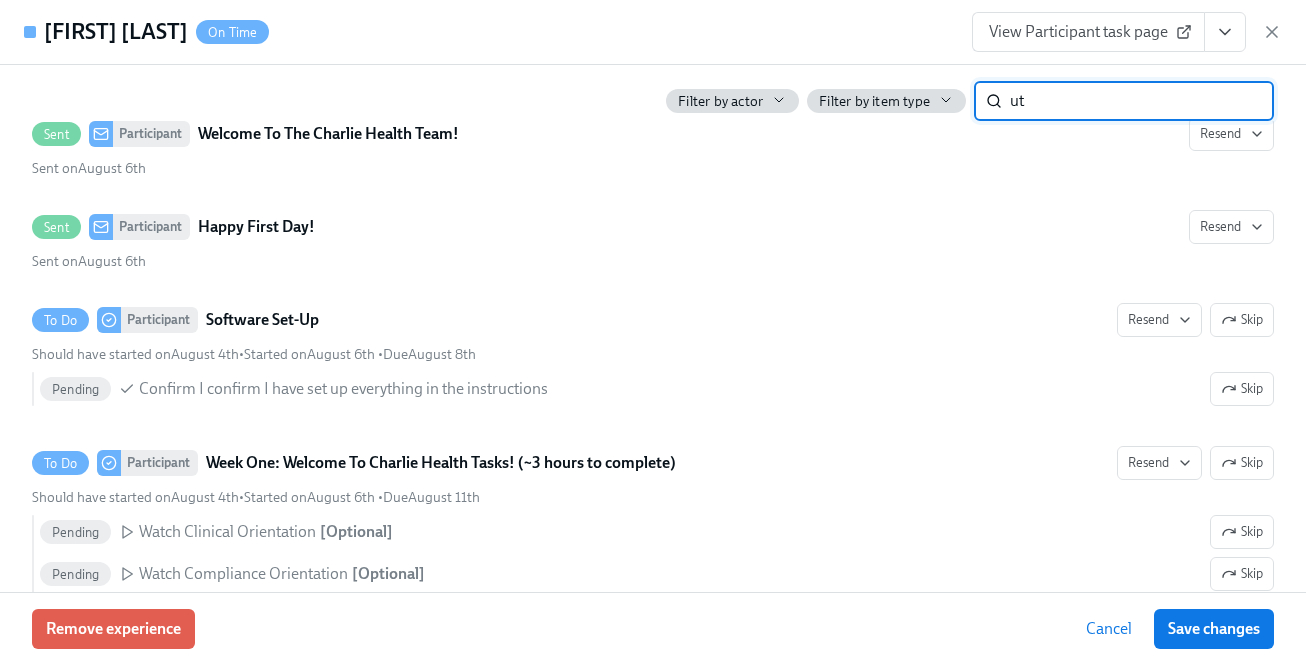 type on "ut" 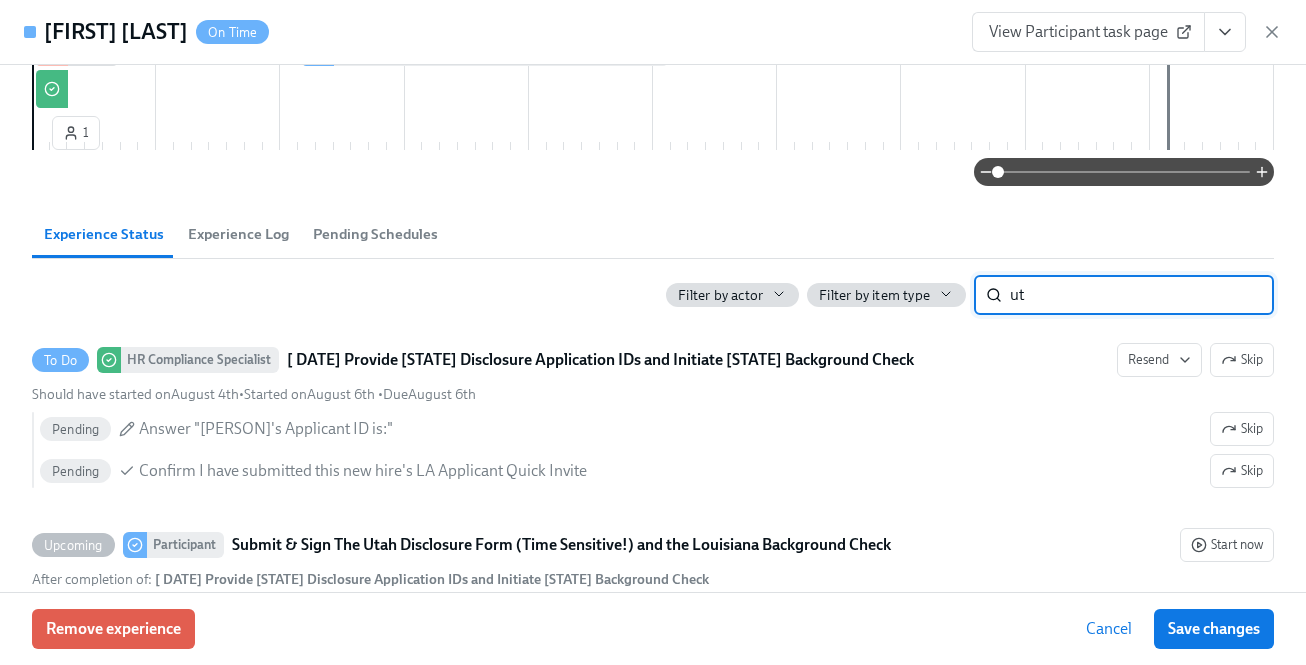 scroll, scrollTop: 532, scrollLeft: 0, axis: vertical 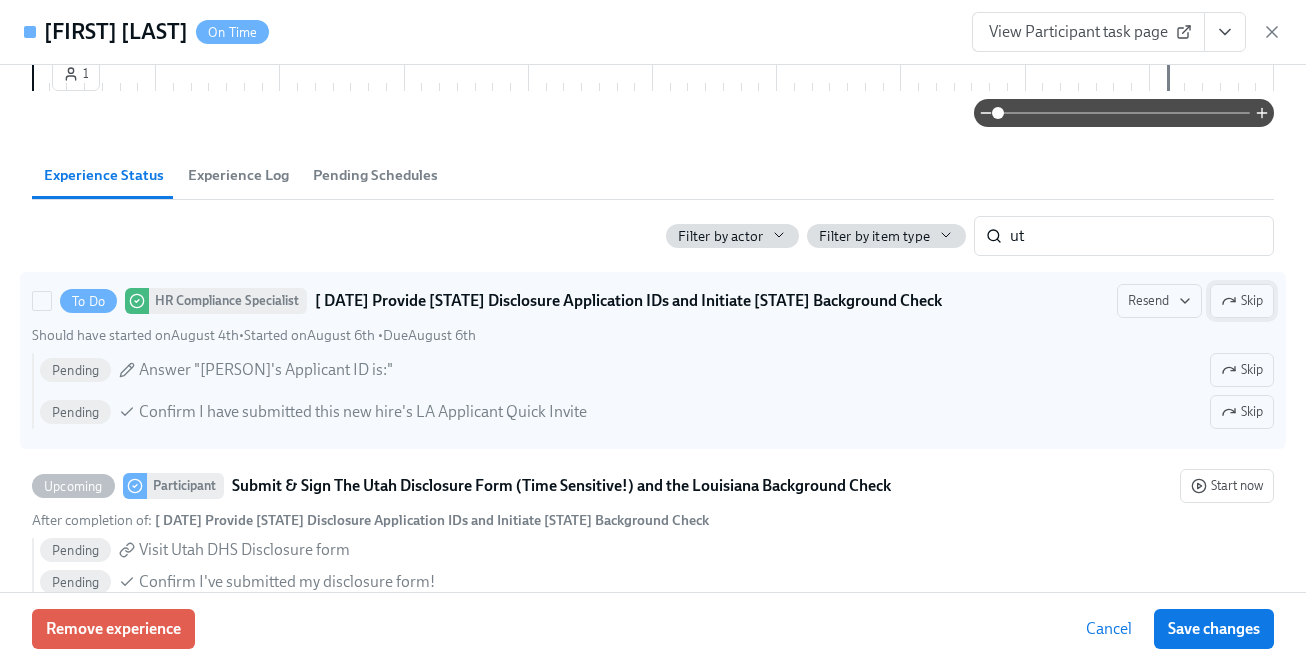 click on "Skip" at bounding box center (1242, 301) 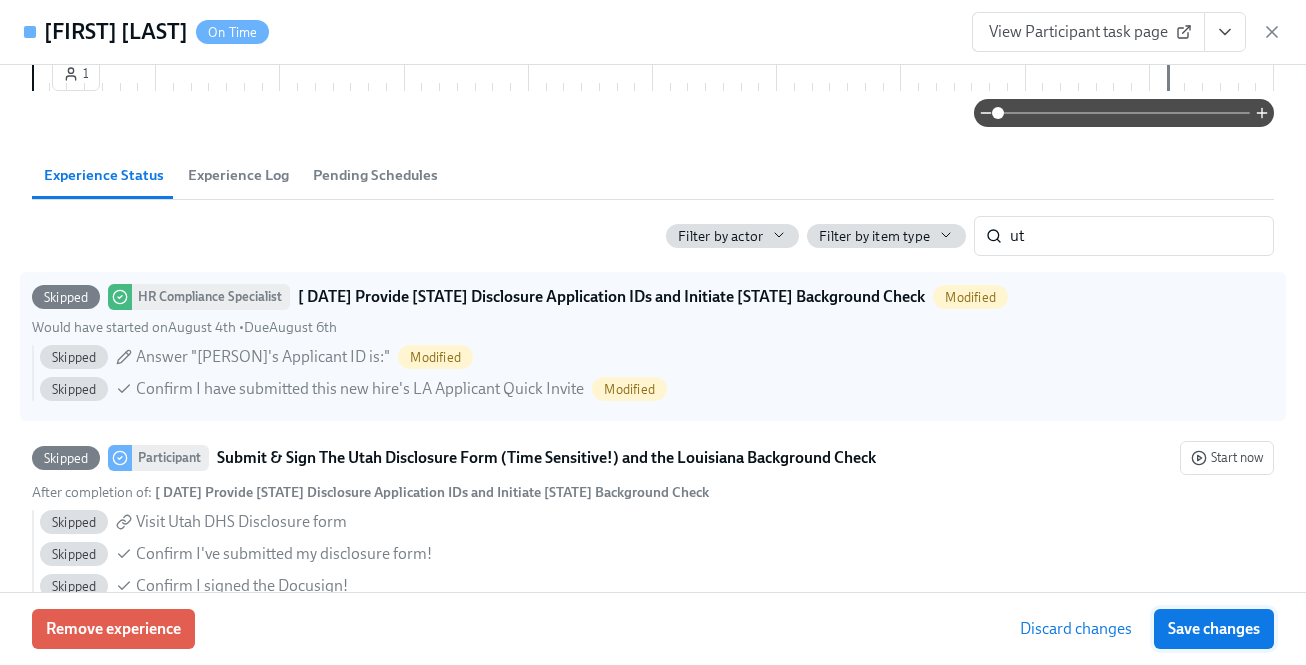 click on "Save changes" at bounding box center (1214, 629) 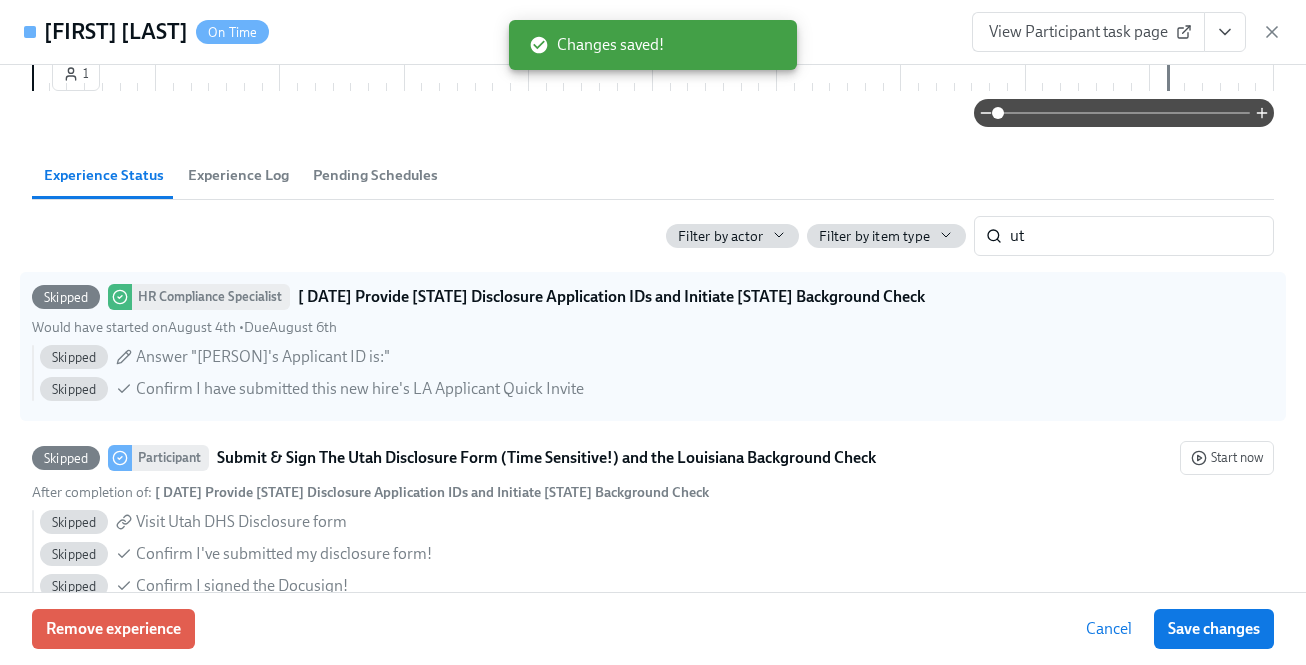 scroll, scrollTop: 0, scrollLeft: 0, axis: both 